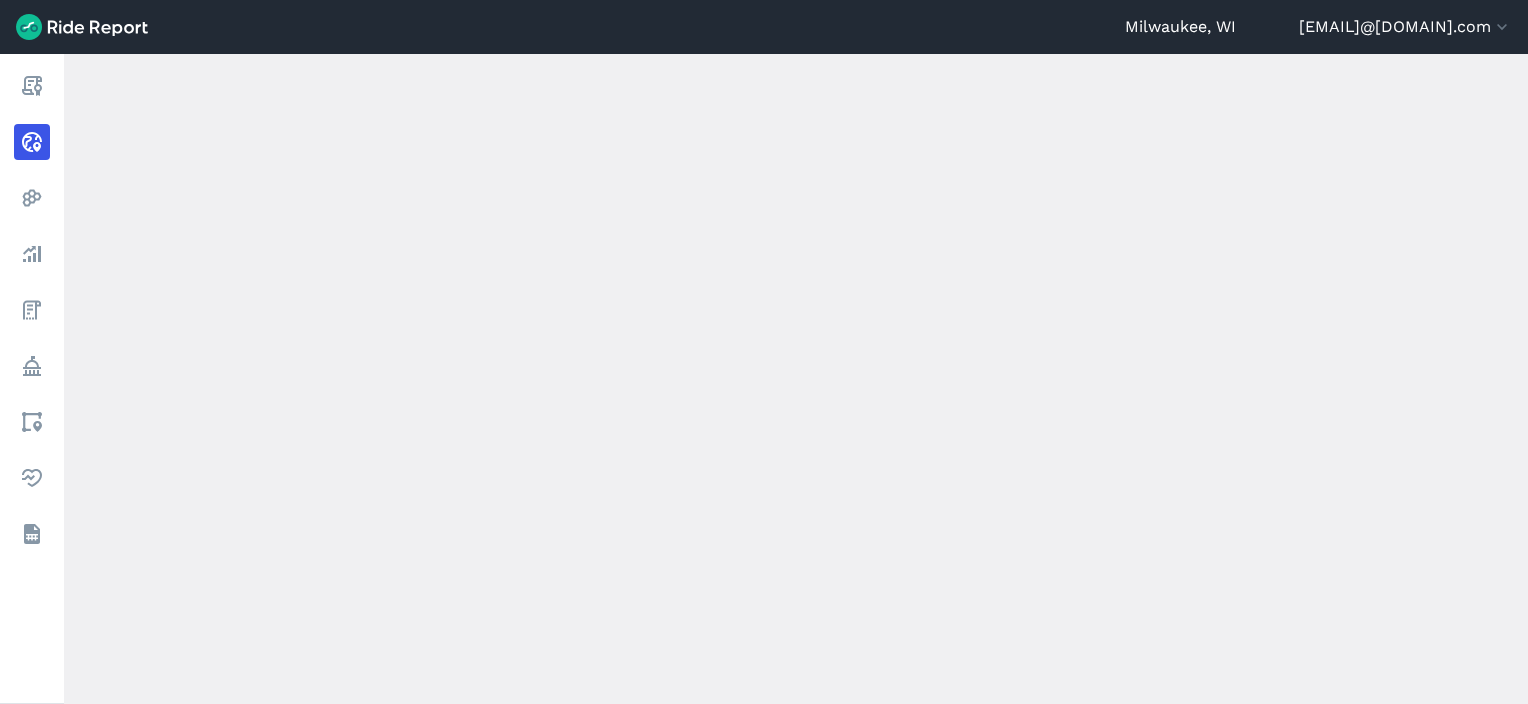 scroll, scrollTop: 0, scrollLeft: 0, axis: both 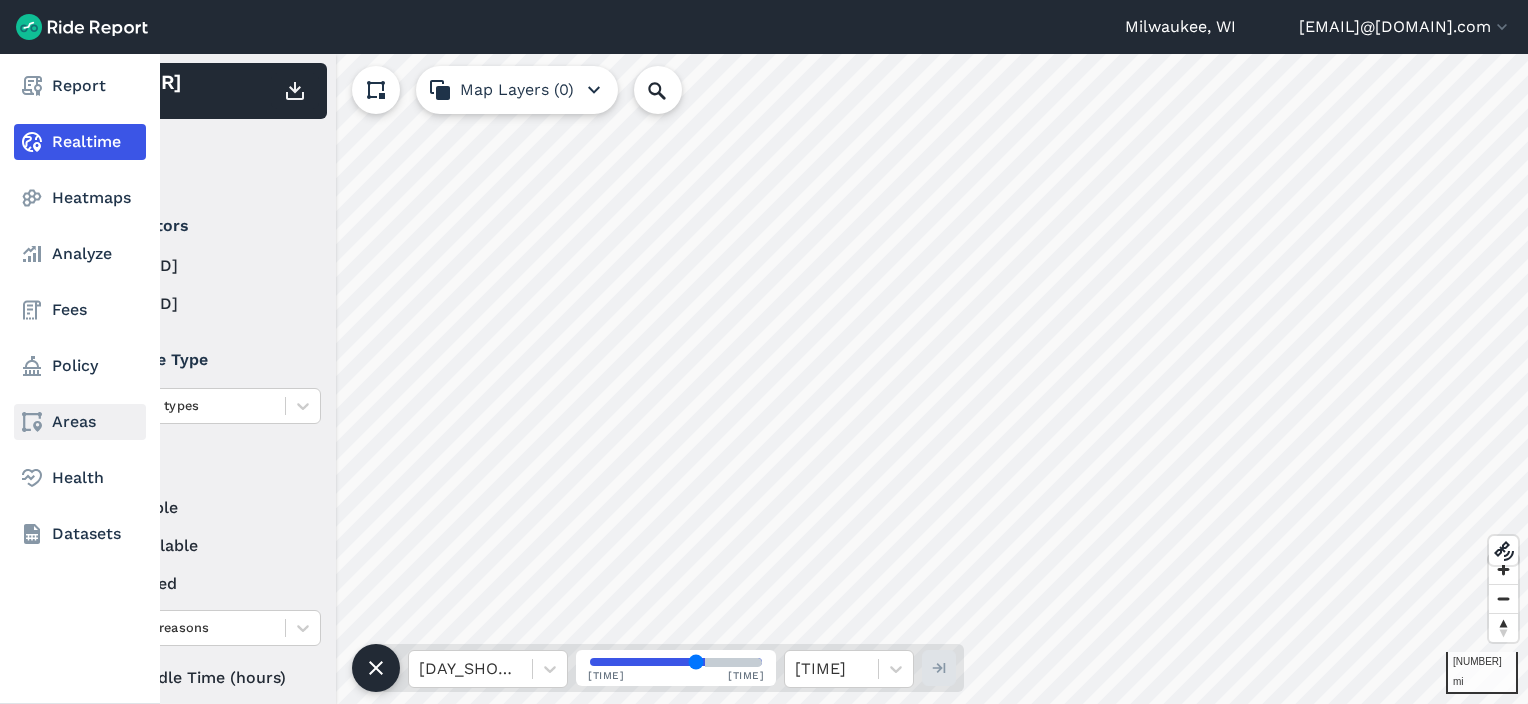 click on "Areas" at bounding box center [80, 422] 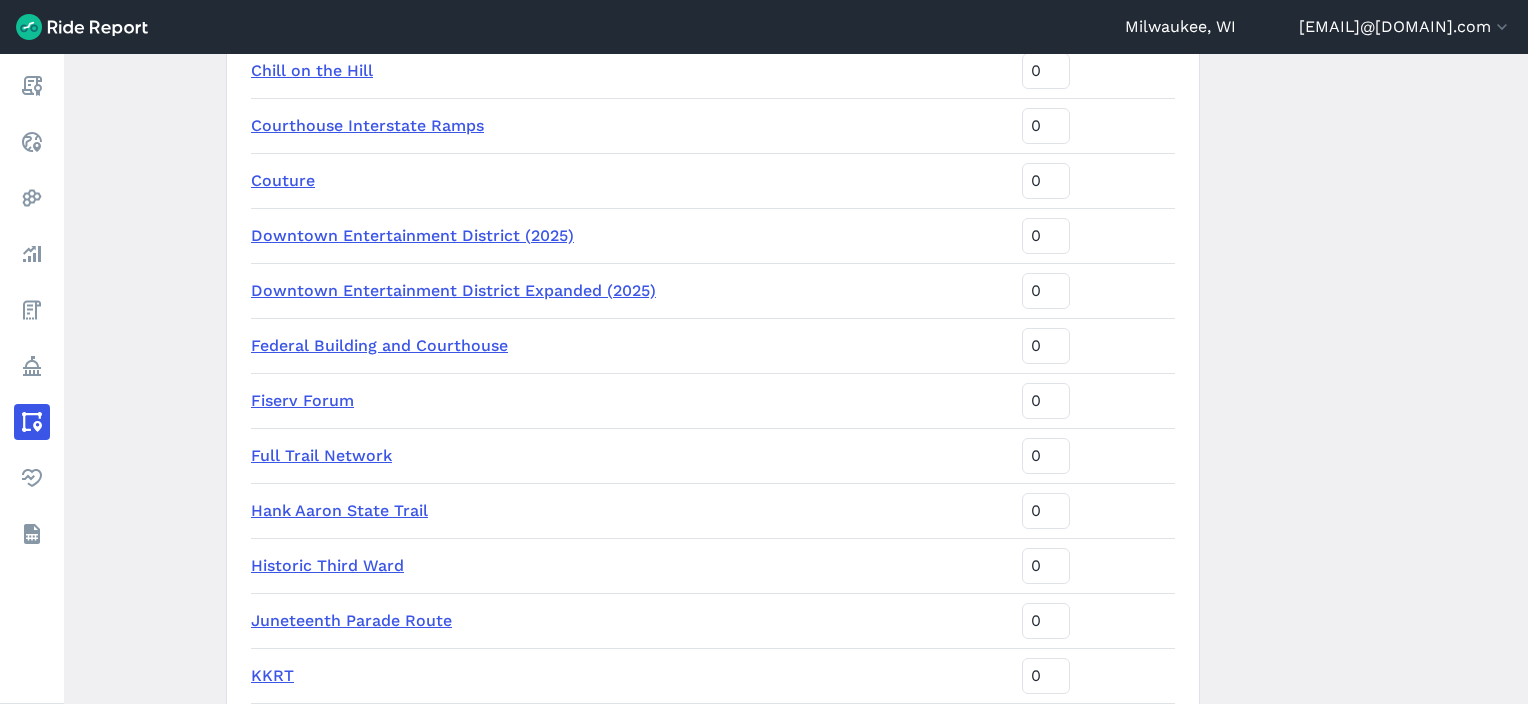 scroll, scrollTop: 2100, scrollLeft: 0, axis: vertical 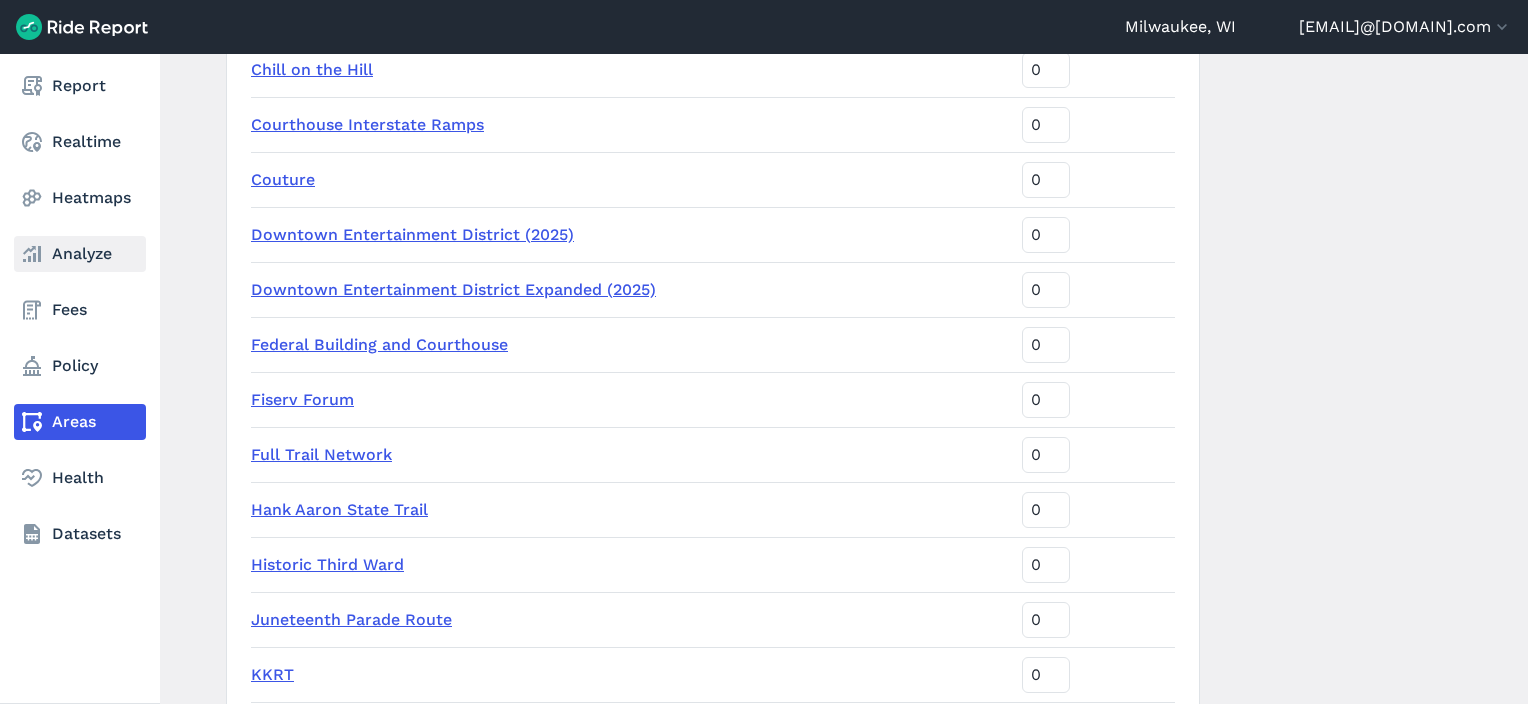 click on "Analyze" at bounding box center [80, 254] 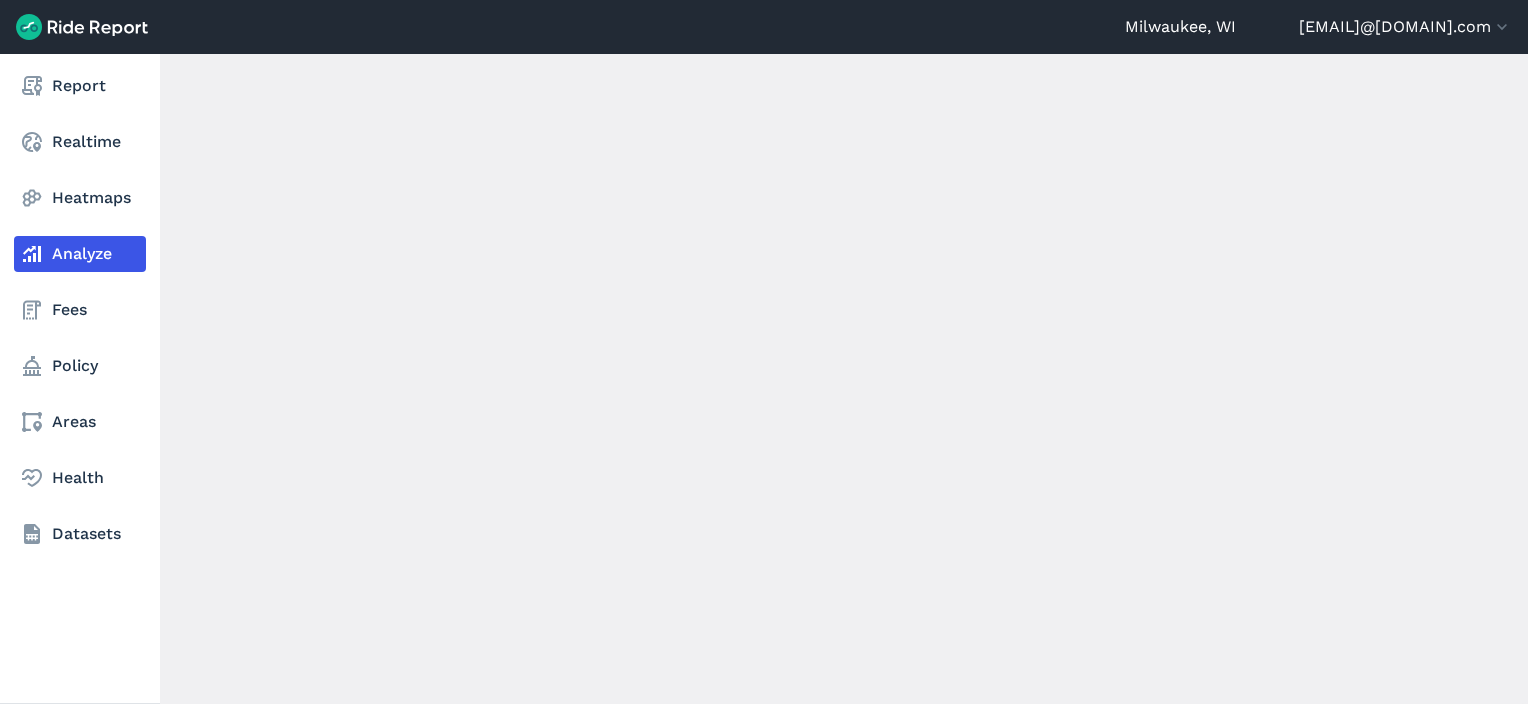 click on "Analyze" at bounding box center (80, 254) 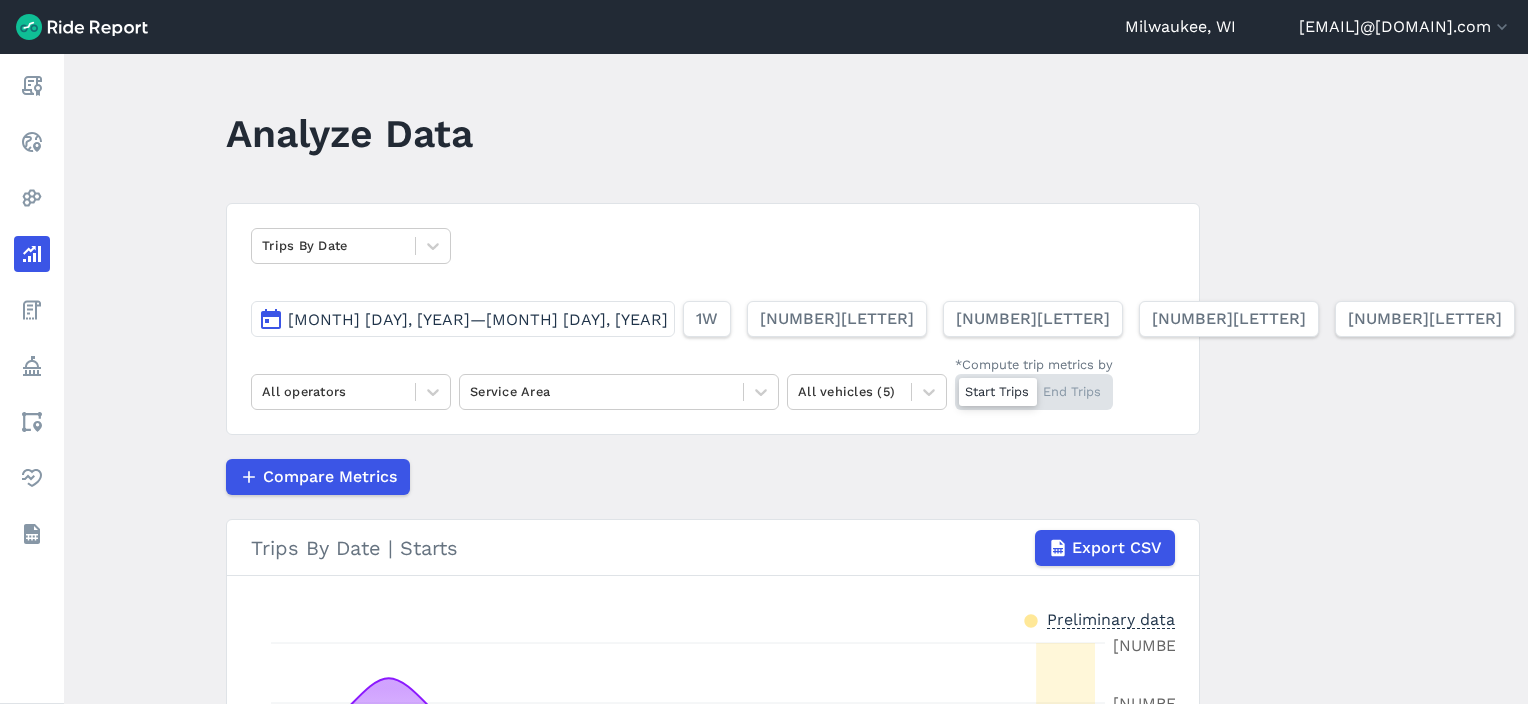 click on "[MONTH] [DAY], [YEAR]—[MONTH] [DAY], [YEAR]" at bounding box center (478, 319) 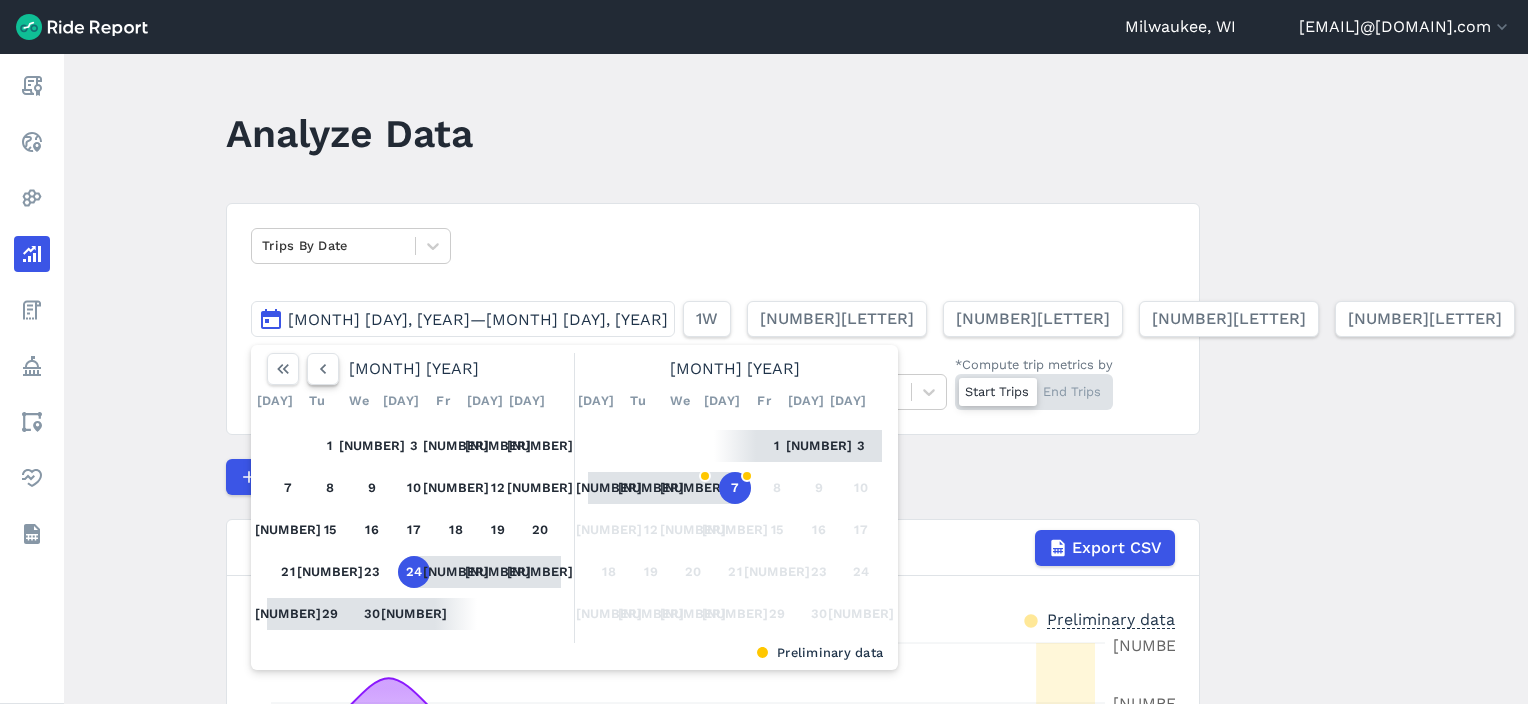 click 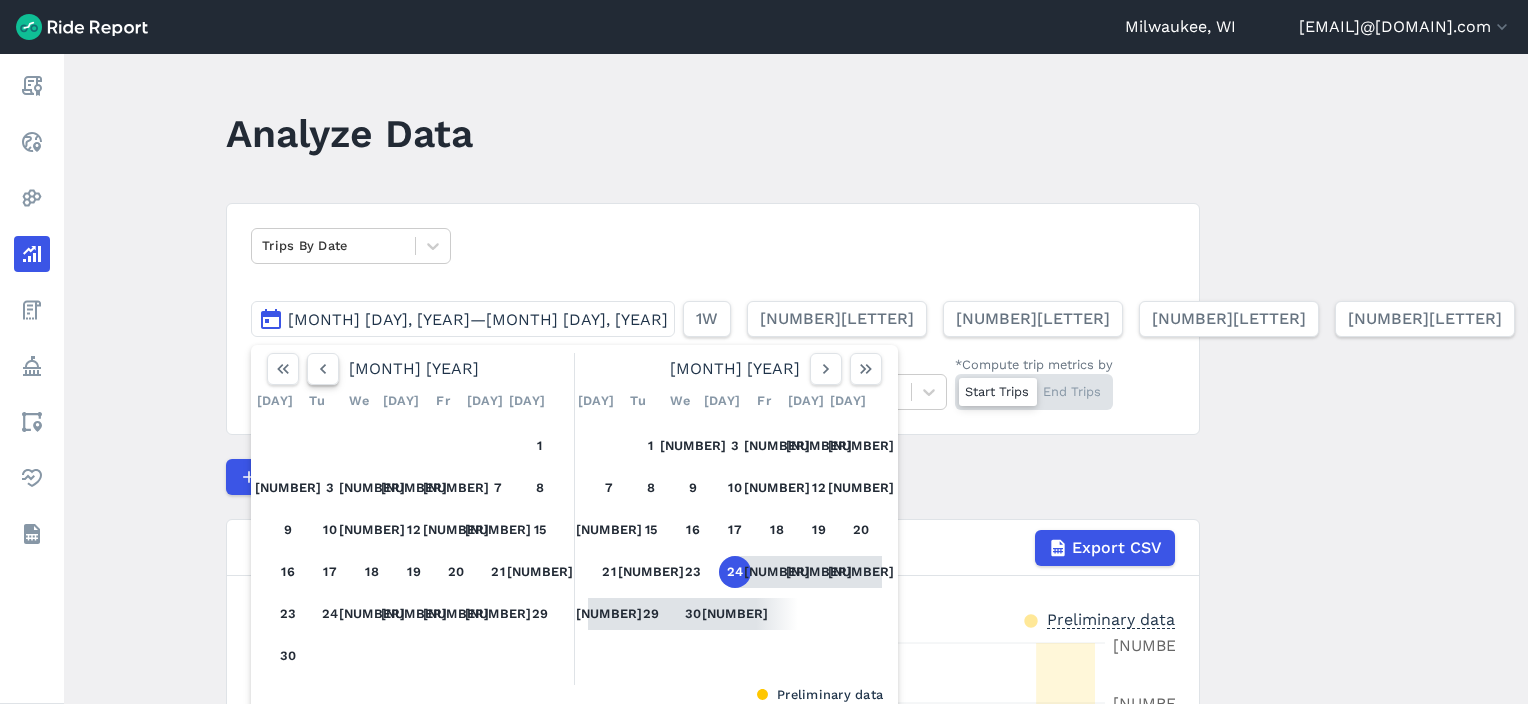 click 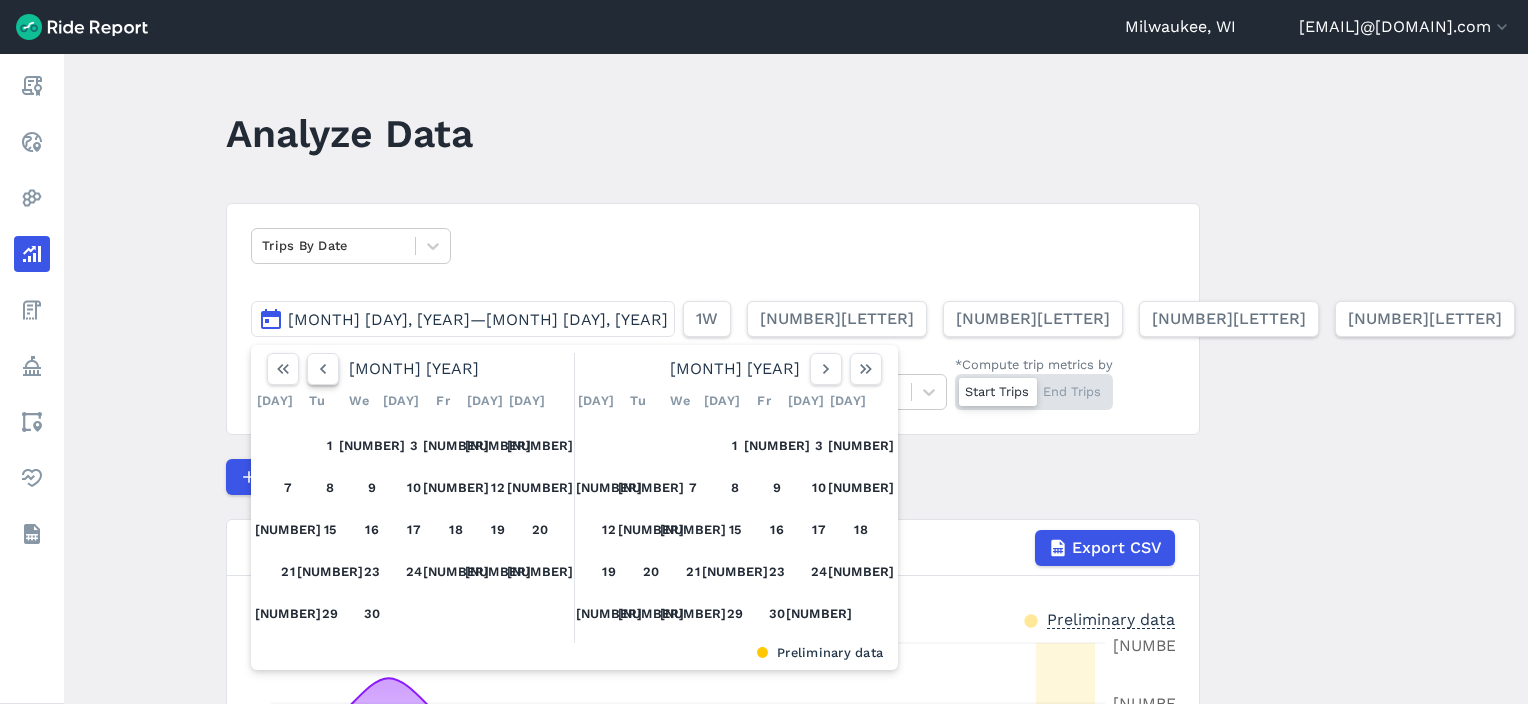 click 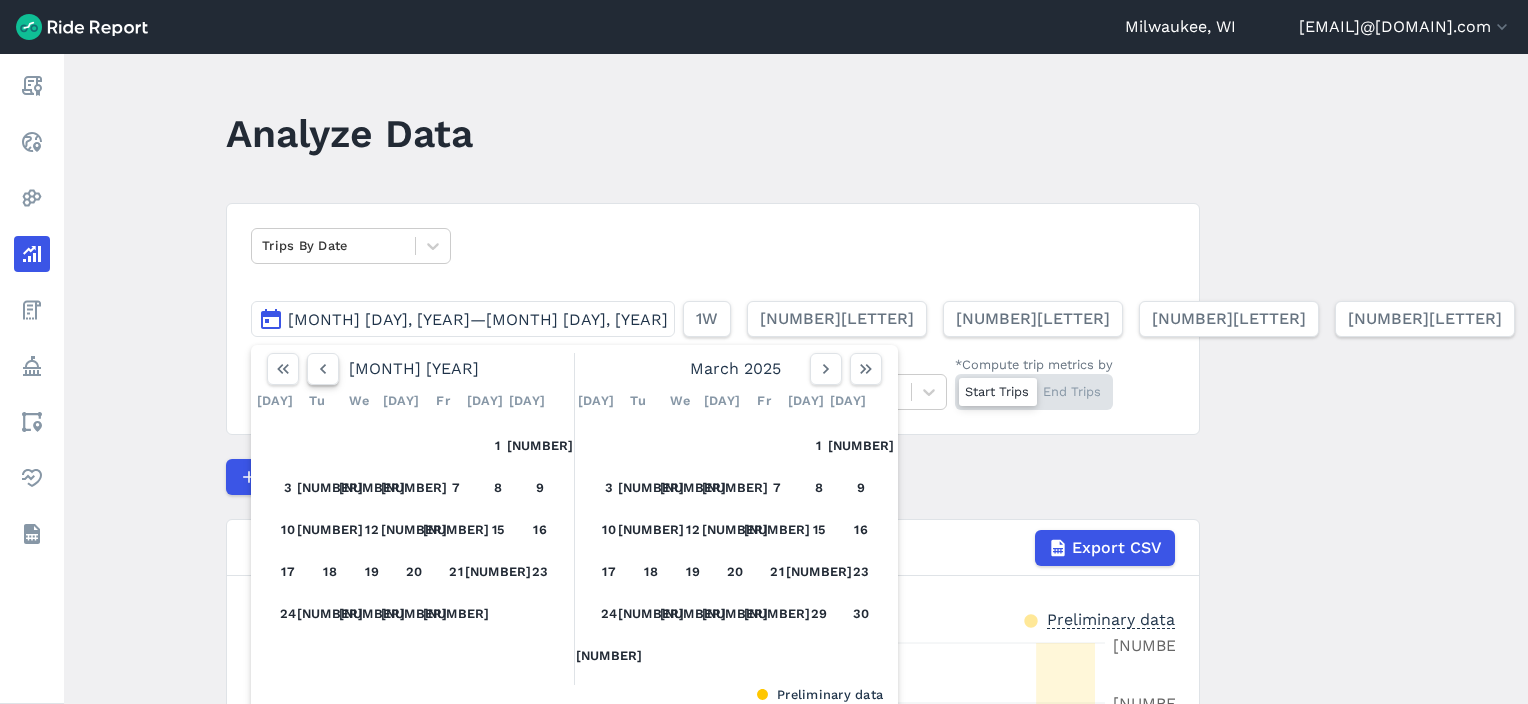 click 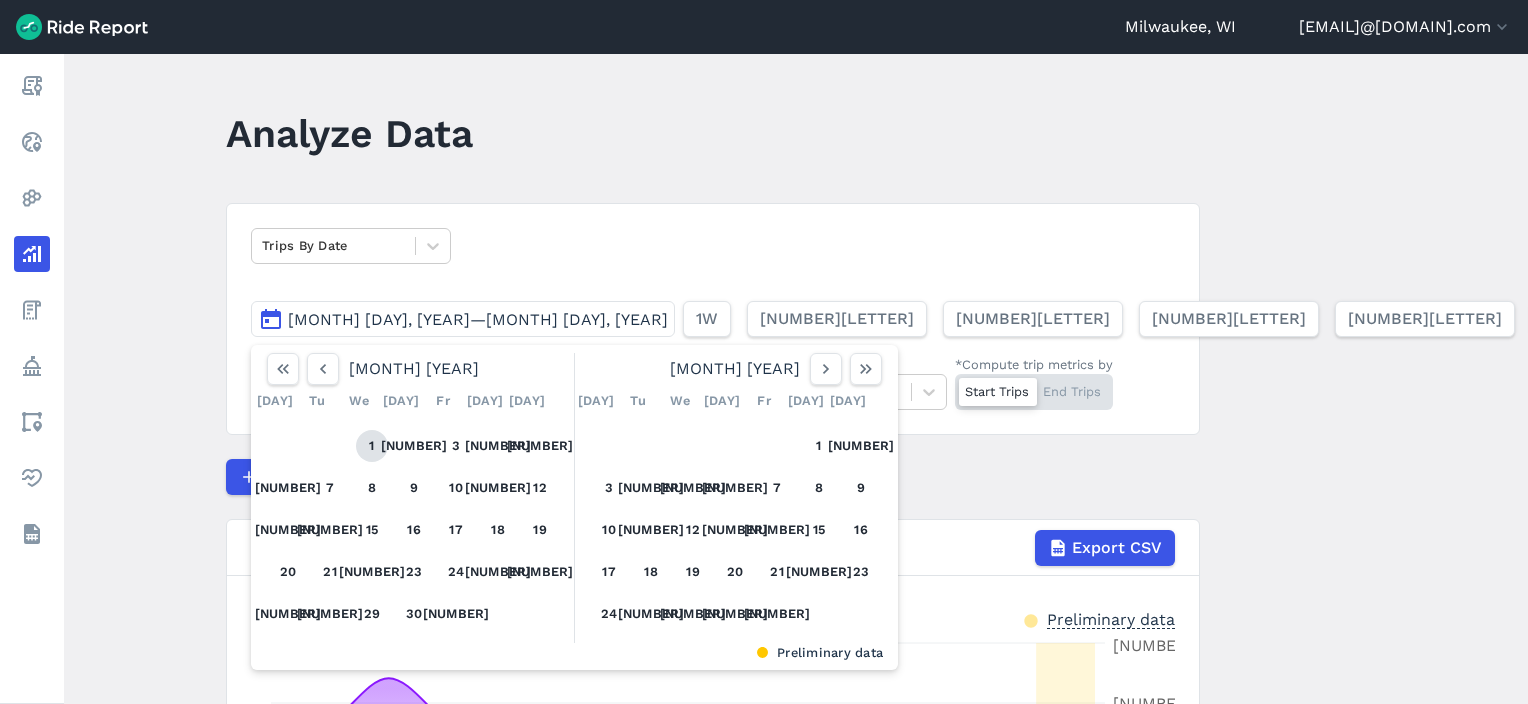 click on "1" at bounding box center [372, 446] 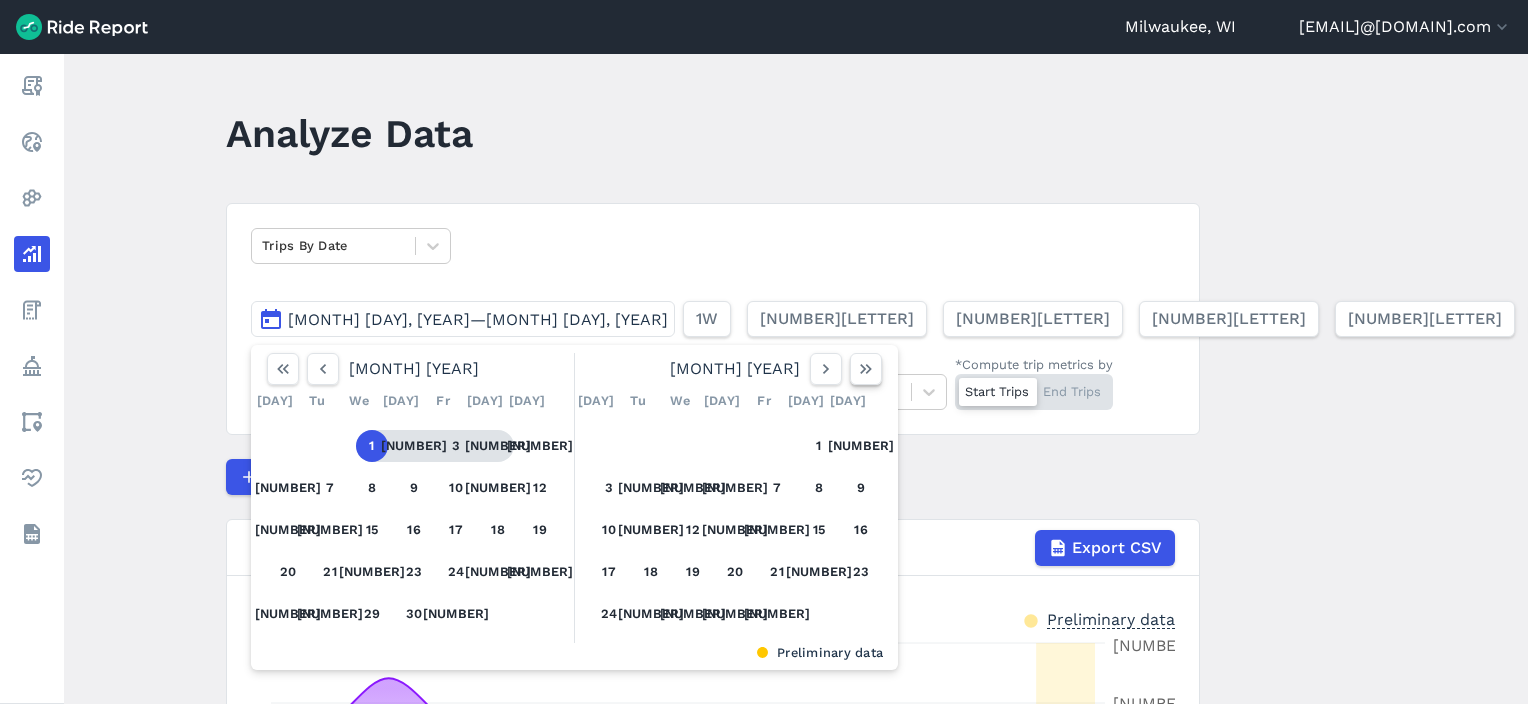 click 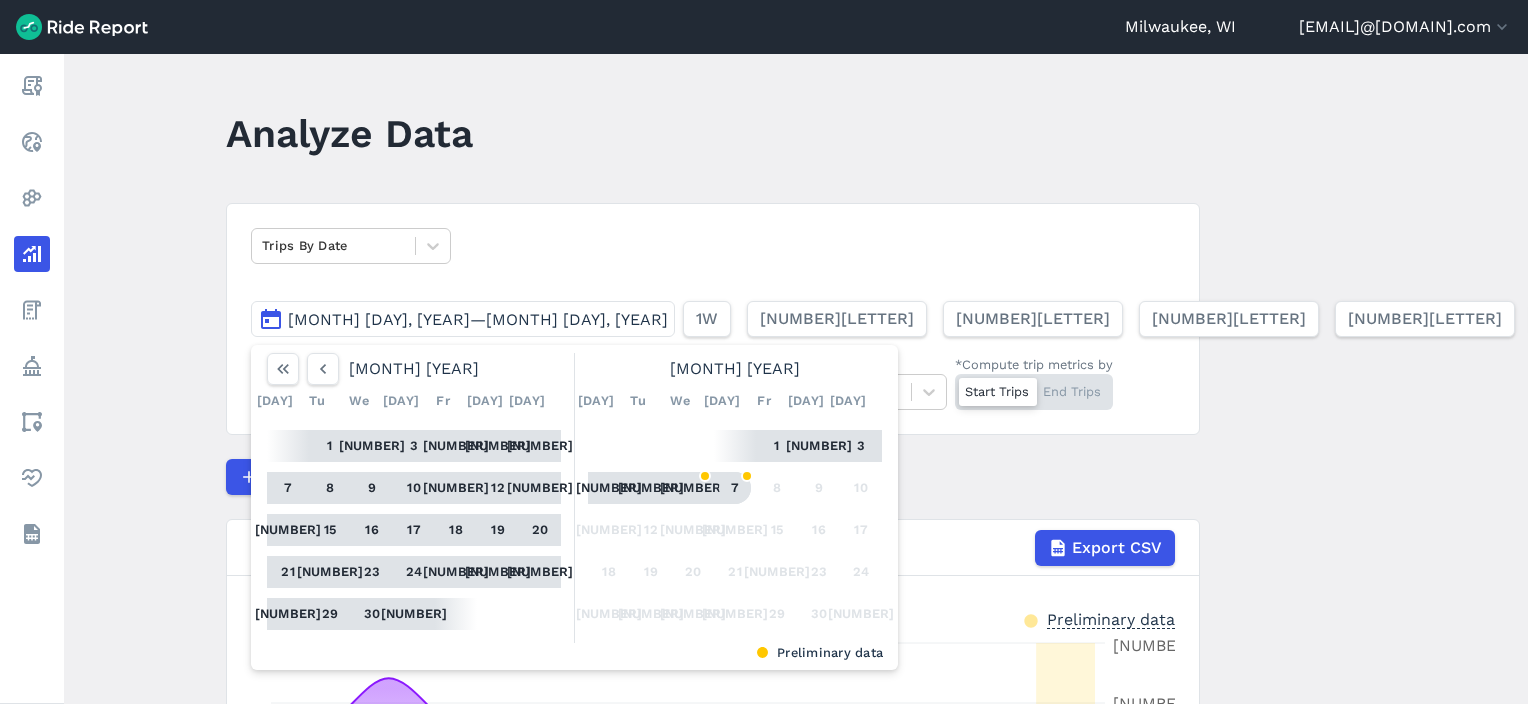 click on "7" at bounding box center (735, 488) 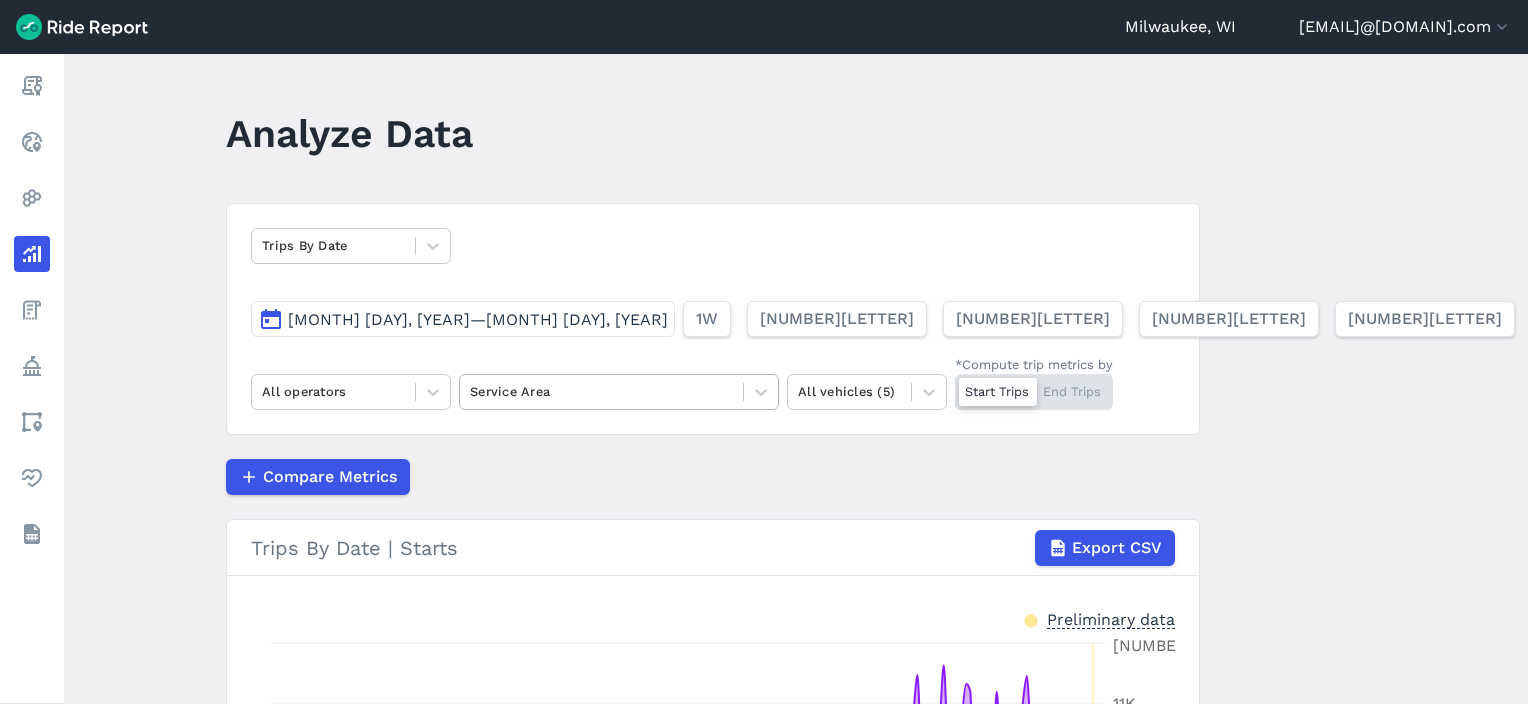 click at bounding box center (601, 391) 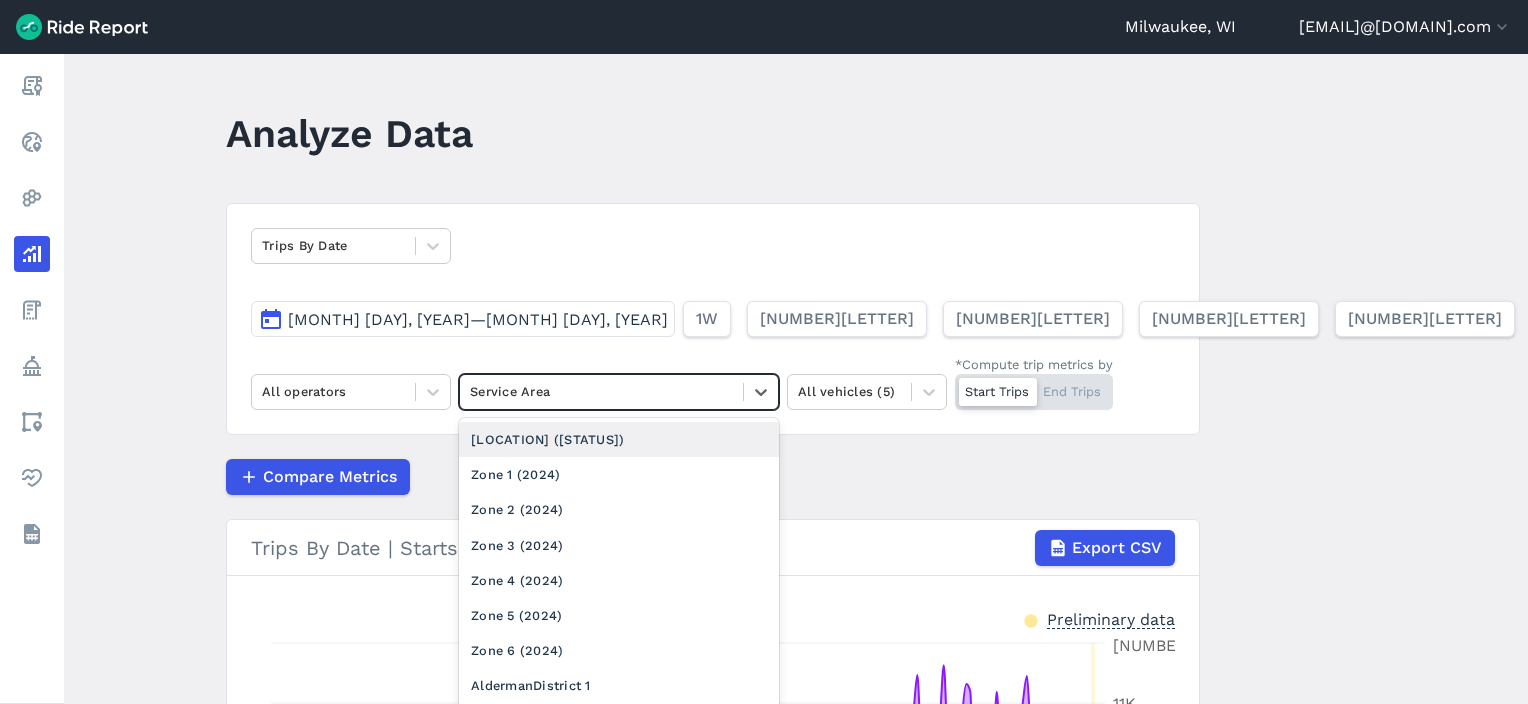 click on "[LOCATION] ([STATUS])" at bounding box center [619, 439] 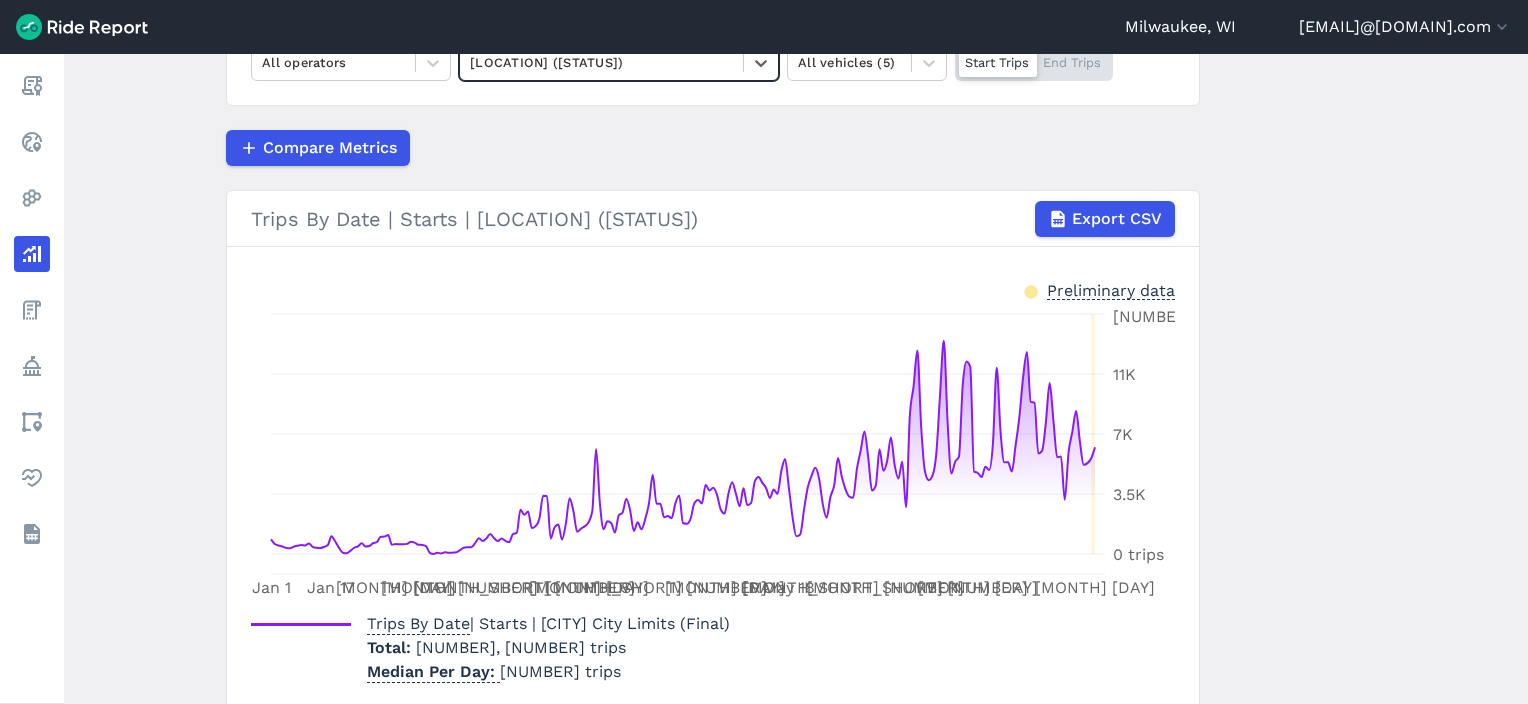 scroll, scrollTop: 331, scrollLeft: 0, axis: vertical 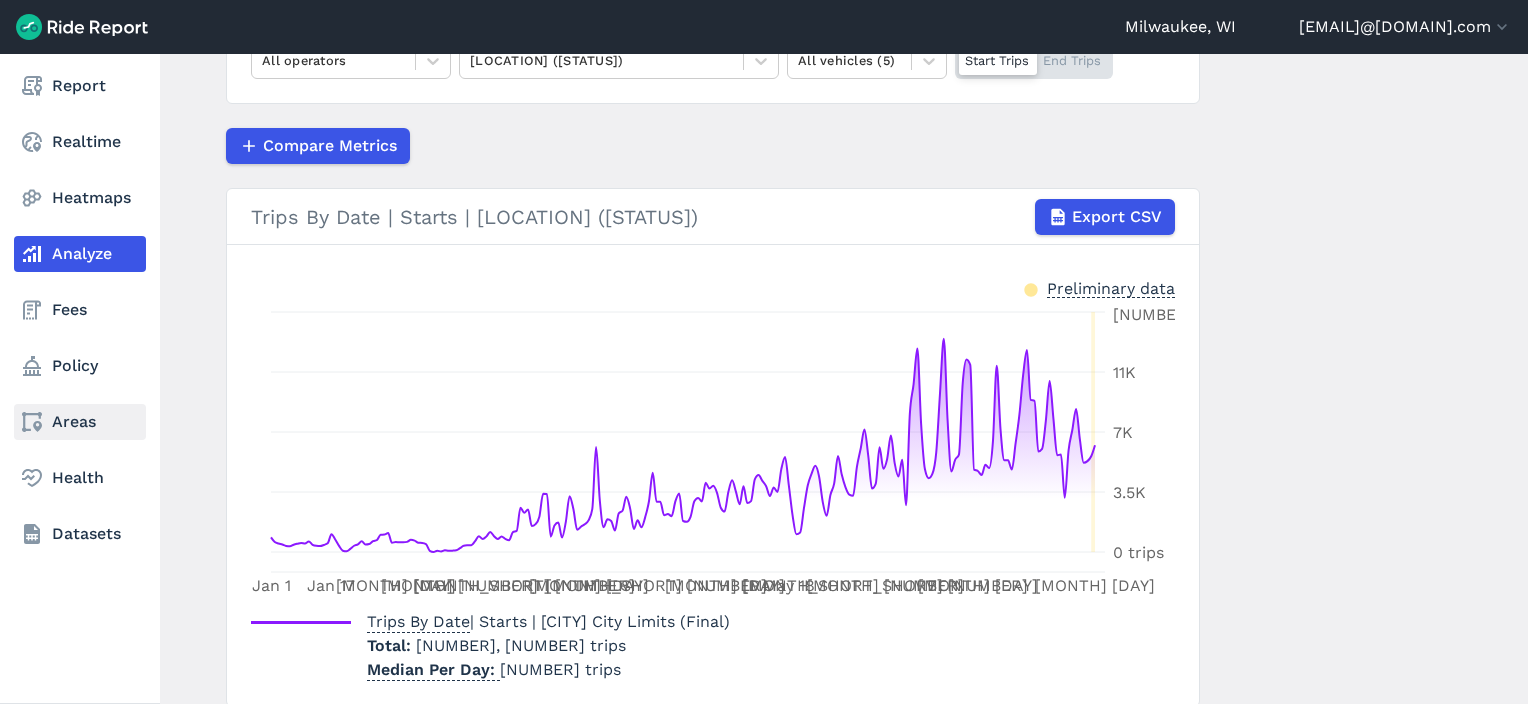 click on "Areas" at bounding box center [80, 422] 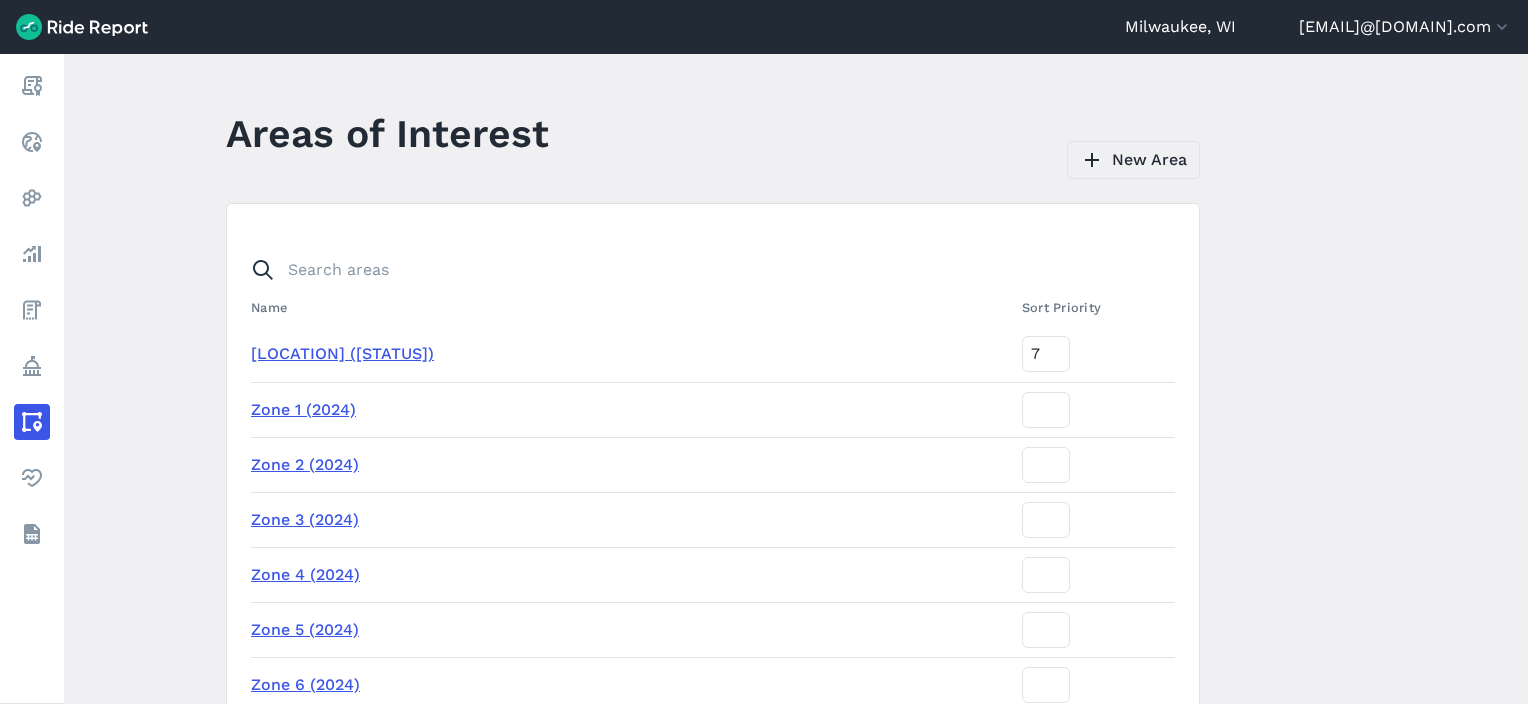 click on "New Area" at bounding box center [1133, 160] 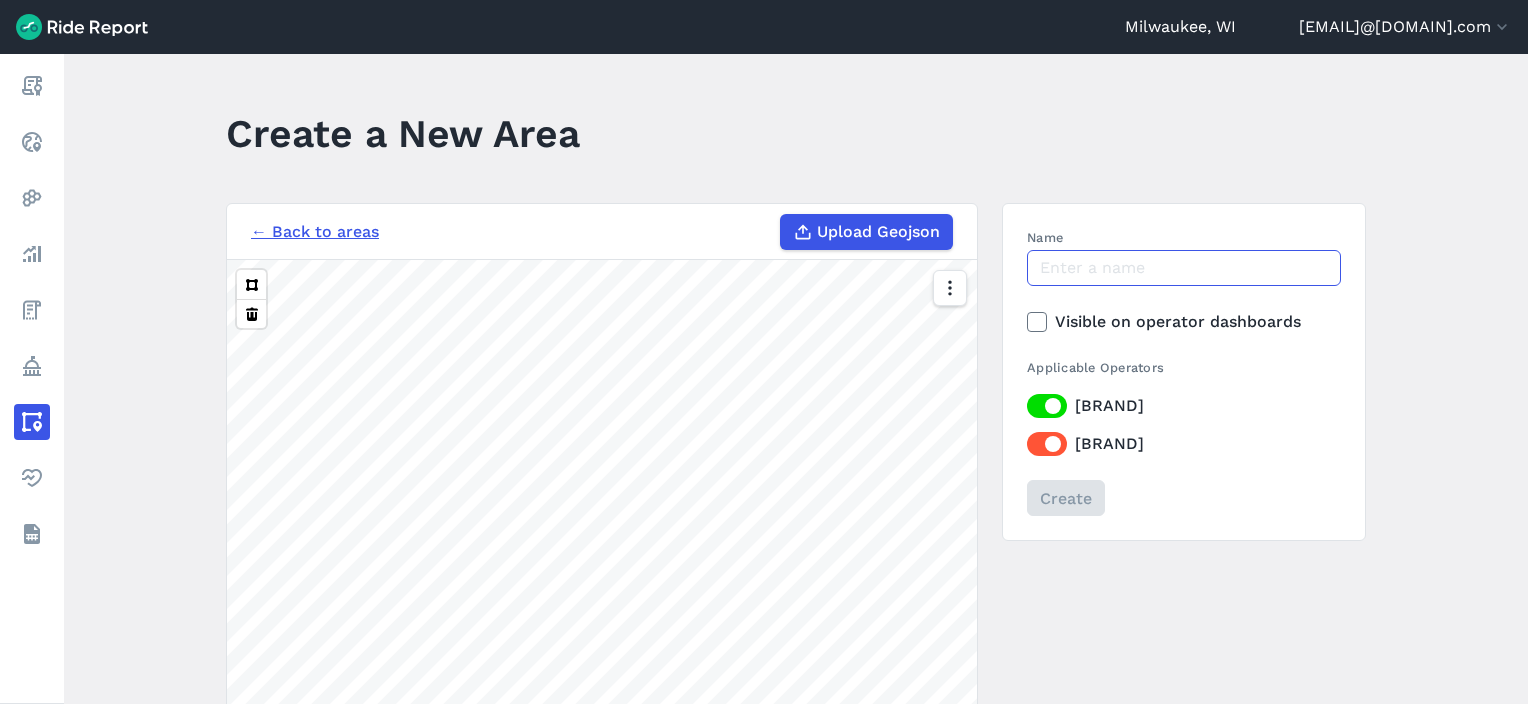 click on "Name" at bounding box center [1184, 268] 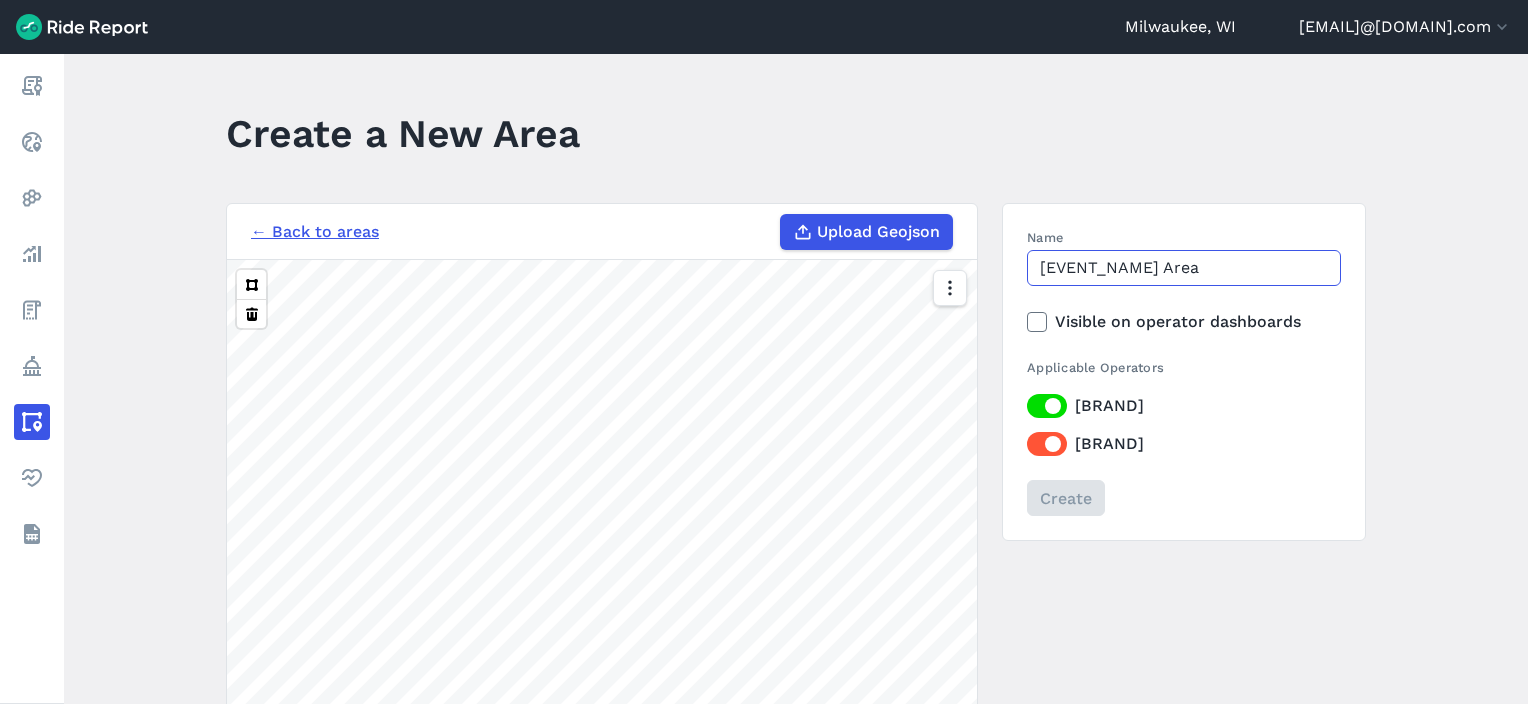 scroll, scrollTop: 0, scrollLeft: 1, axis: horizontal 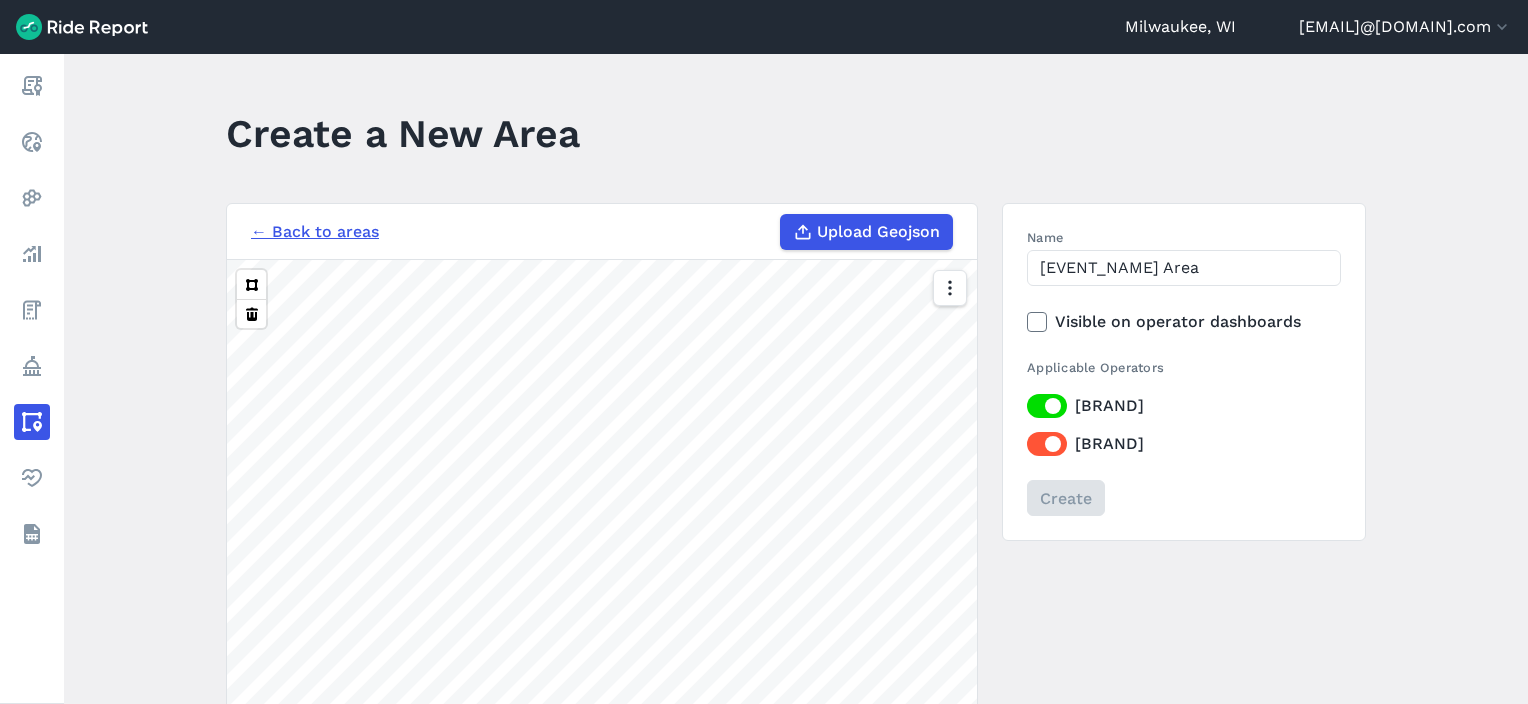 click on "Visible on operator dashboards" at bounding box center (1184, 322) 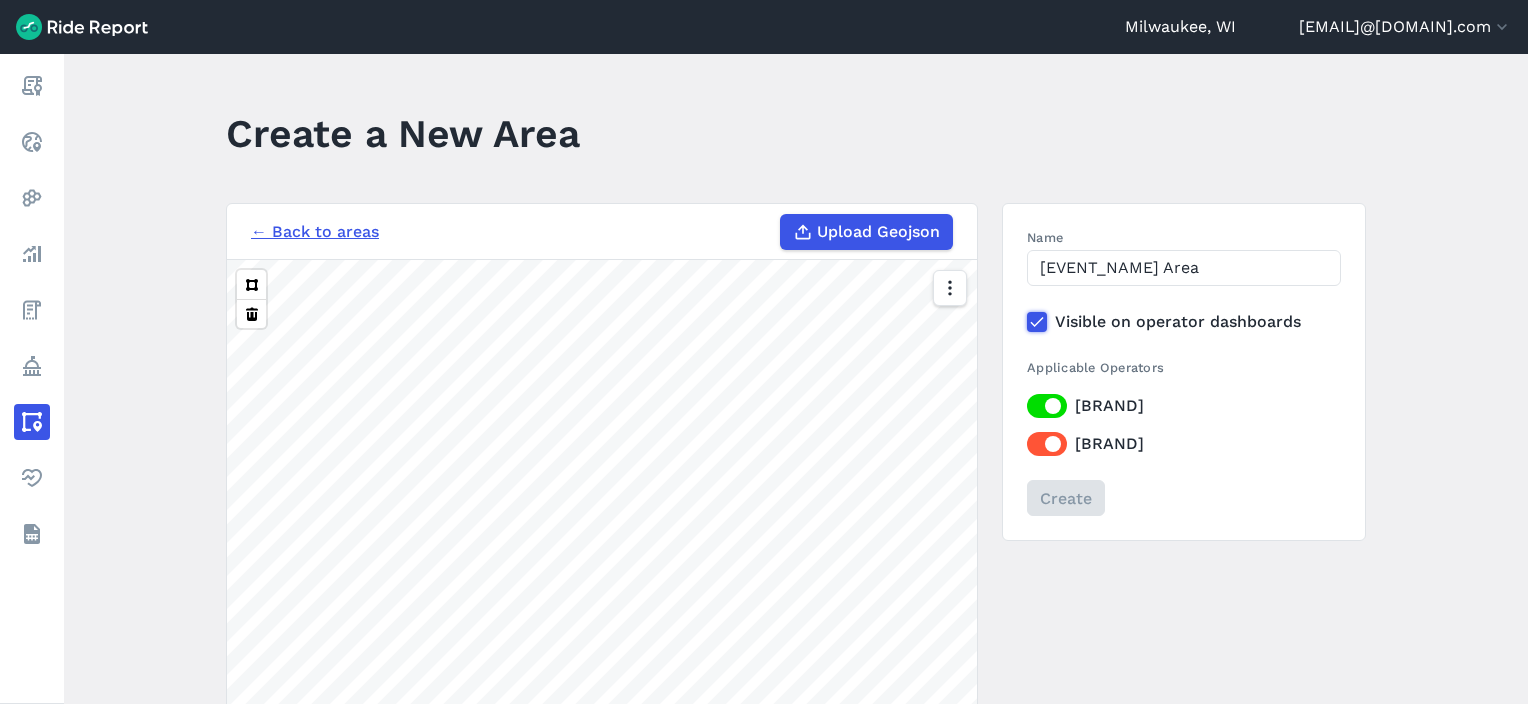 scroll, scrollTop: 0, scrollLeft: 0, axis: both 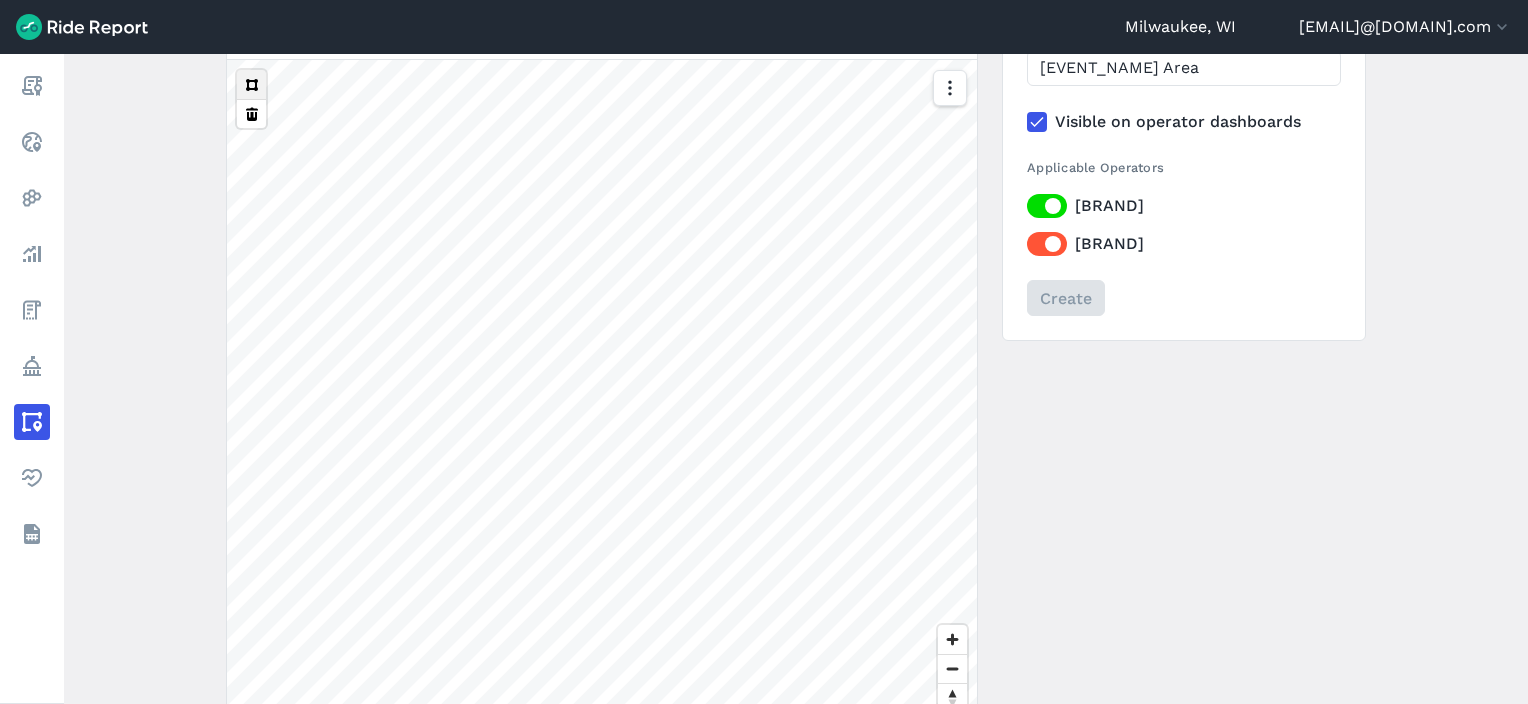click at bounding box center [251, 84] 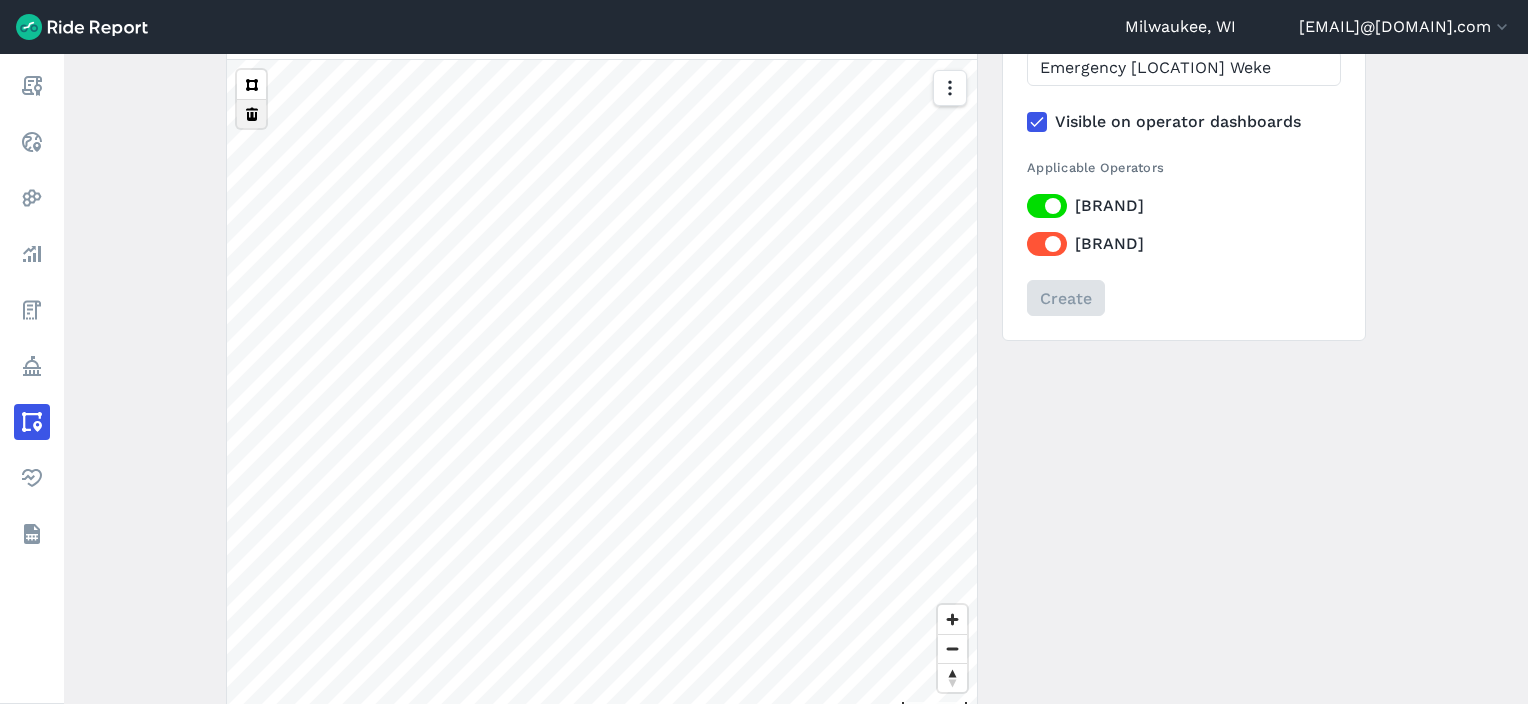 click at bounding box center (251, 113) 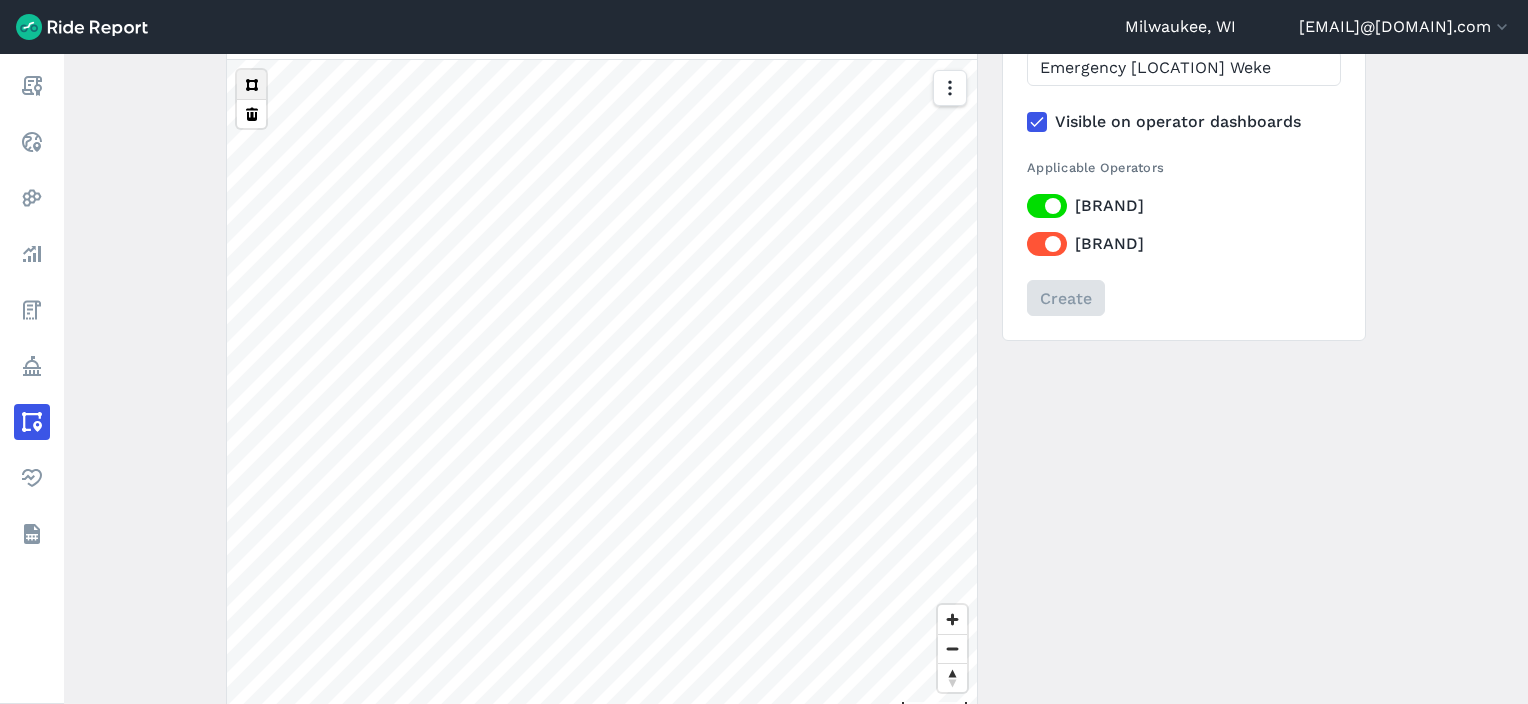 click at bounding box center (251, 84) 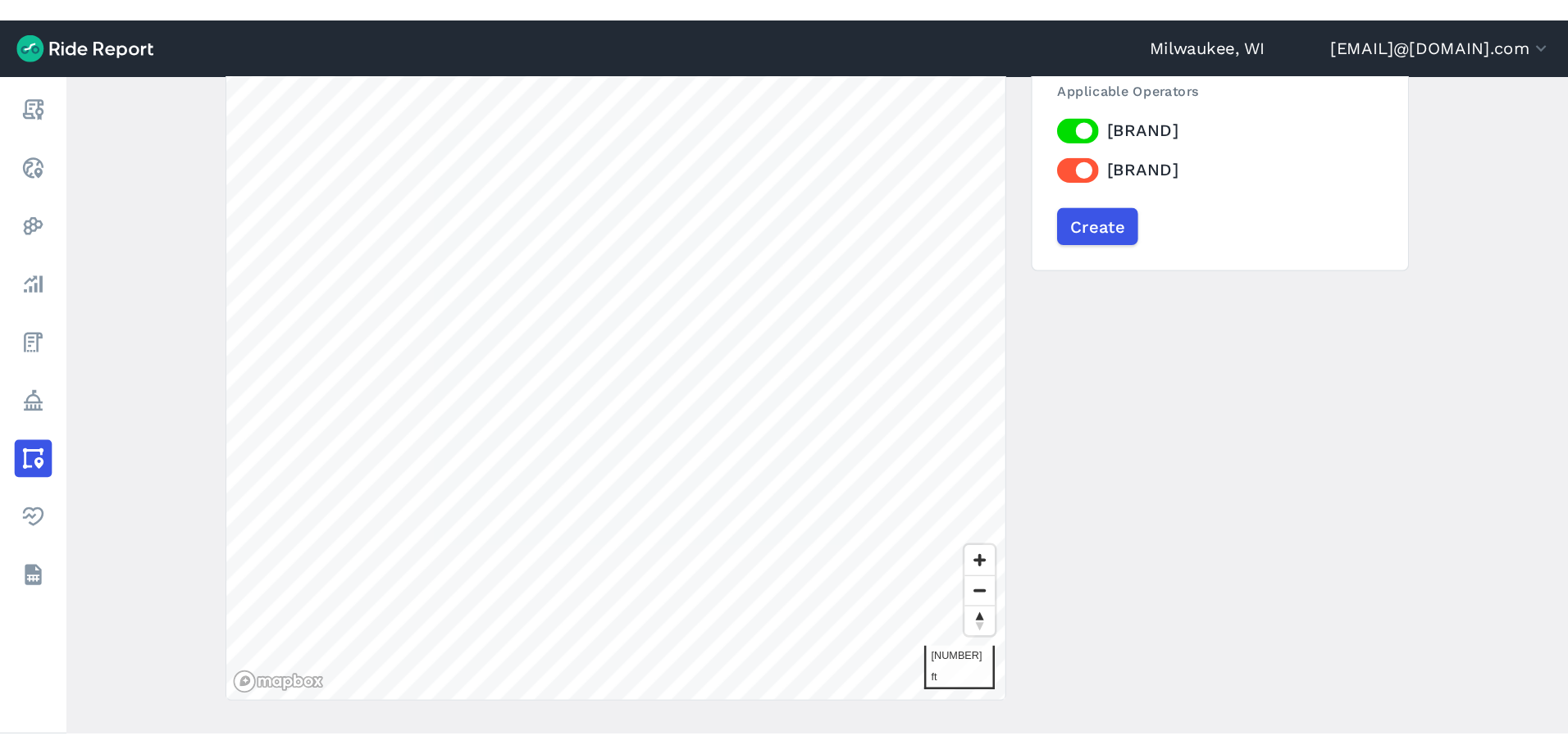 scroll, scrollTop: 107, scrollLeft: 0, axis: vertical 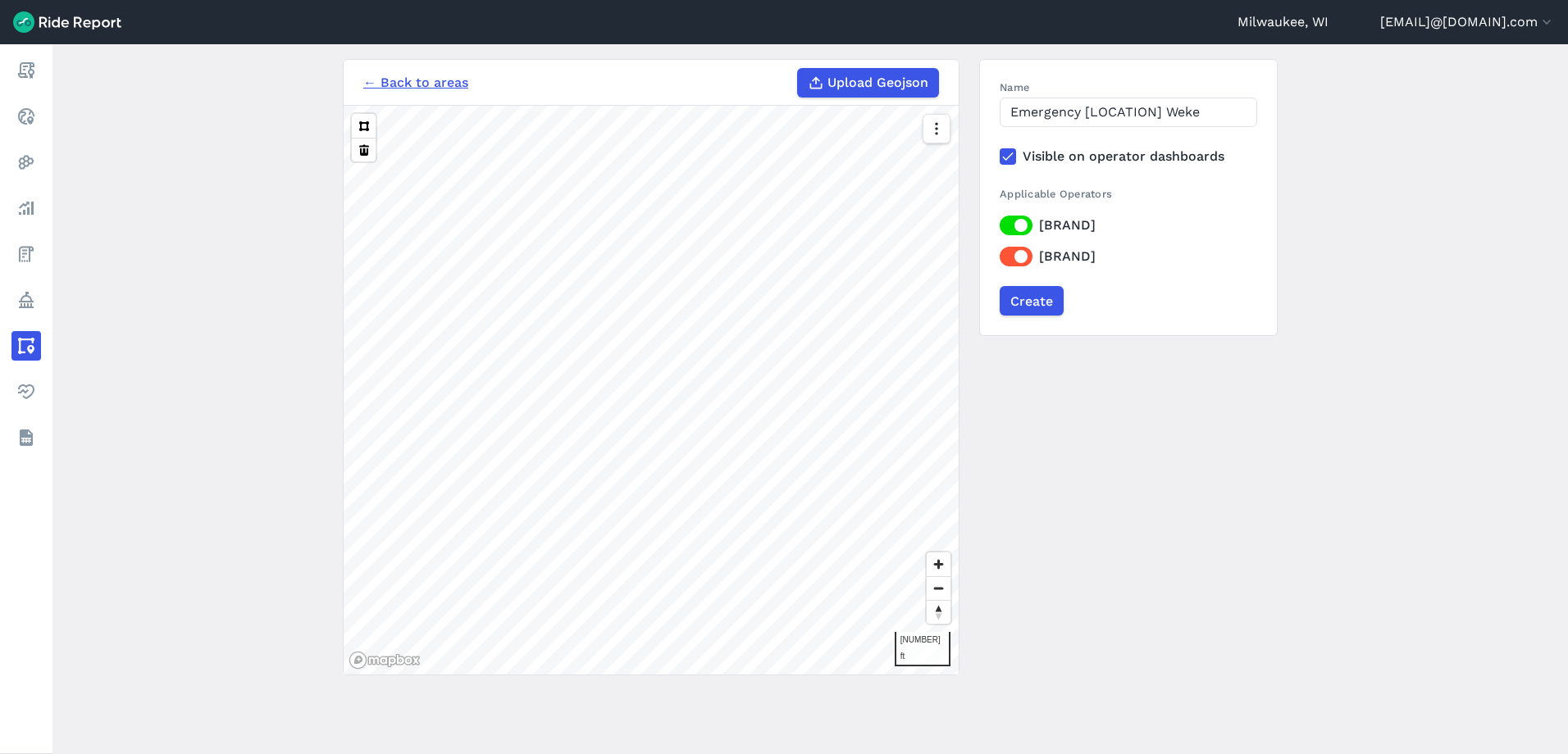 click on "Create a New Area ← Back to areas Upload Geojson [NUMBER] [UNIT] Name Emergency Downtown Weke Visible on operator dashboards Applicable Operators [BRAND] [BRAND] Create" at bounding box center [810, 399] 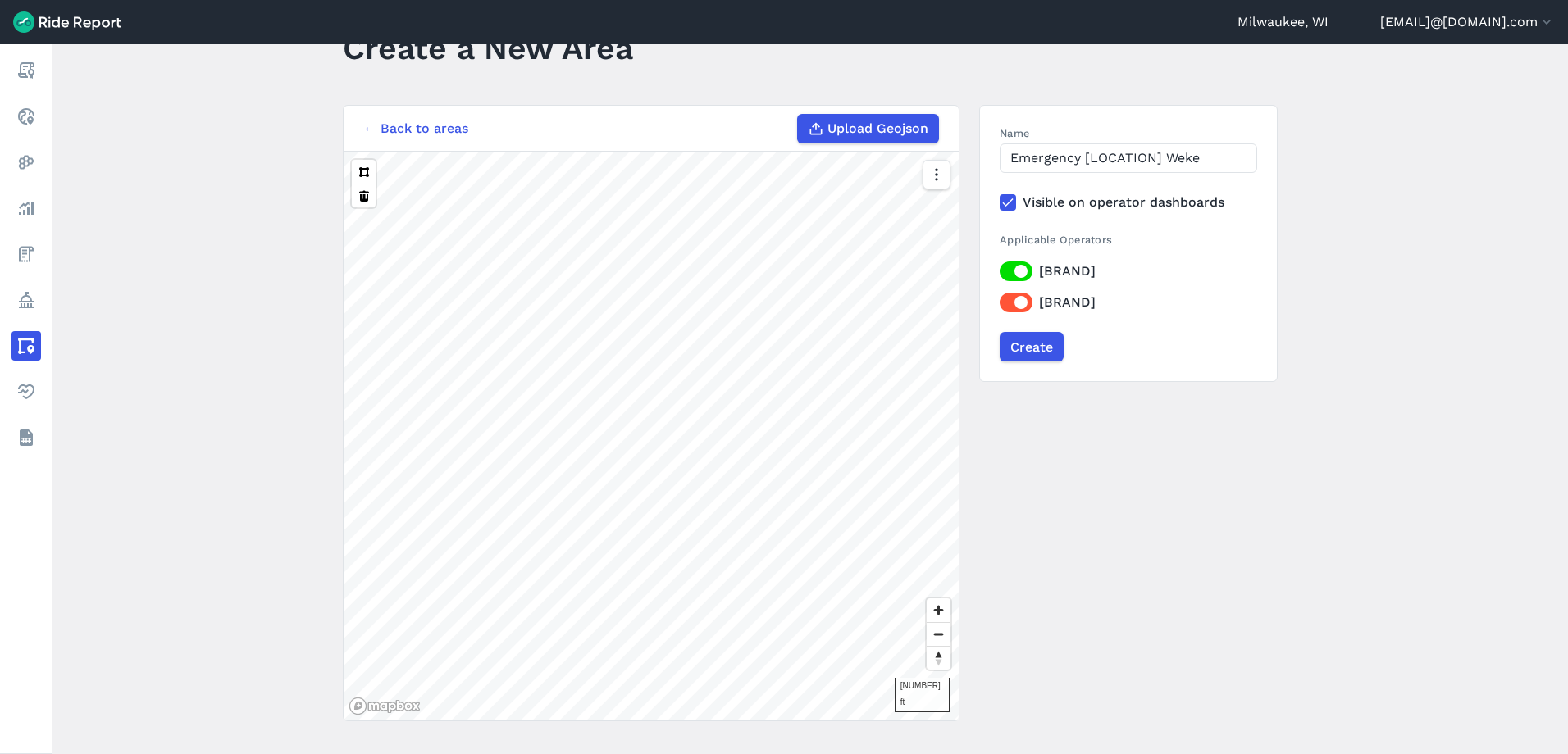 scroll, scrollTop: 0, scrollLeft: 0, axis: both 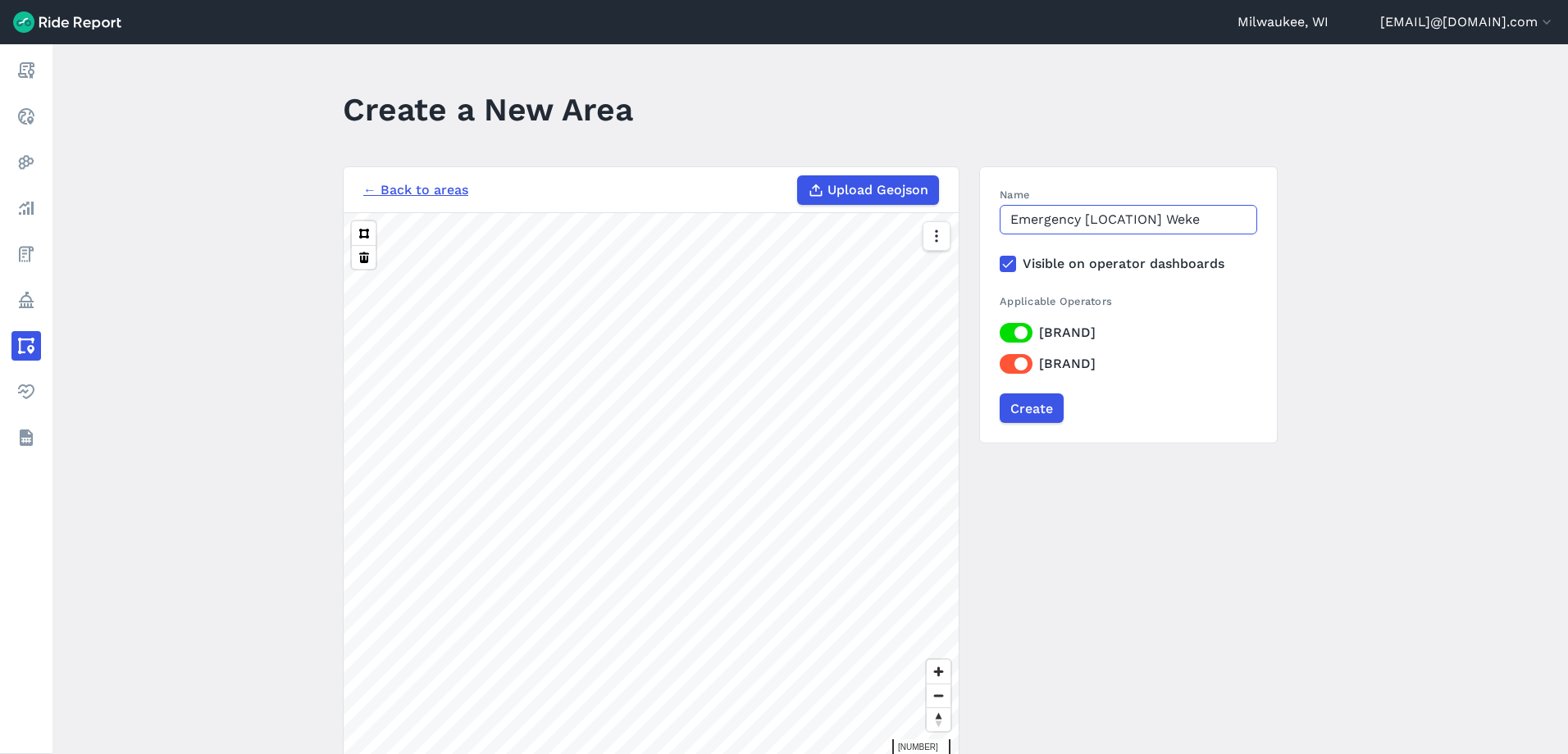 click on "Emergency [LOCATION] Weke" at bounding box center (1128, 220) 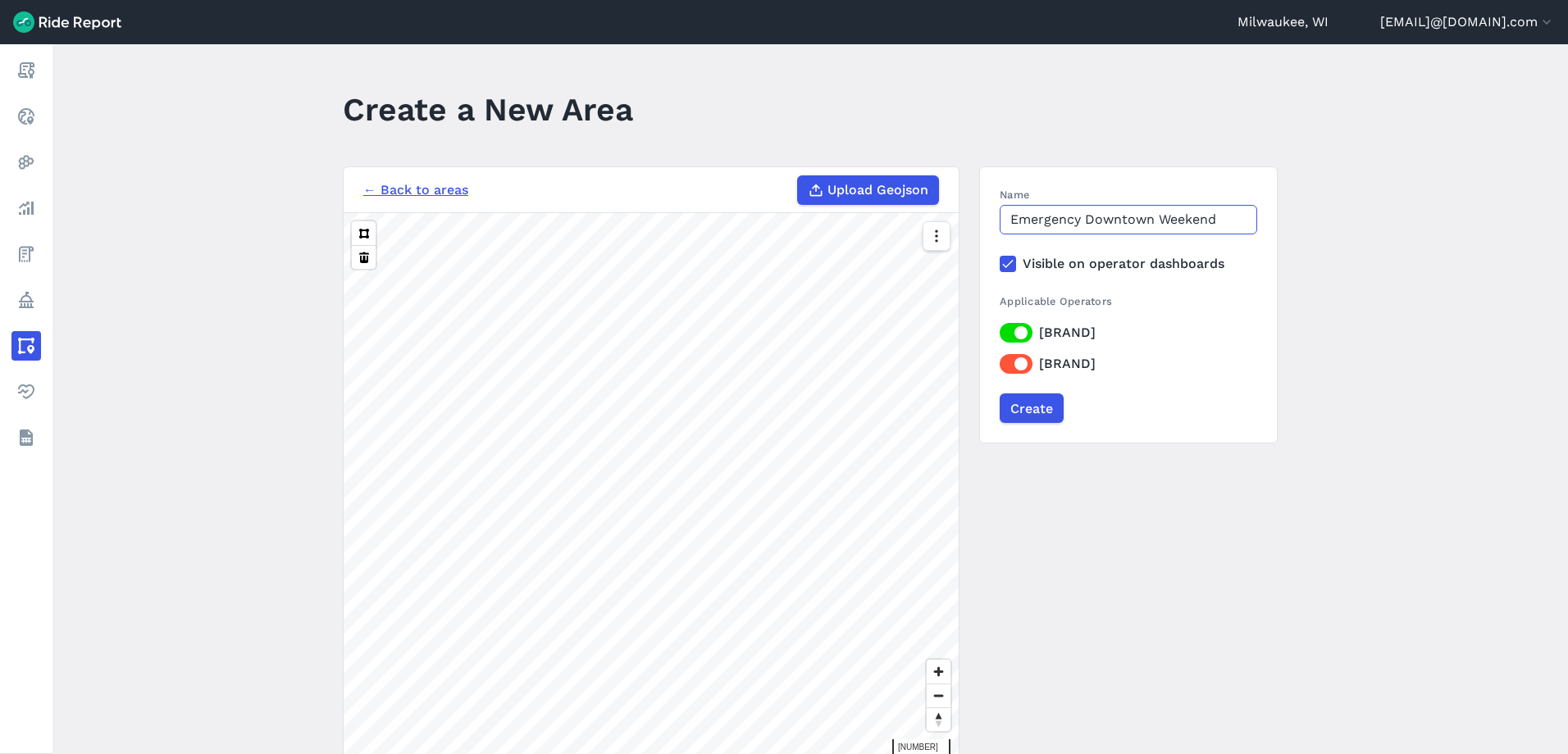 type on "Emergency Downtown Weekend" 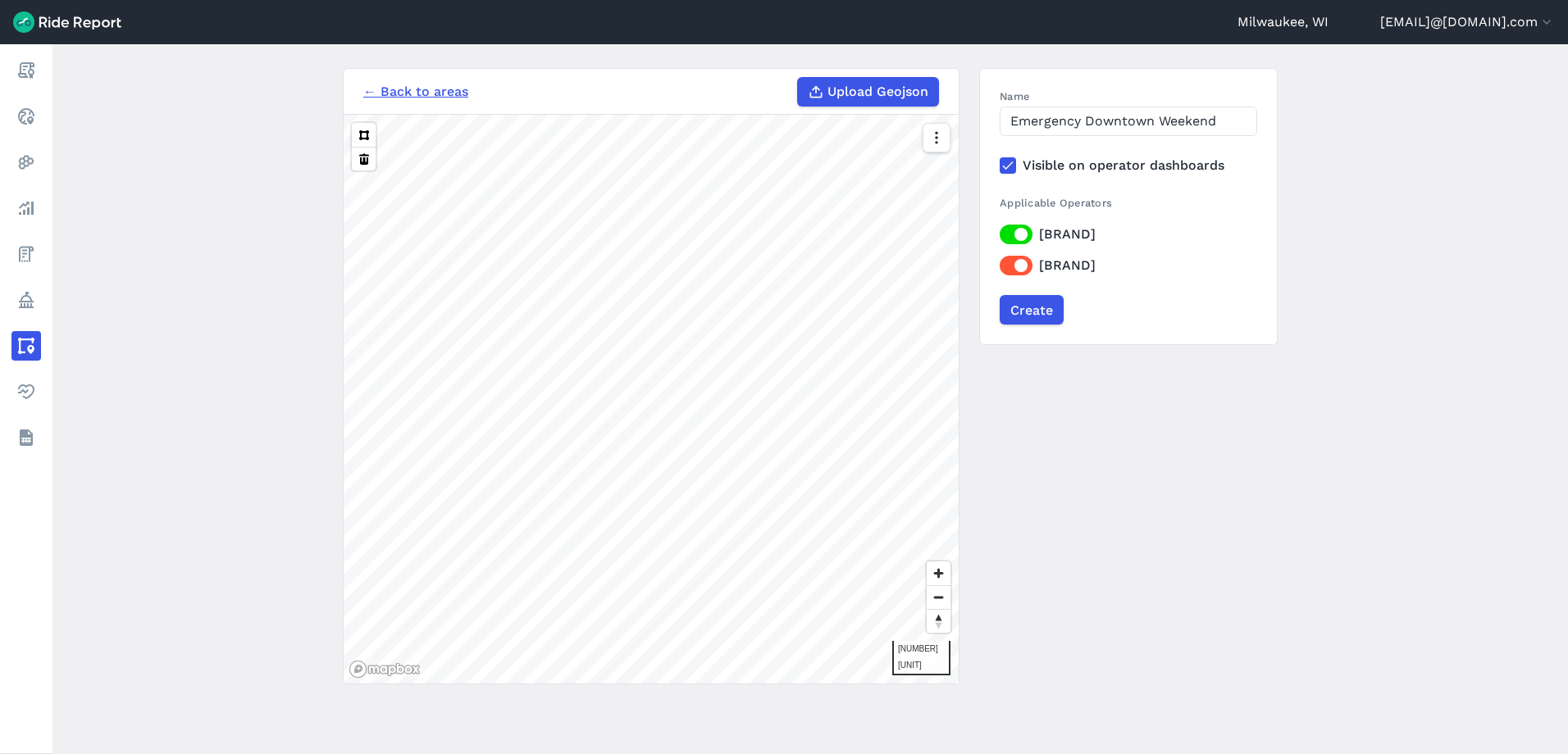 scroll, scrollTop: 107, scrollLeft: 0, axis: vertical 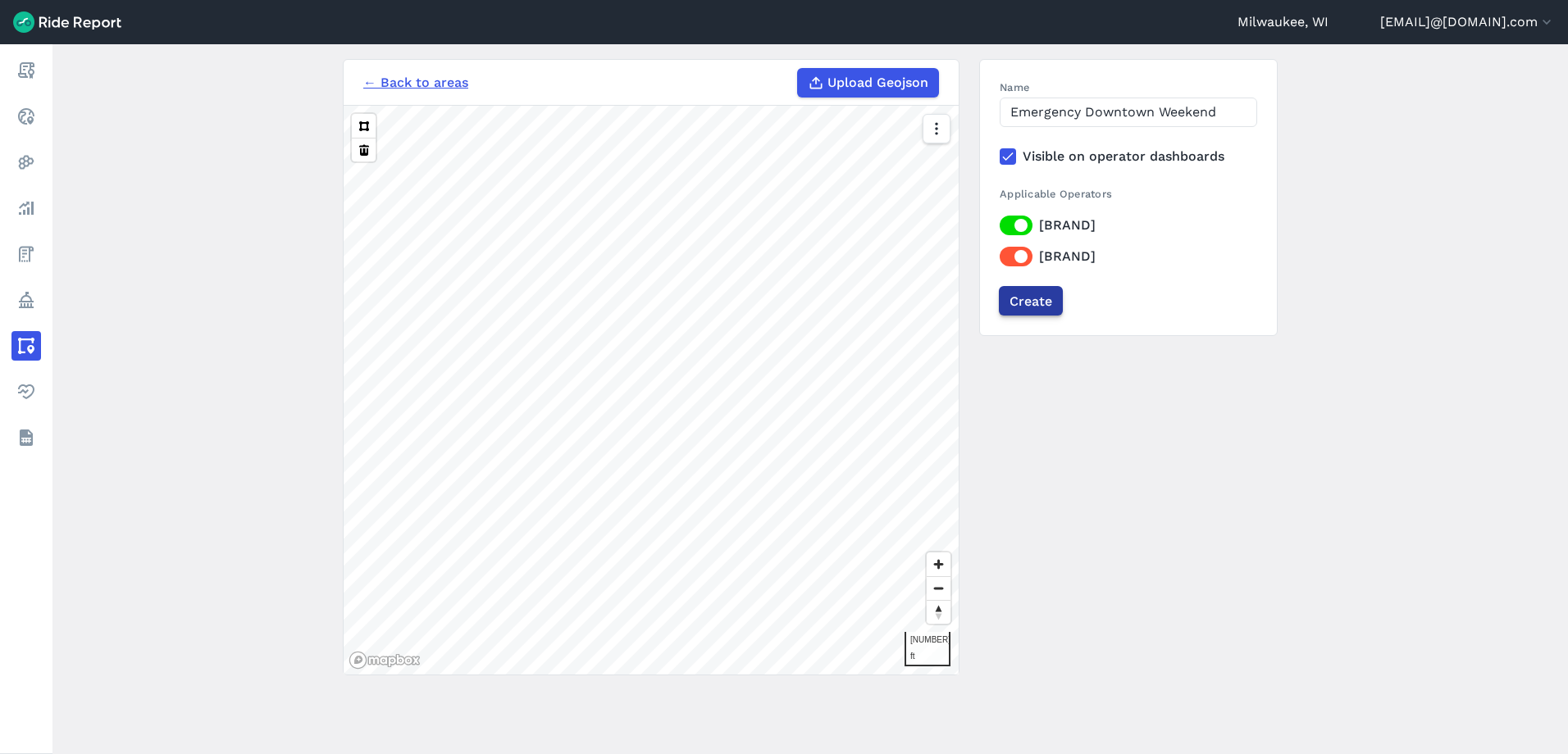 click on "Create" at bounding box center [1031, 301] 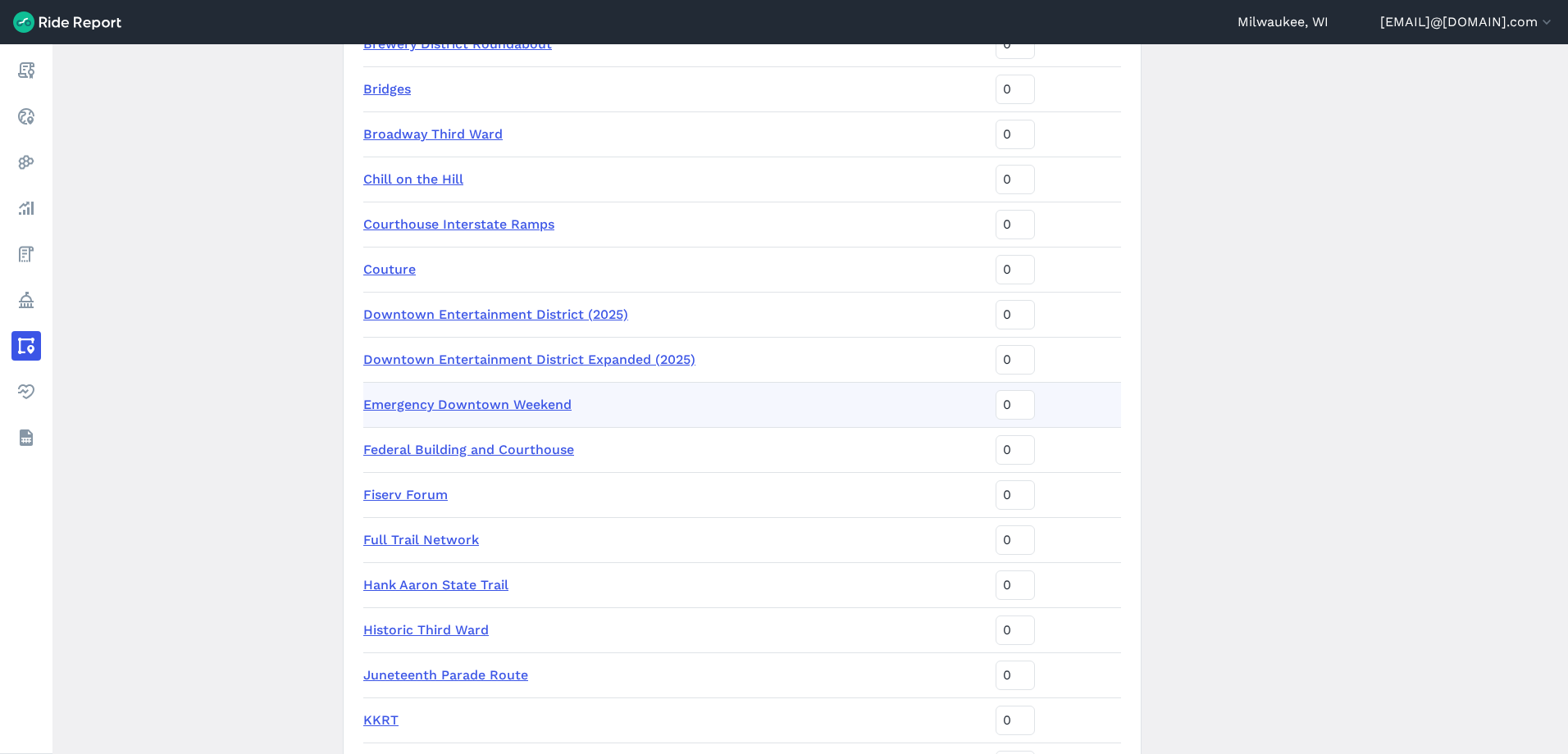 scroll, scrollTop: 1706, scrollLeft: 0, axis: vertical 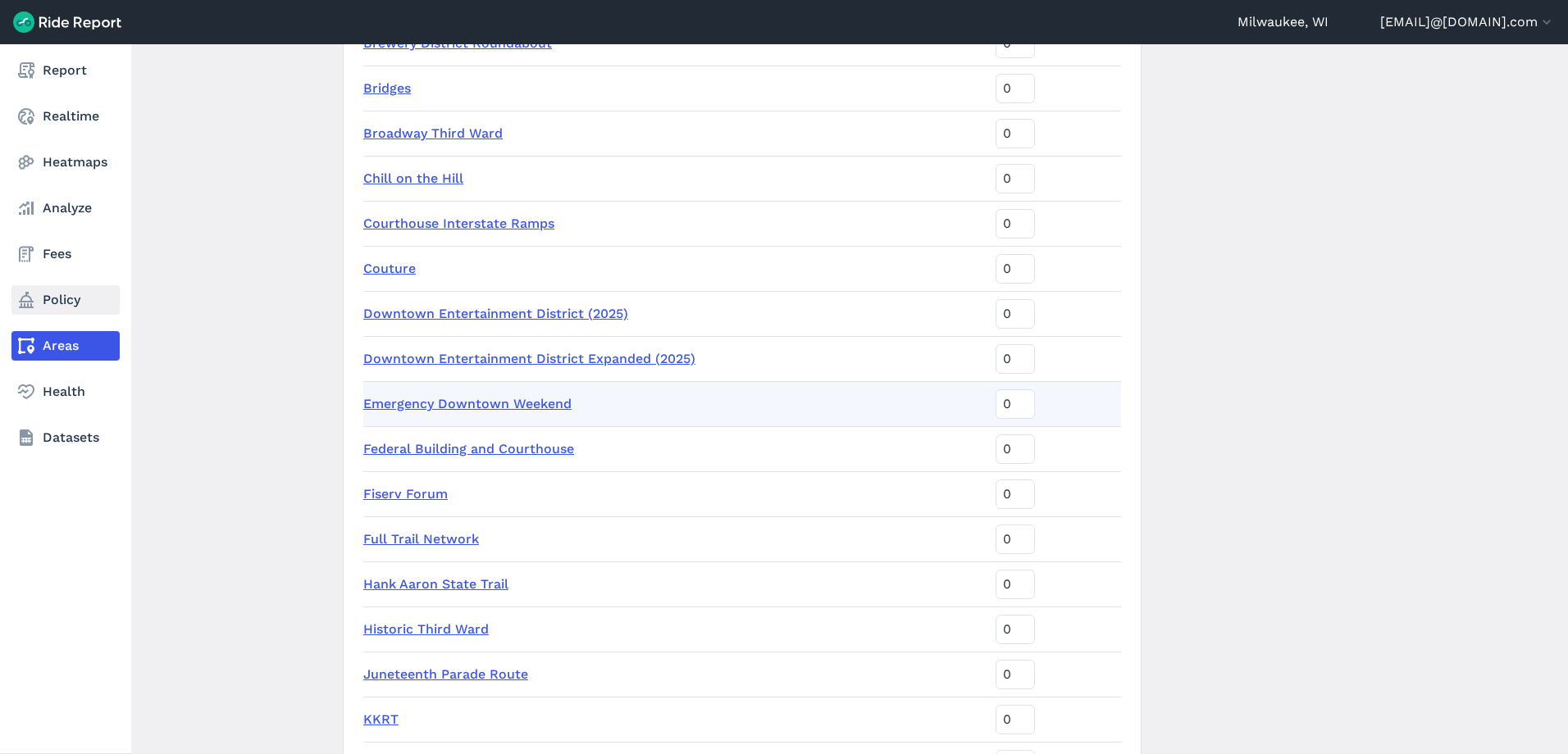 drag, startPoint x: 57, startPoint y: 295, endPoint x: 80, endPoint y: 298, distance: 23.194827 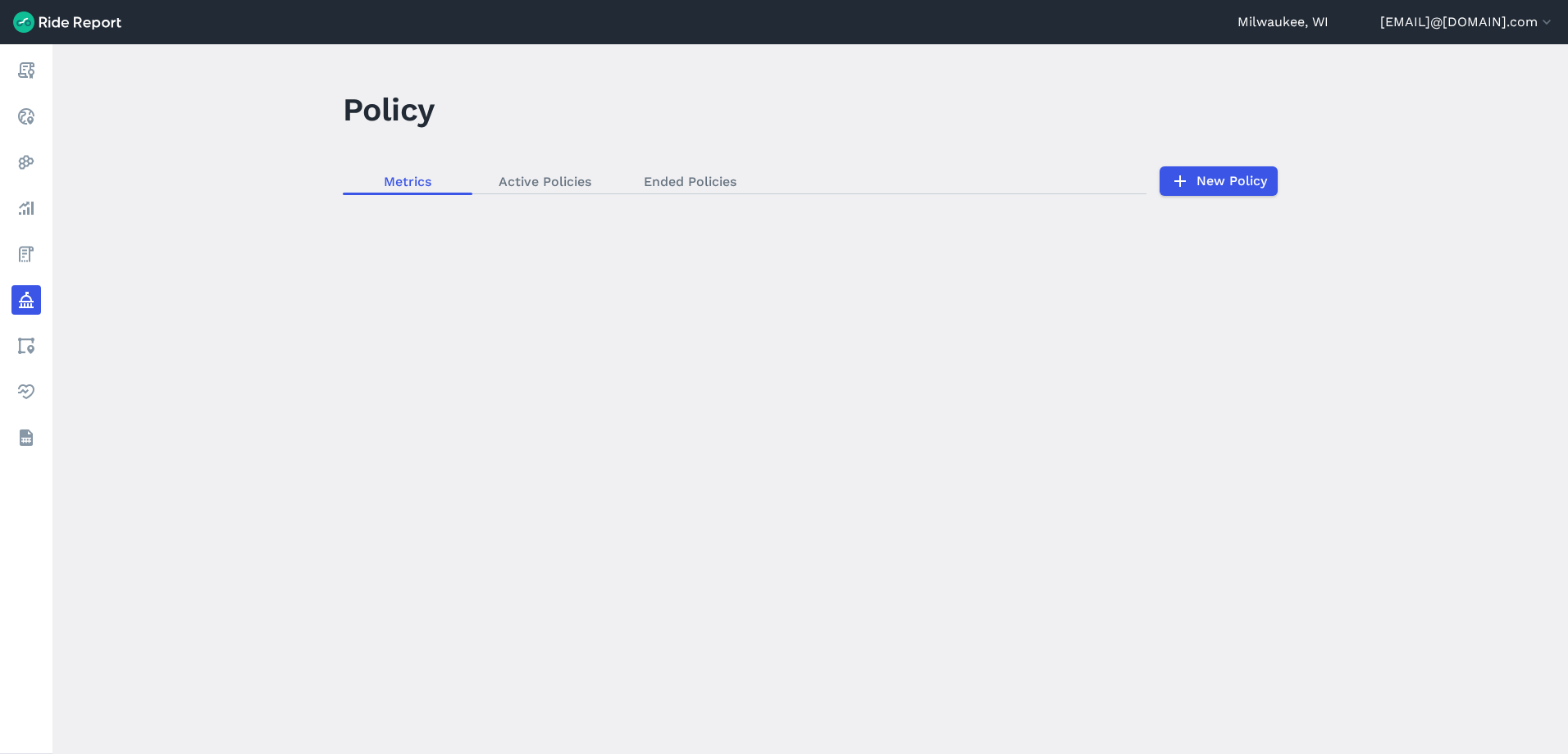 click at bounding box center (810, 399) 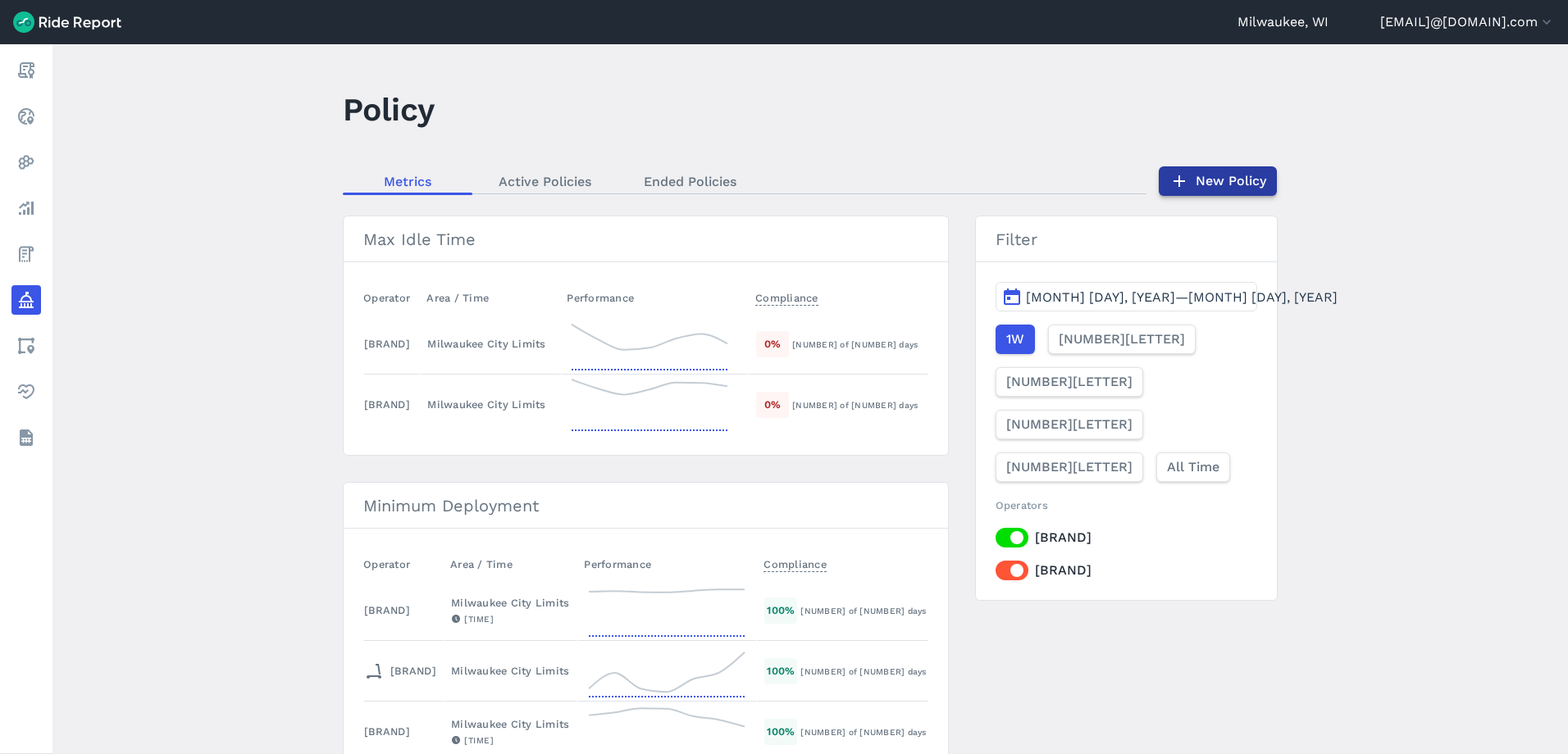 click on "New Policy" at bounding box center (1218, 181) 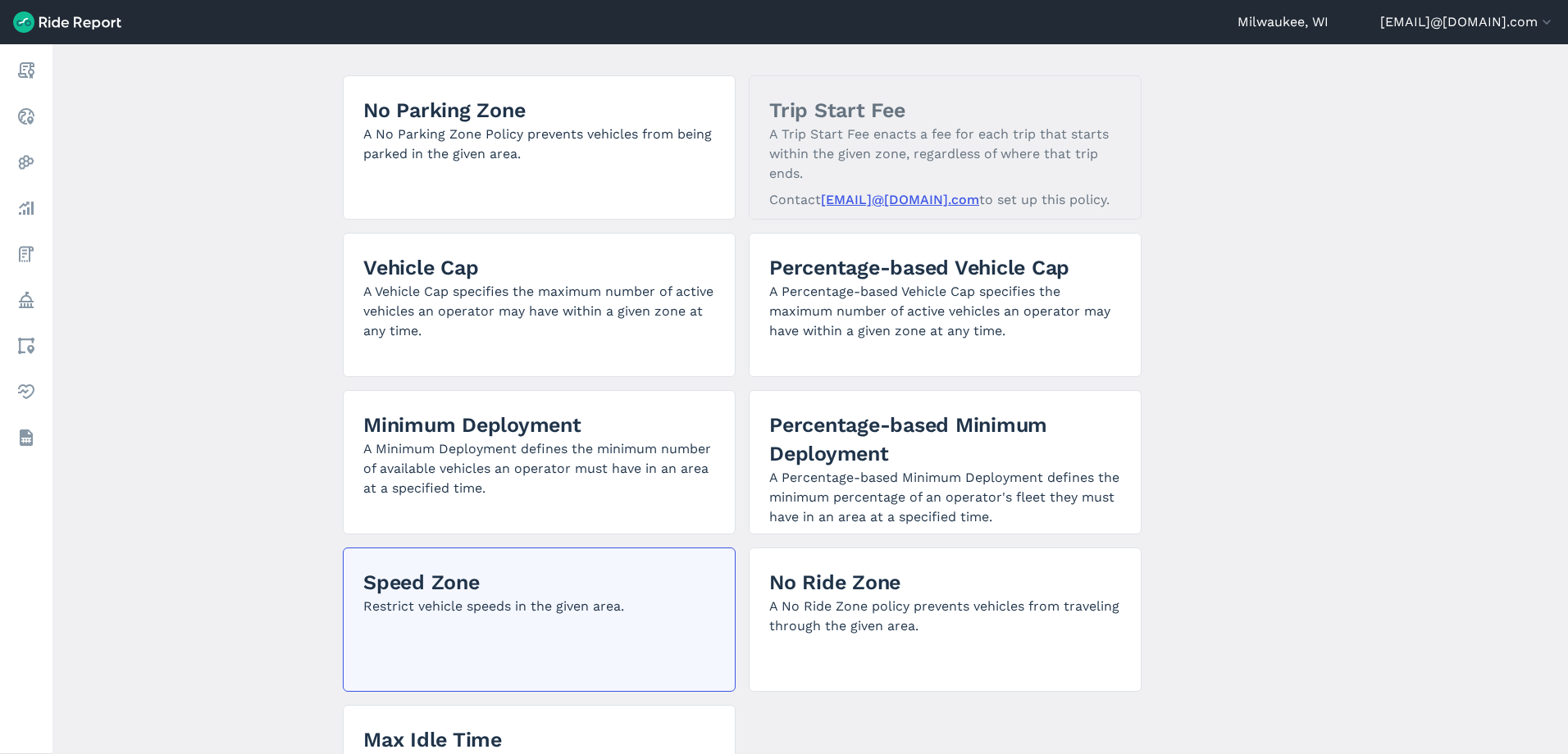 scroll, scrollTop: 246, scrollLeft: 0, axis: vertical 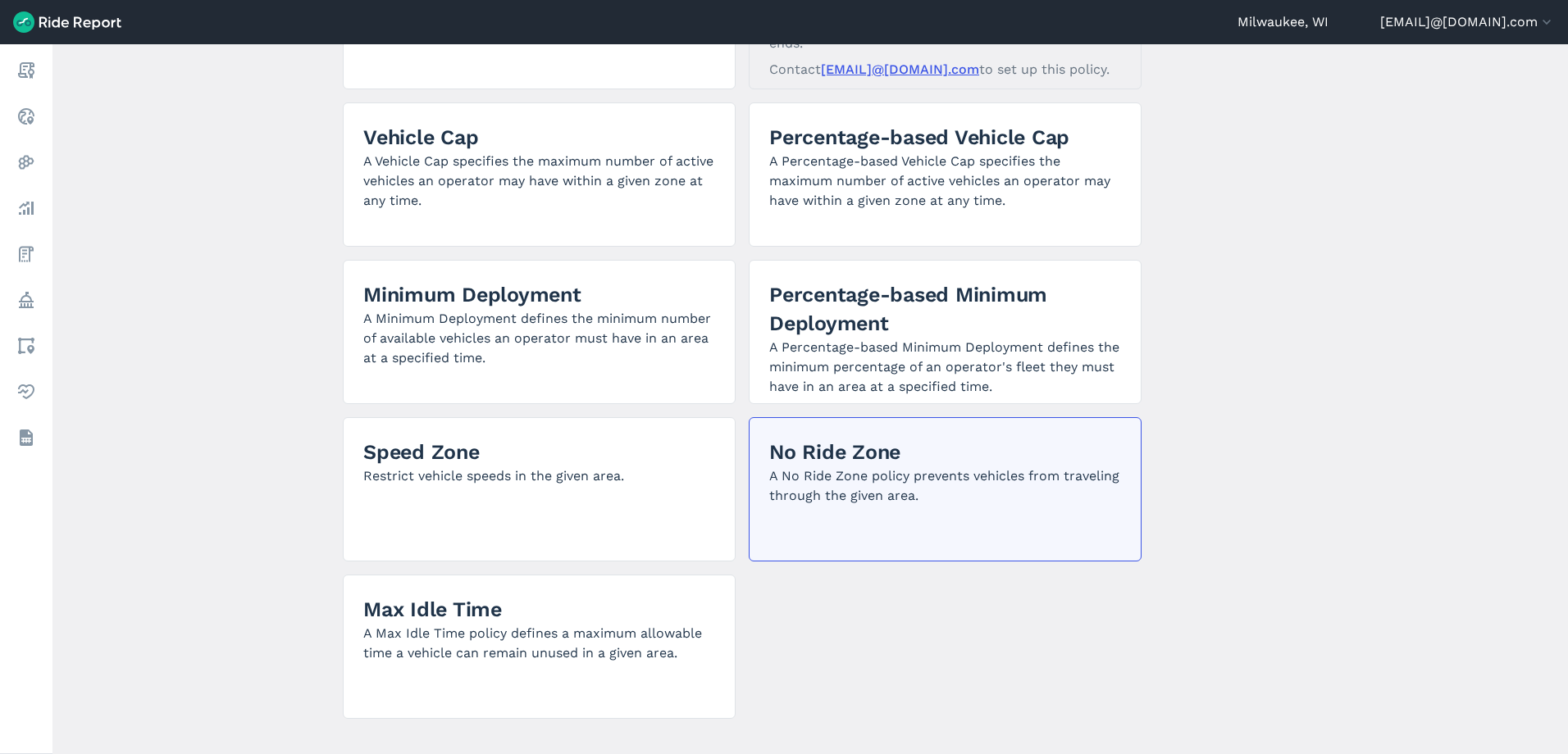click on "A No Ride Zone policy prevents vehicles from traveling through the given area." at bounding box center (945, 486) 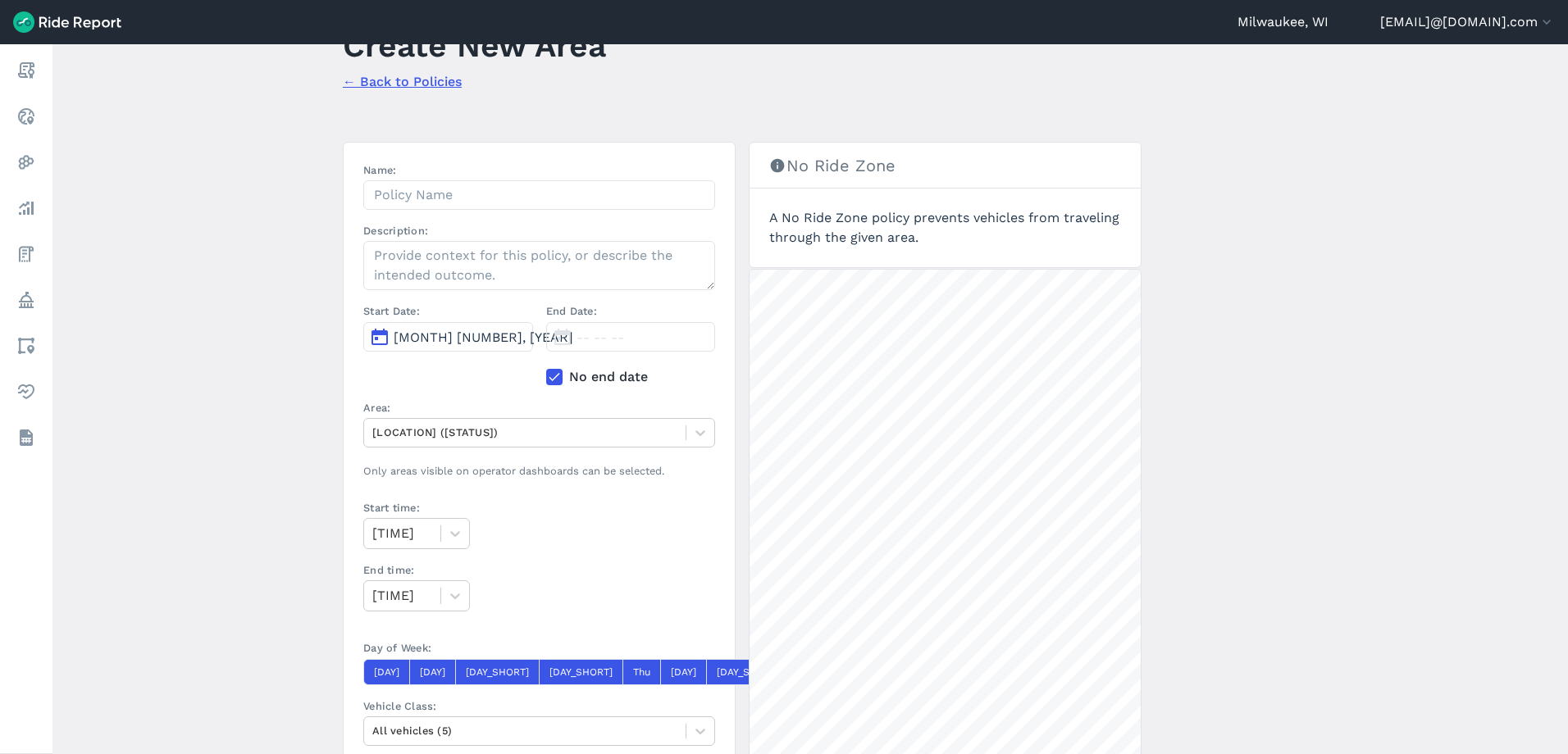 scroll, scrollTop: 0, scrollLeft: 0, axis: both 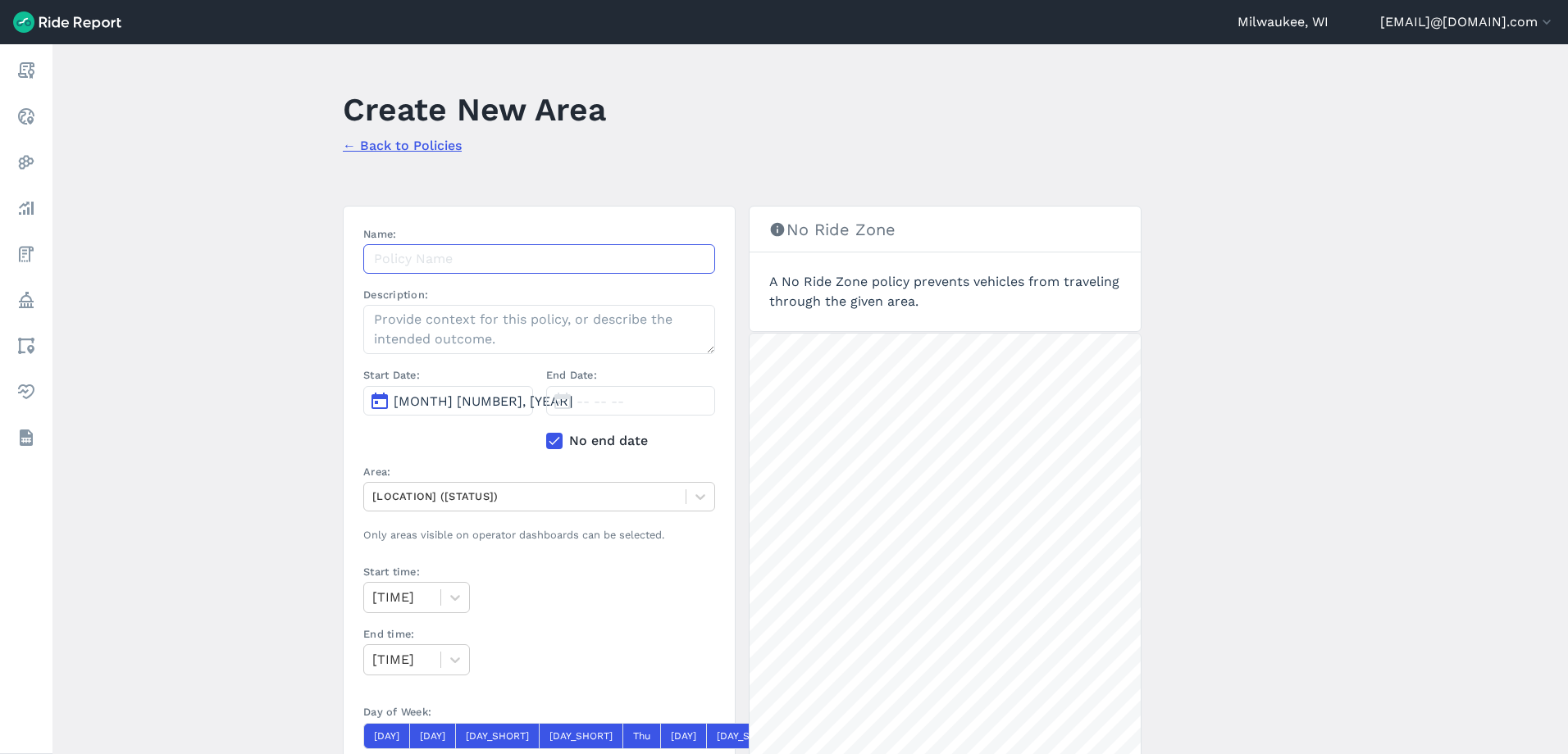 click on "Name:" at bounding box center [539, 259] 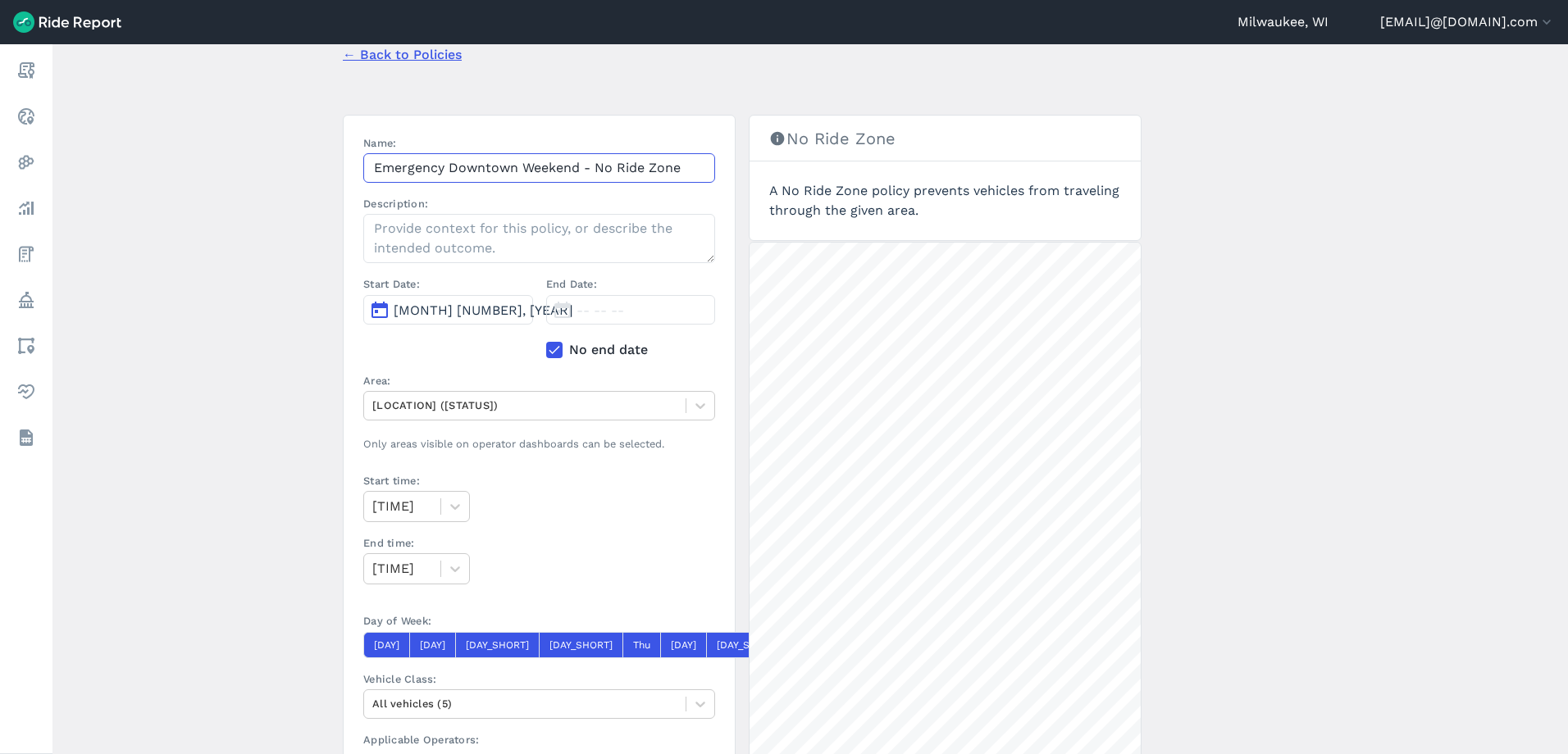 scroll, scrollTop: 246, scrollLeft: 0, axis: vertical 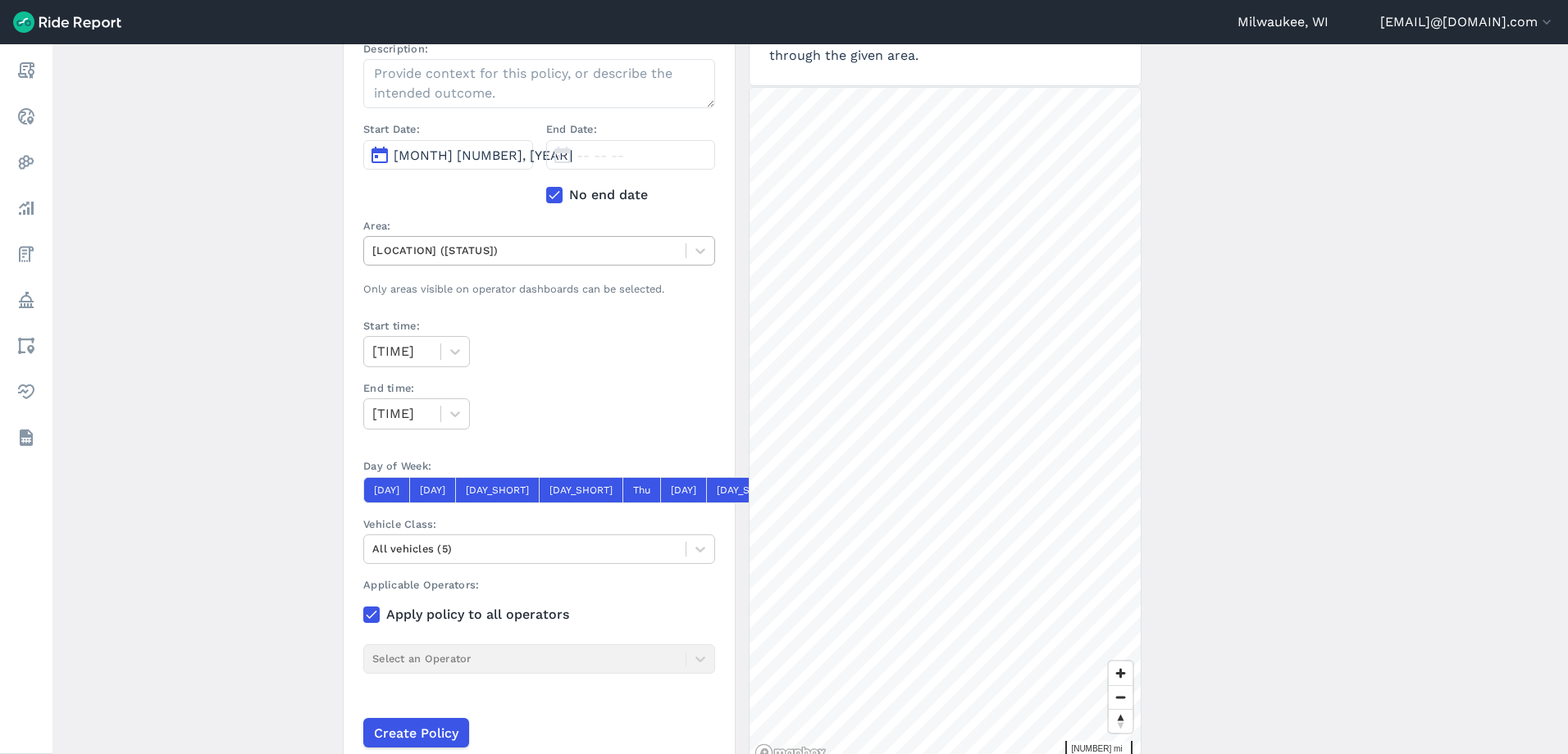click at bounding box center (525, 250) 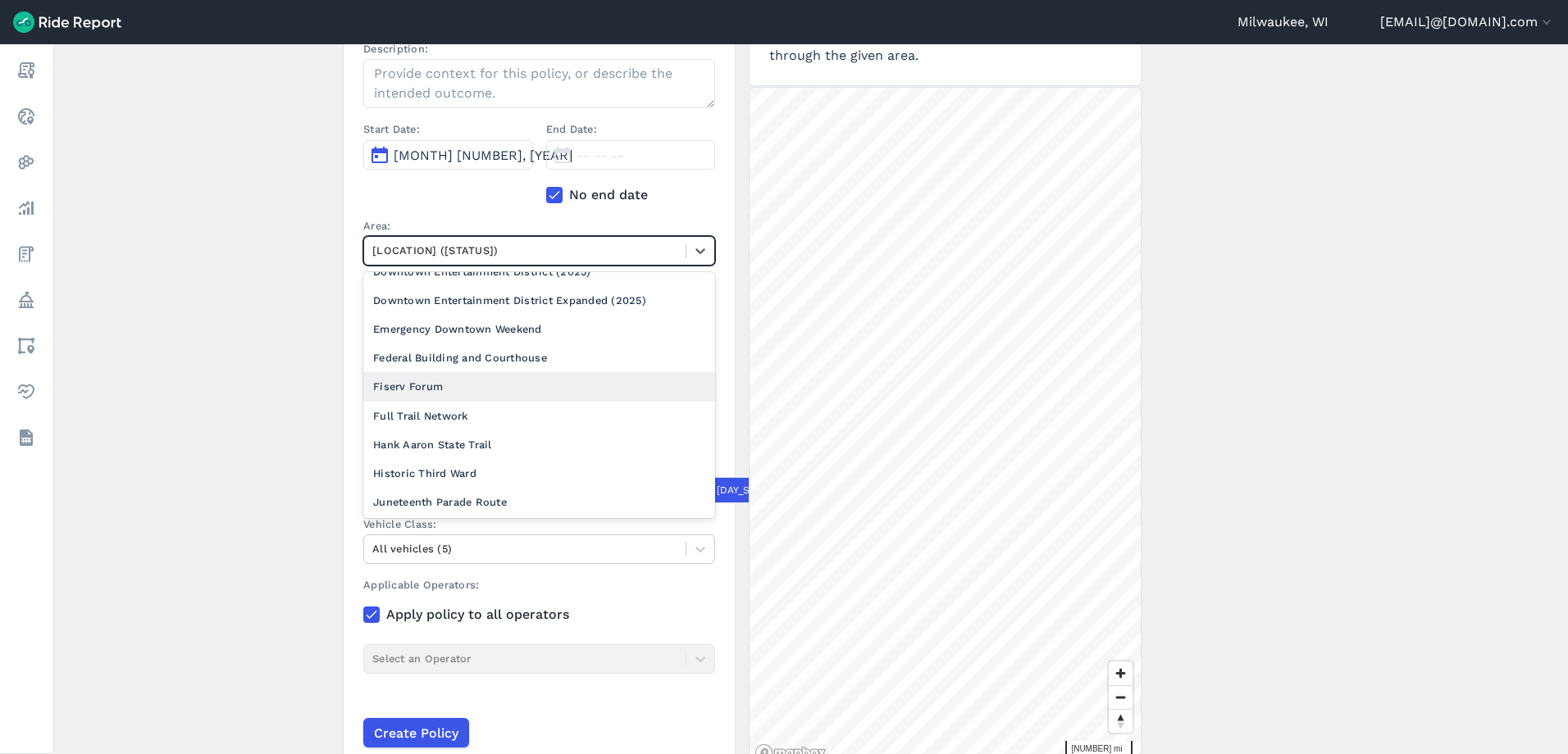 scroll, scrollTop: 574, scrollLeft: 0, axis: vertical 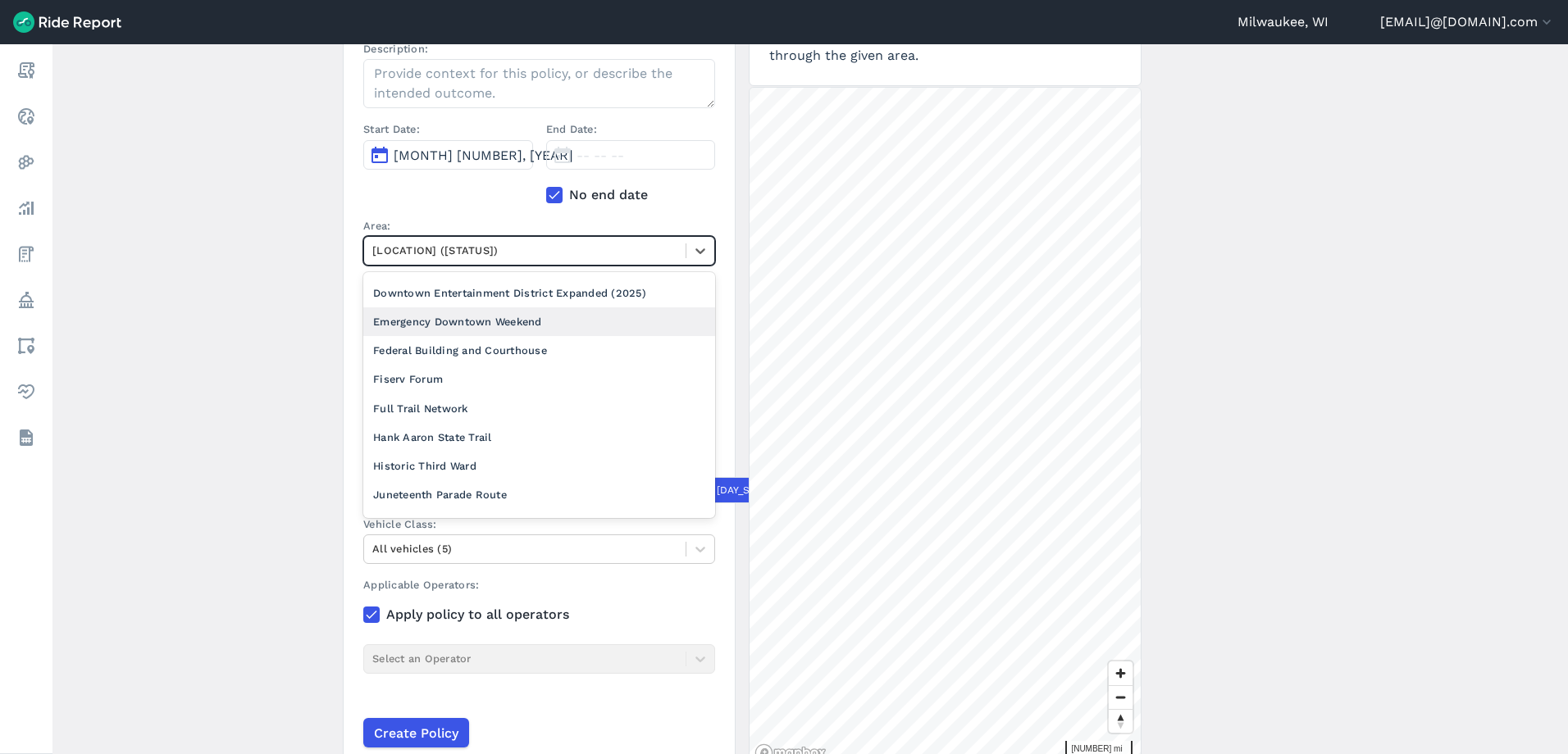 click on "Emergency Downtown Weekend" at bounding box center (539, 321) 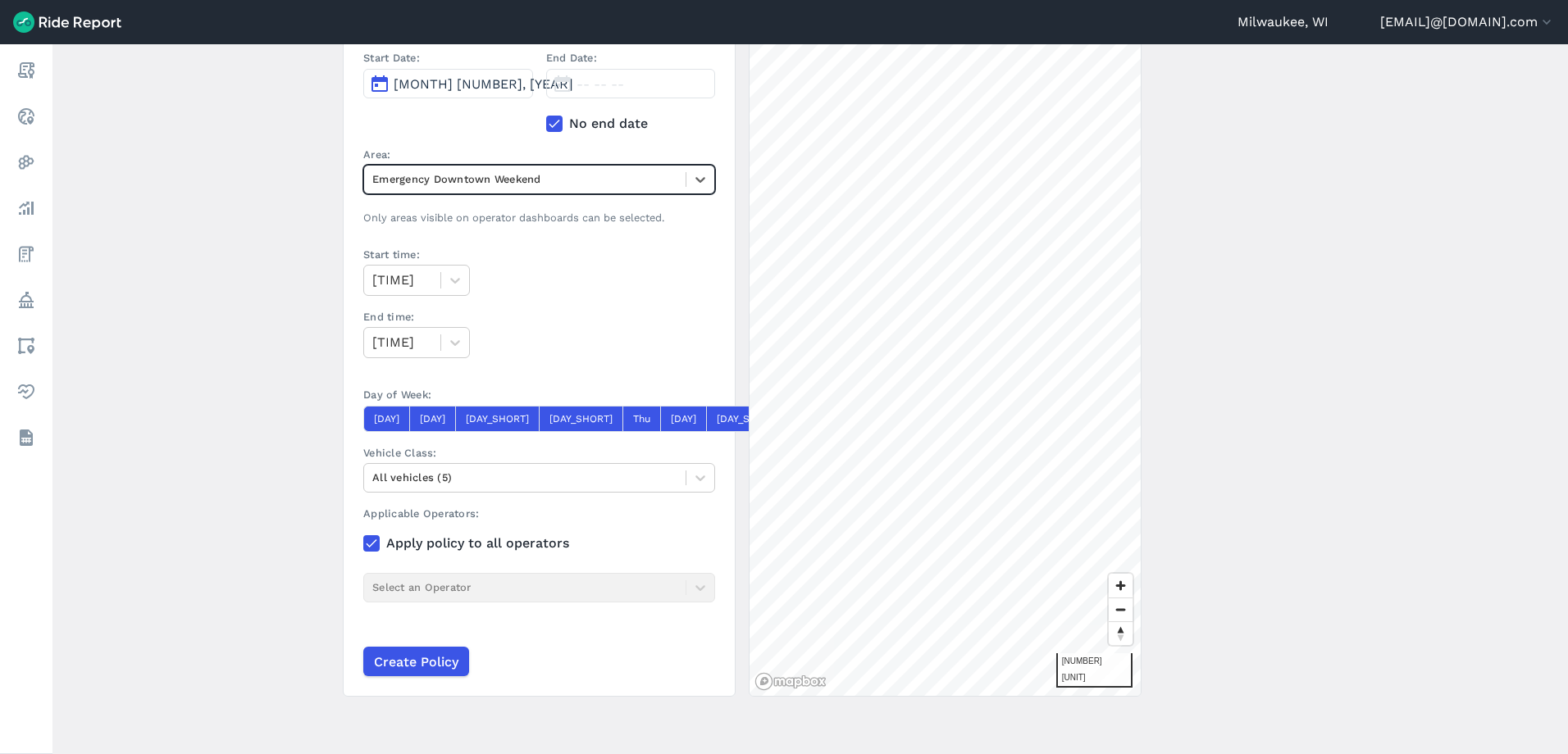 scroll, scrollTop: 319, scrollLeft: 0, axis: vertical 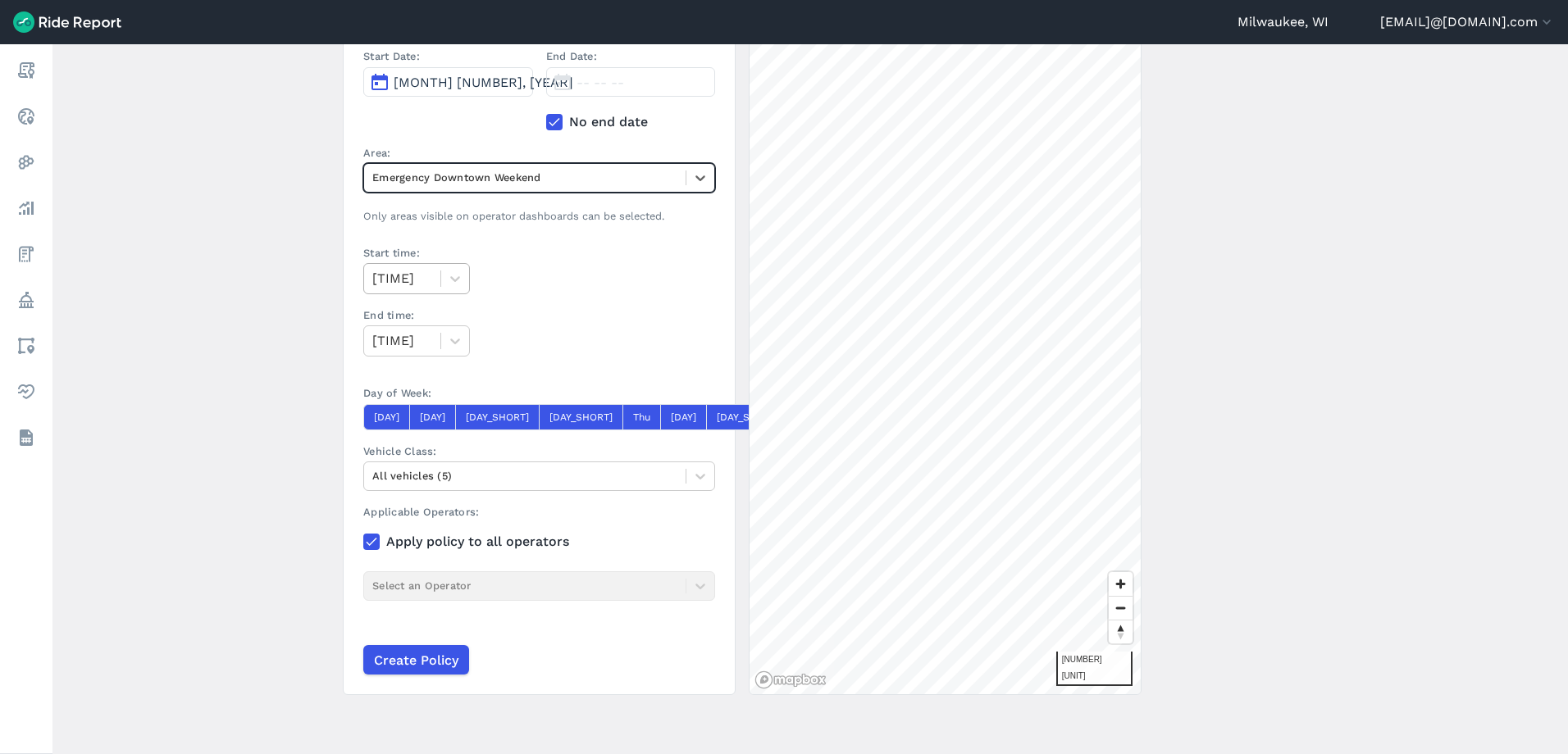 click at bounding box center (402, 279) 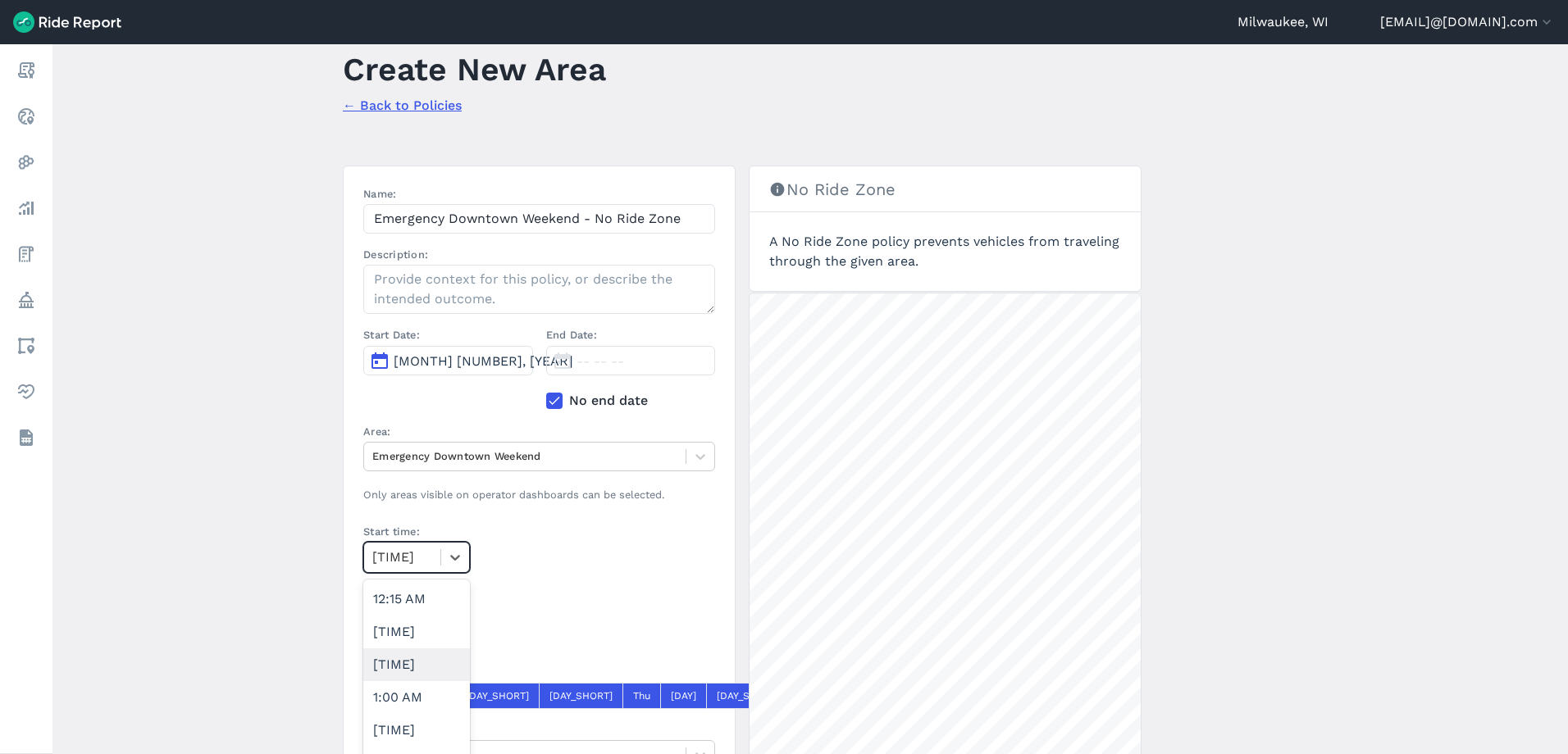 scroll, scrollTop: 0, scrollLeft: 0, axis: both 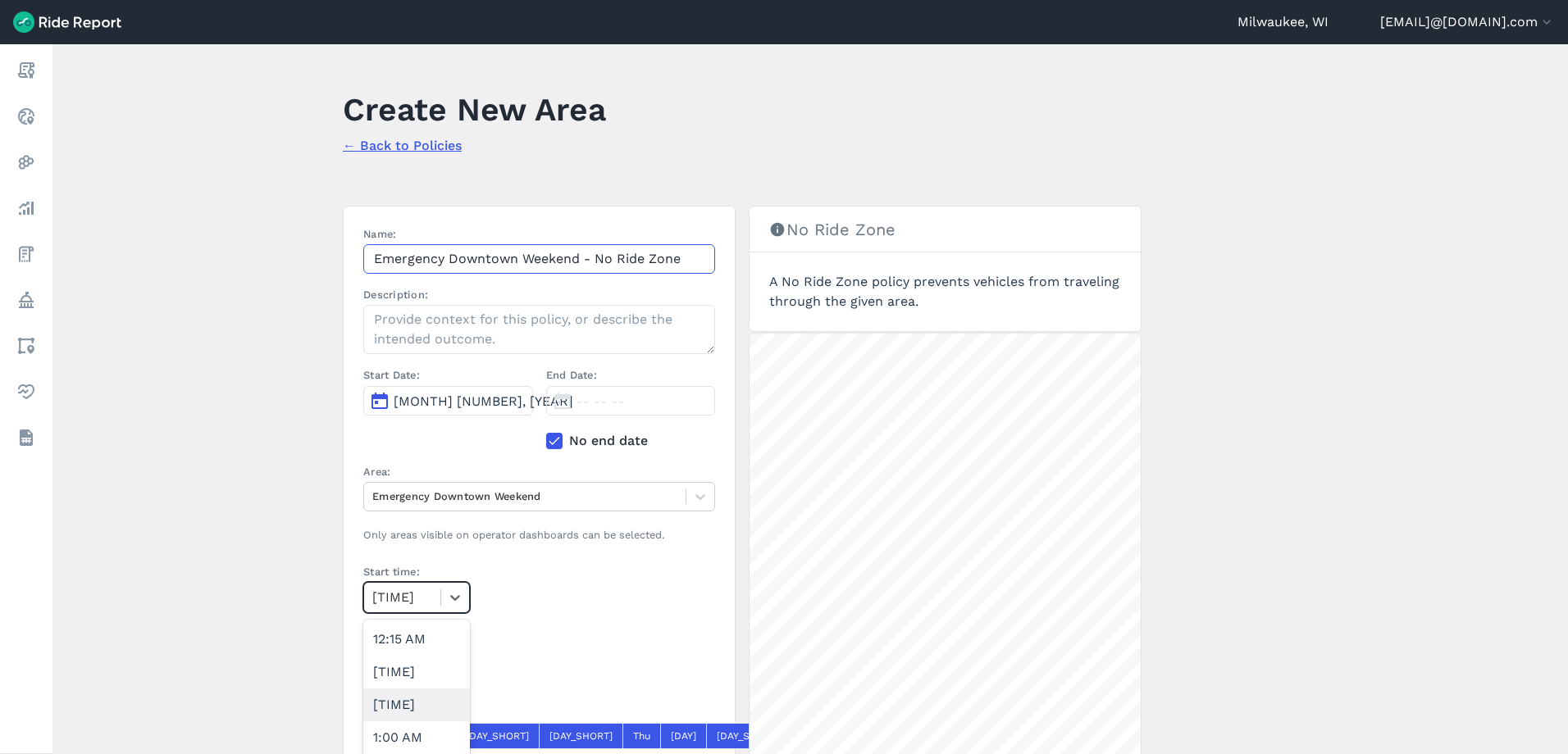 click on "Emergency Downtown Weekend - No Ride Zone" at bounding box center (539, 259) 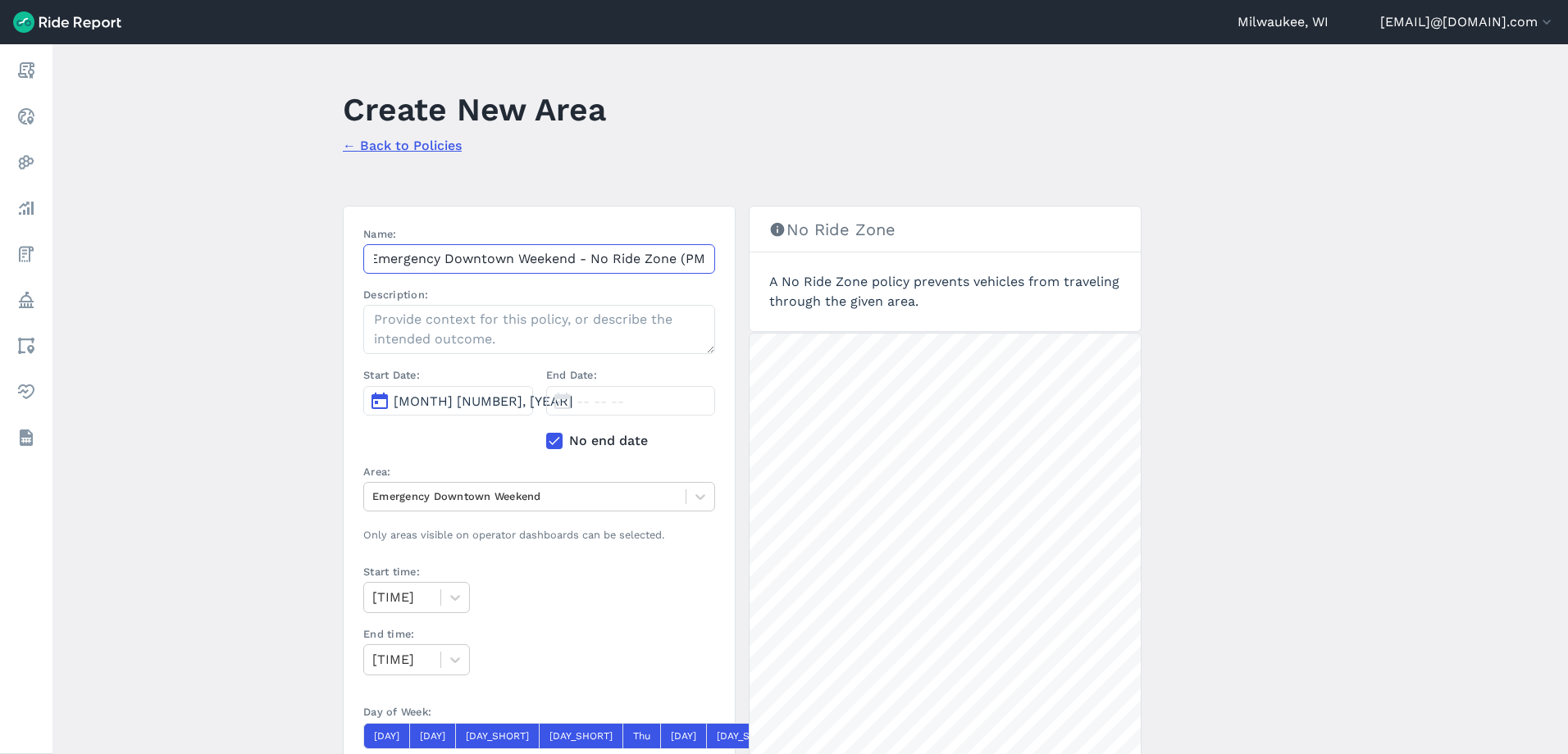 scroll, scrollTop: 0, scrollLeft: 8, axis: horizontal 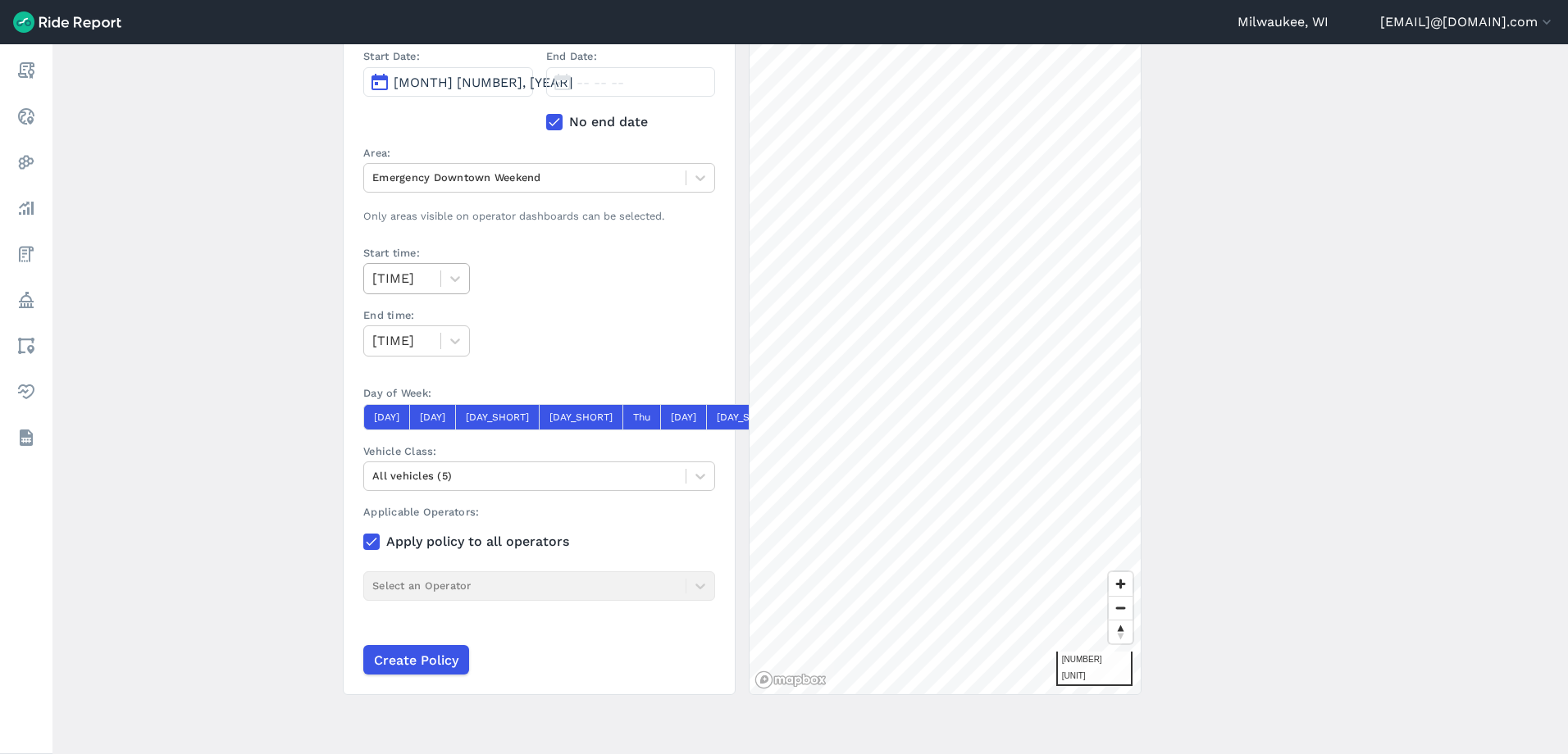 type on "Emergency Downtown Weekend - No Ride Zone (PM)" 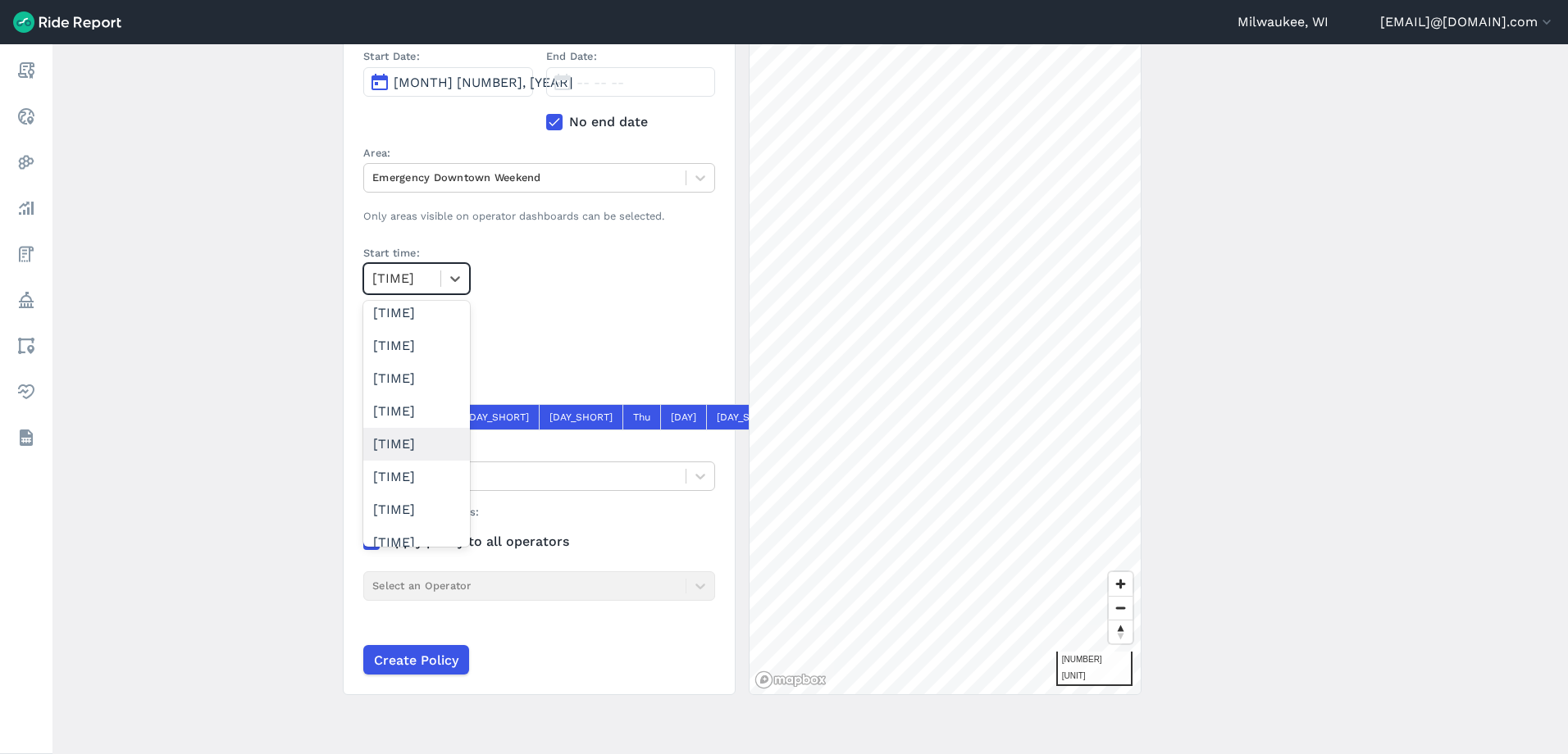 scroll, scrollTop: 2793, scrollLeft: 0, axis: vertical 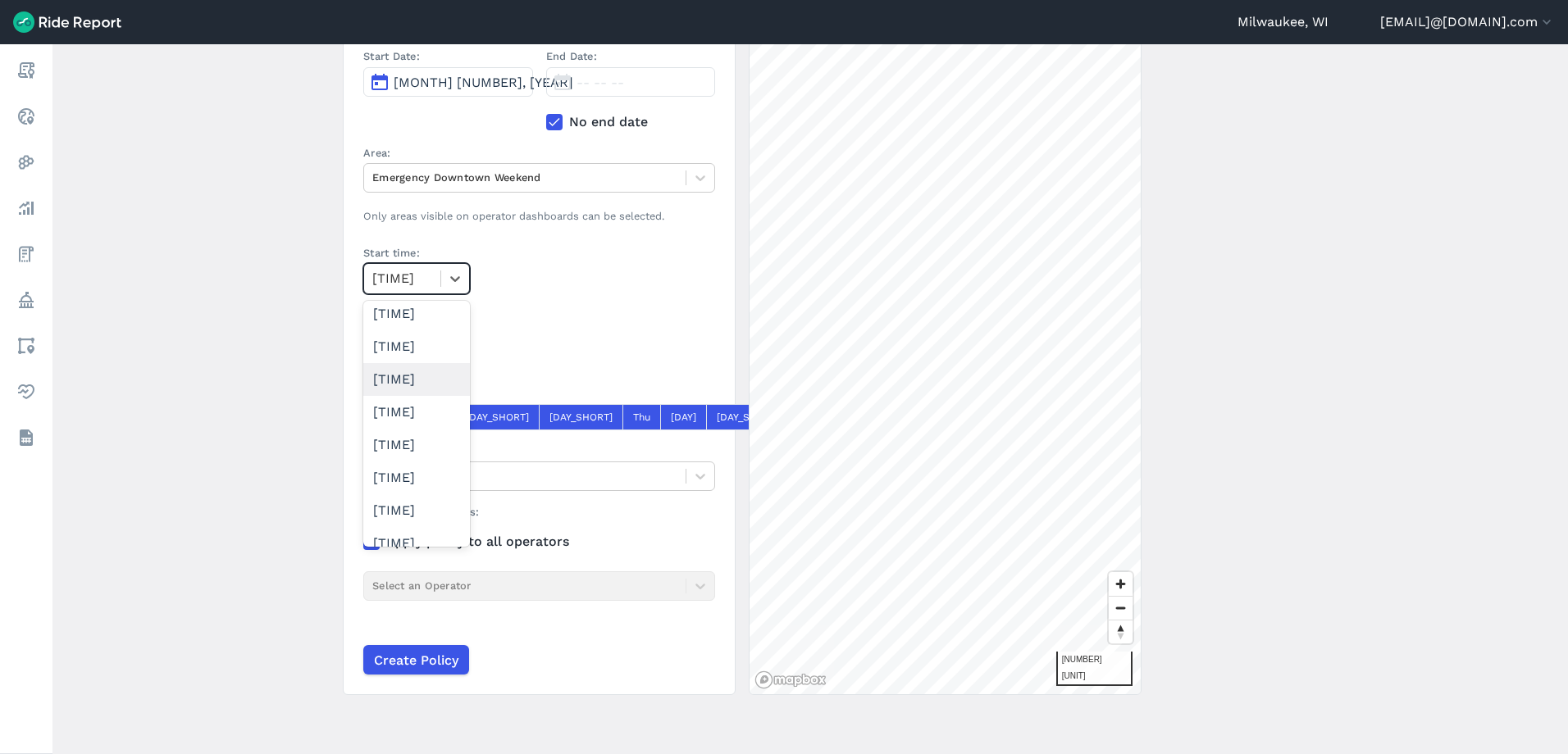 click on "[TIME]" at bounding box center [417, 379] 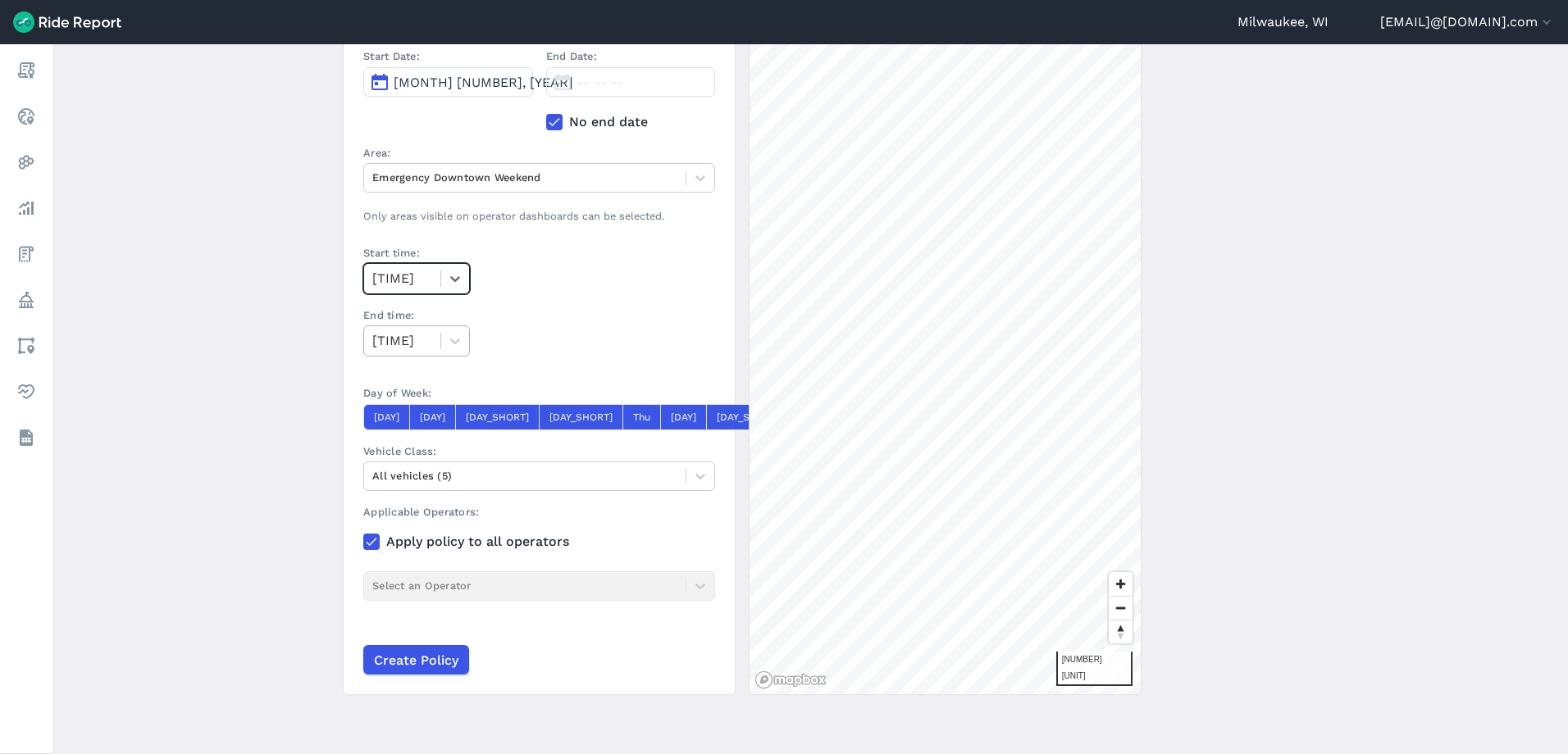 click at bounding box center [402, 341] 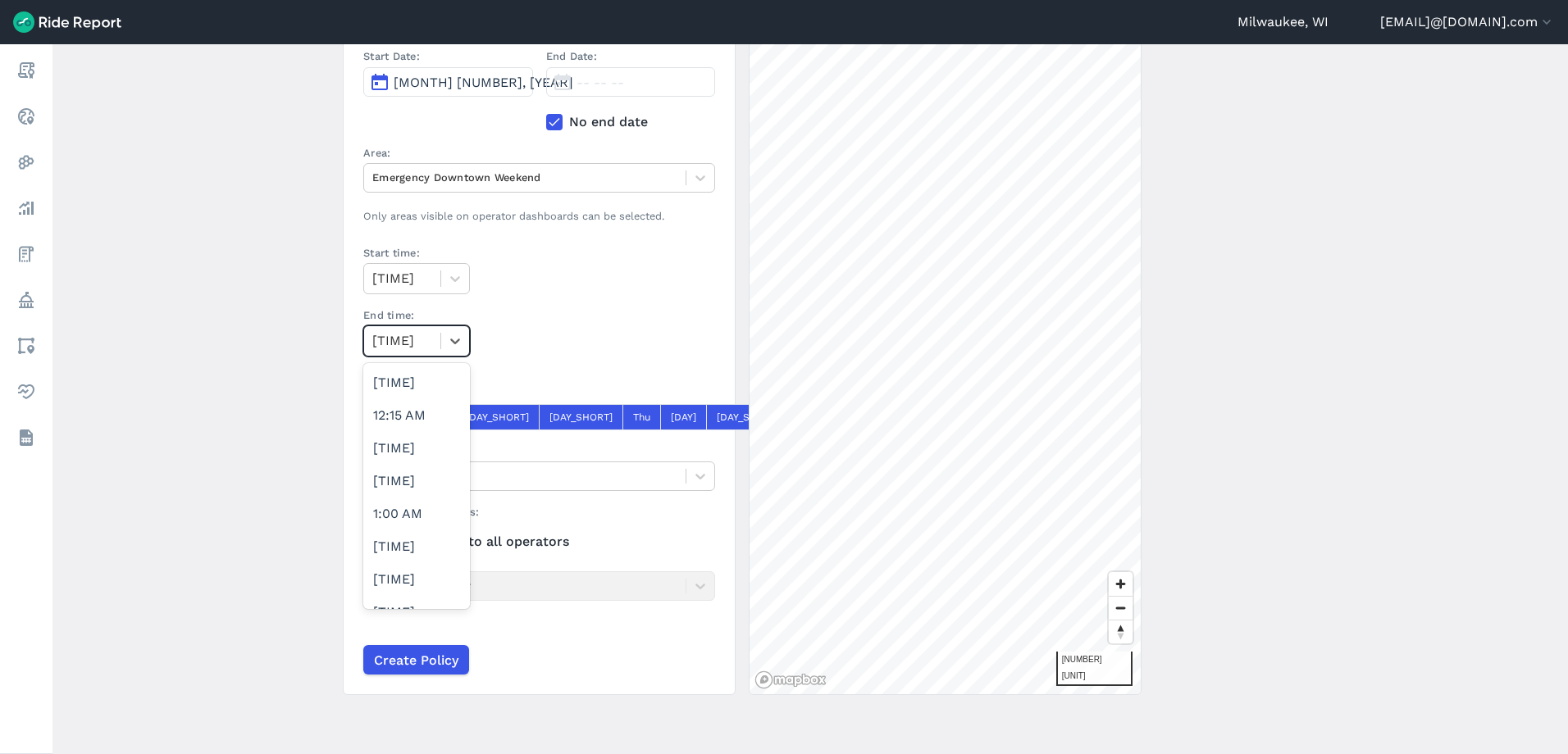 scroll, scrollTop: 574, scrollLeft: 0, axis: vertical 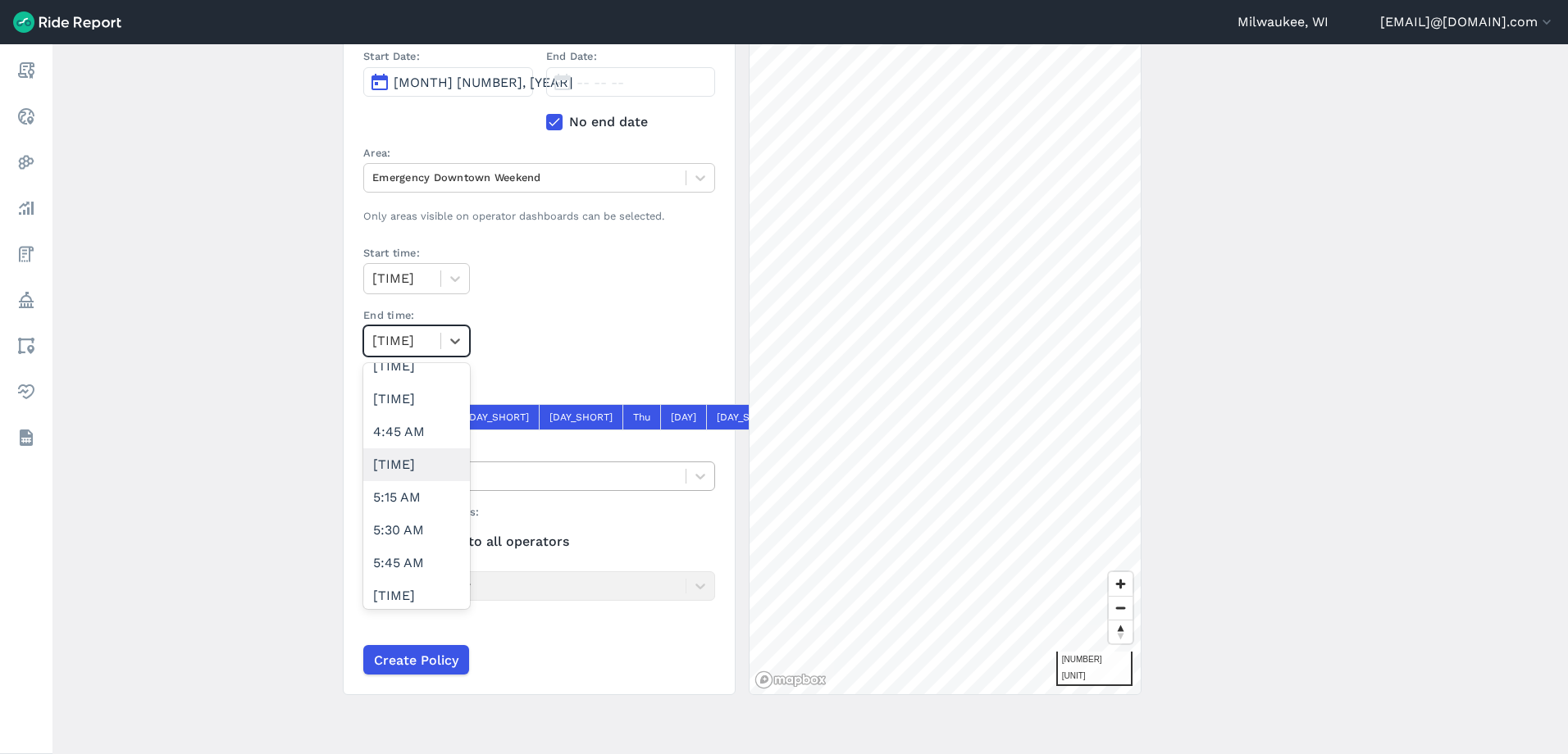 click on "[TIME]" at bounding box center (417, 465) 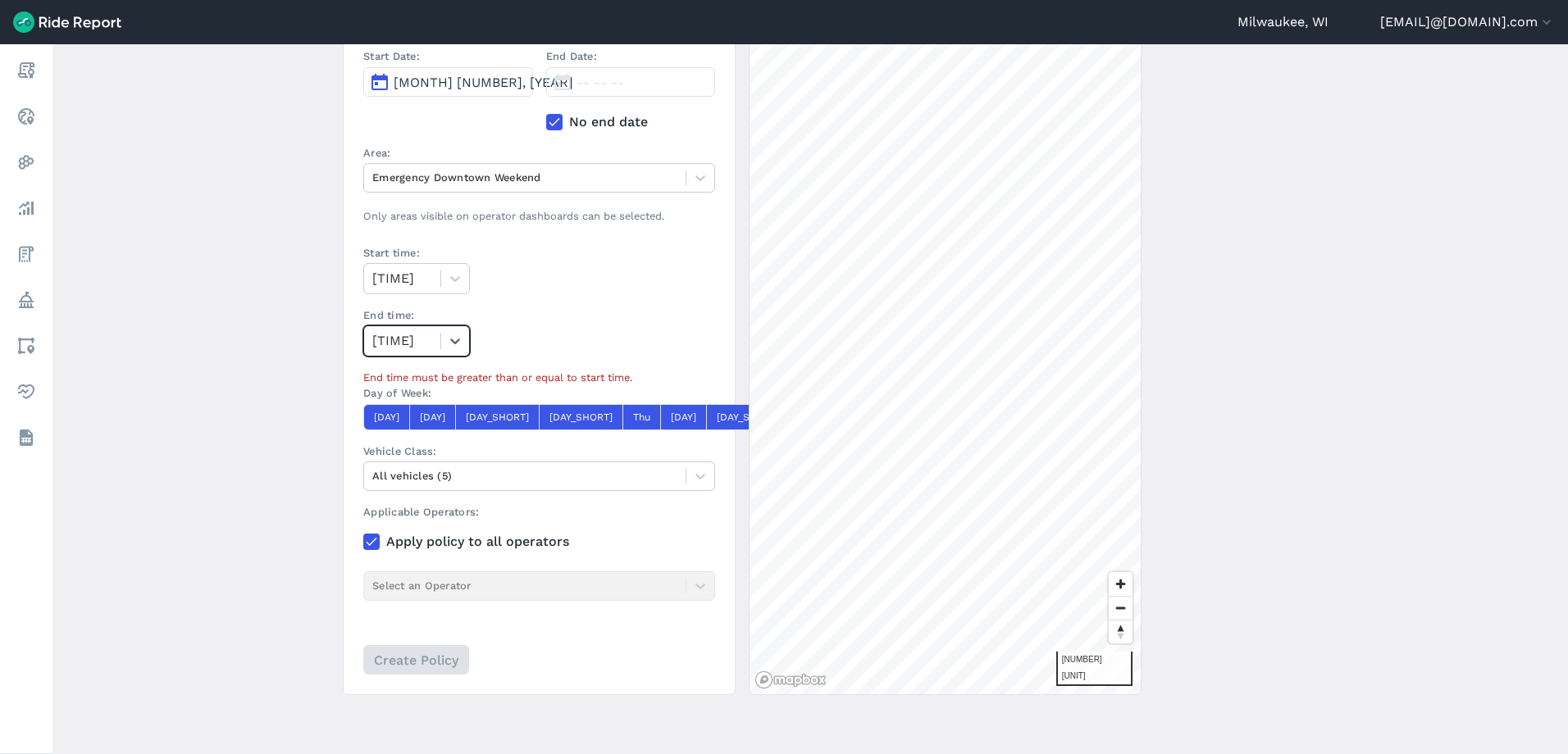 click at bounding box center (402, 341) 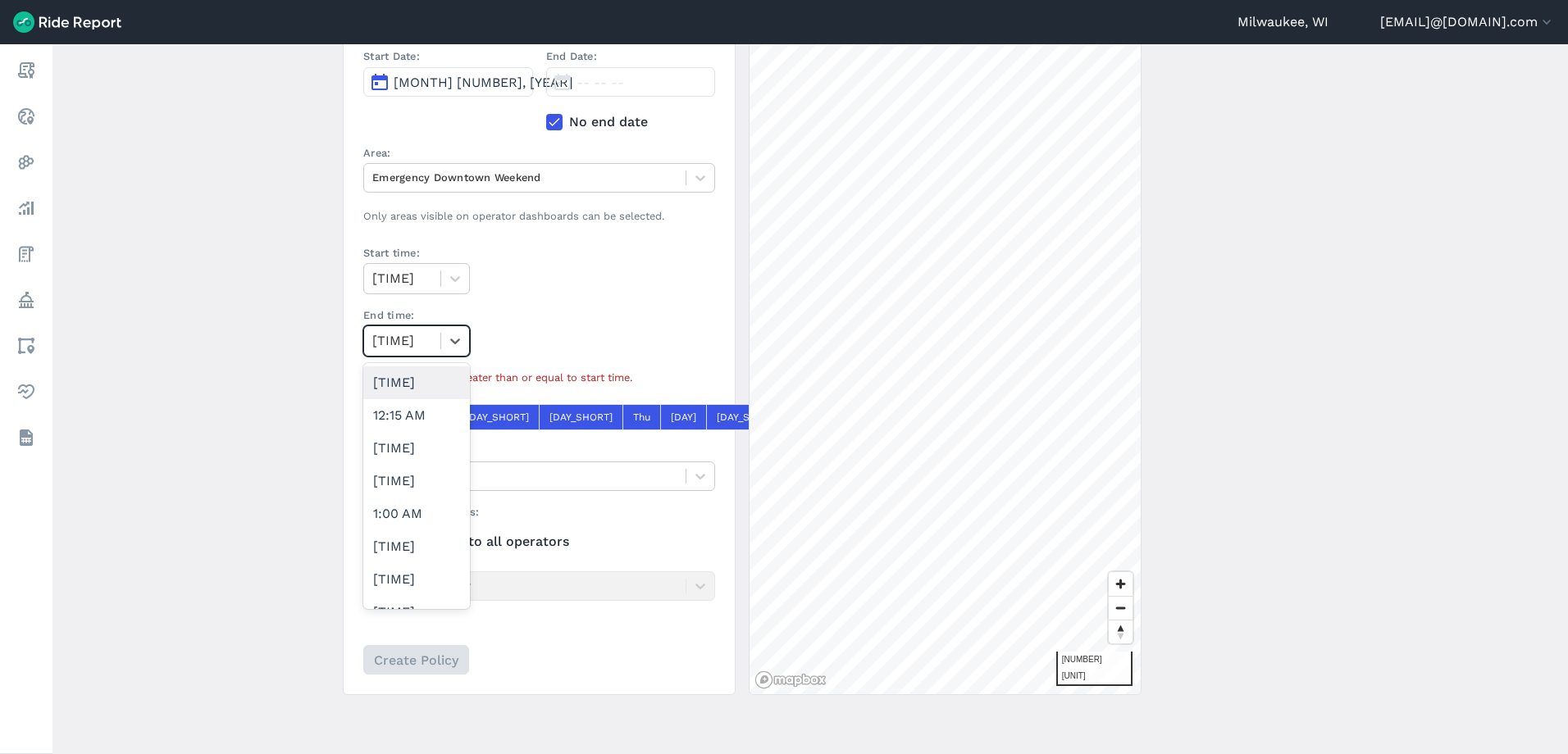 scroll, scrollTop: 2875, scrollLeft: 0, axis: vertical 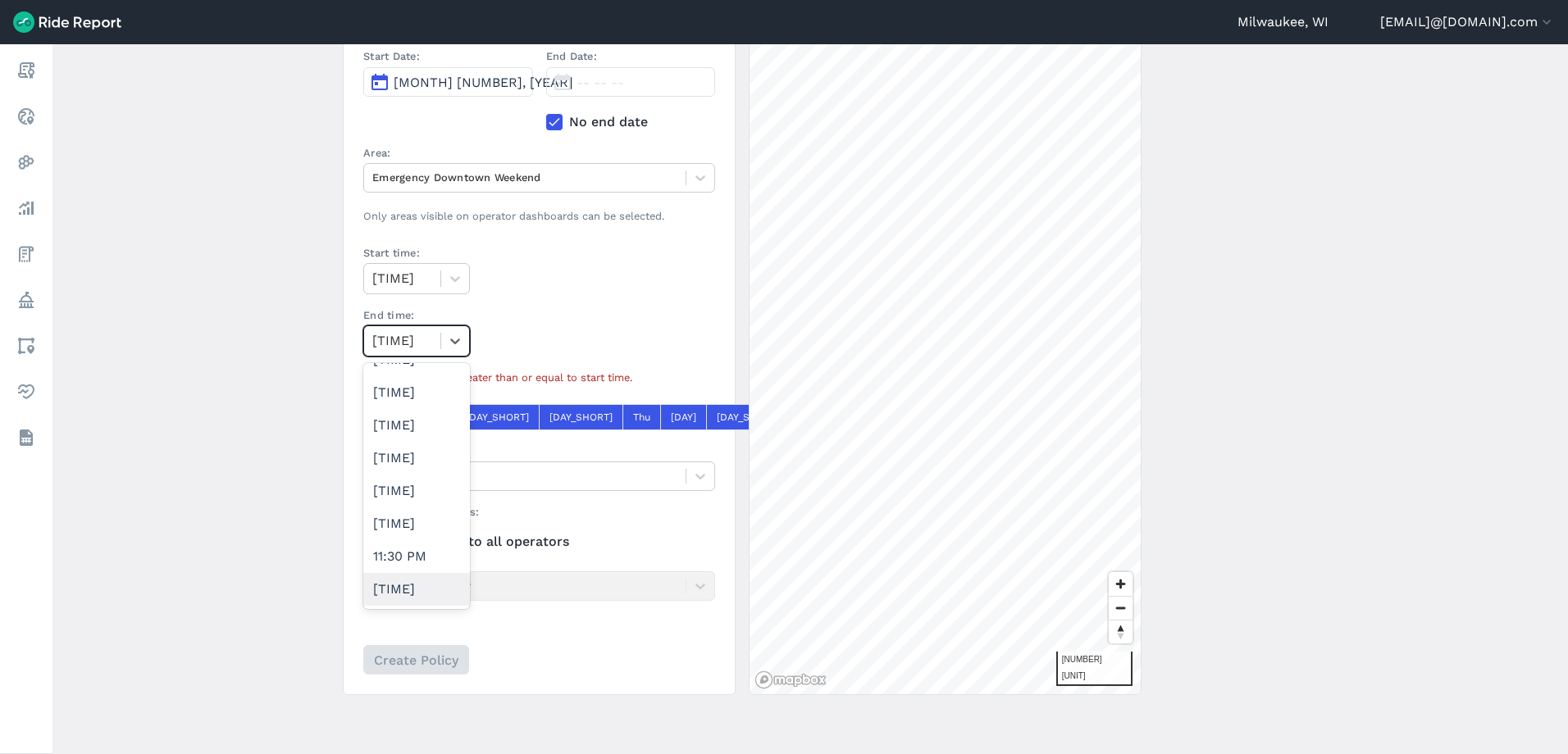 click on "[TIME]" at bounding box center [417, 589] 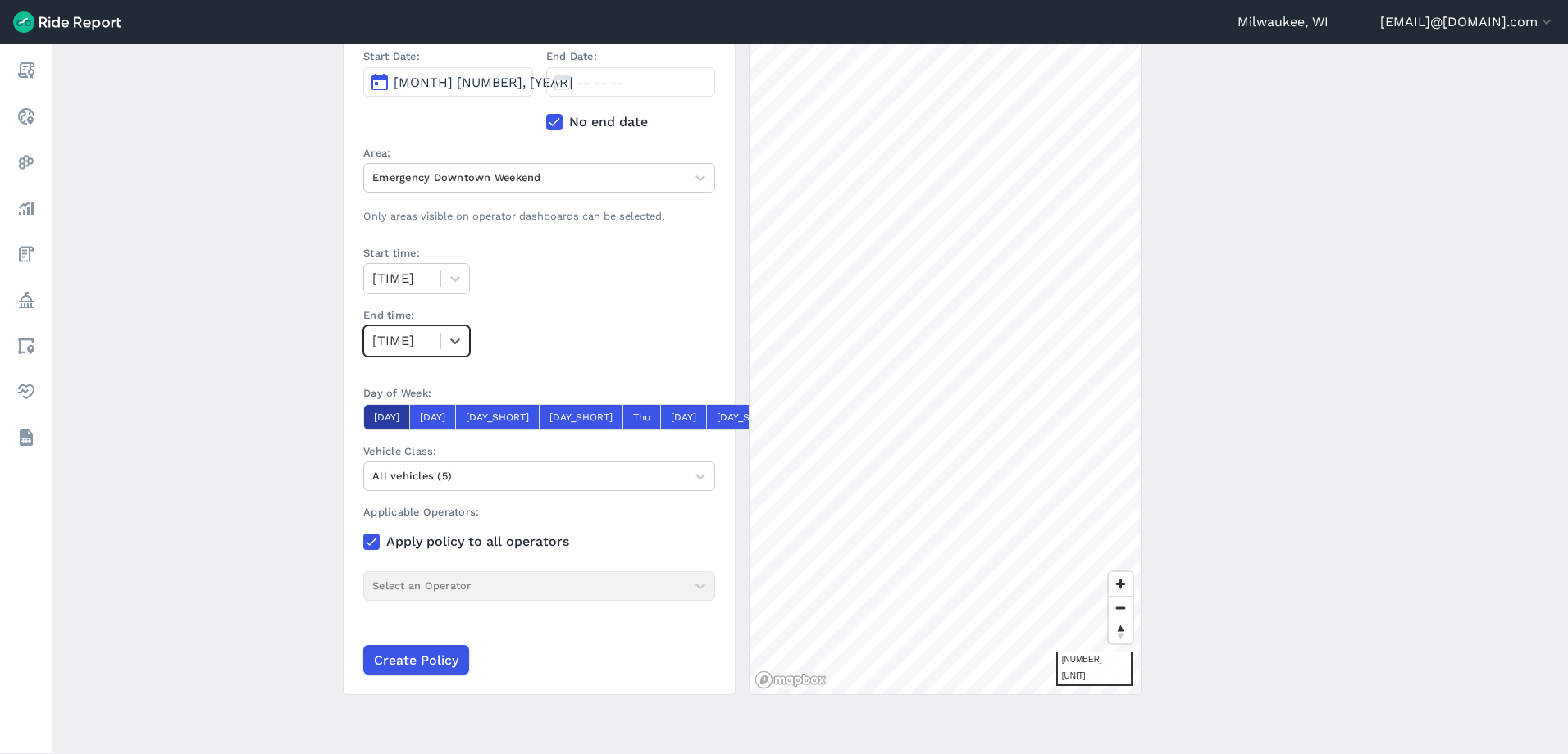 click on "[DAY]" at bounding box center [386, 417] 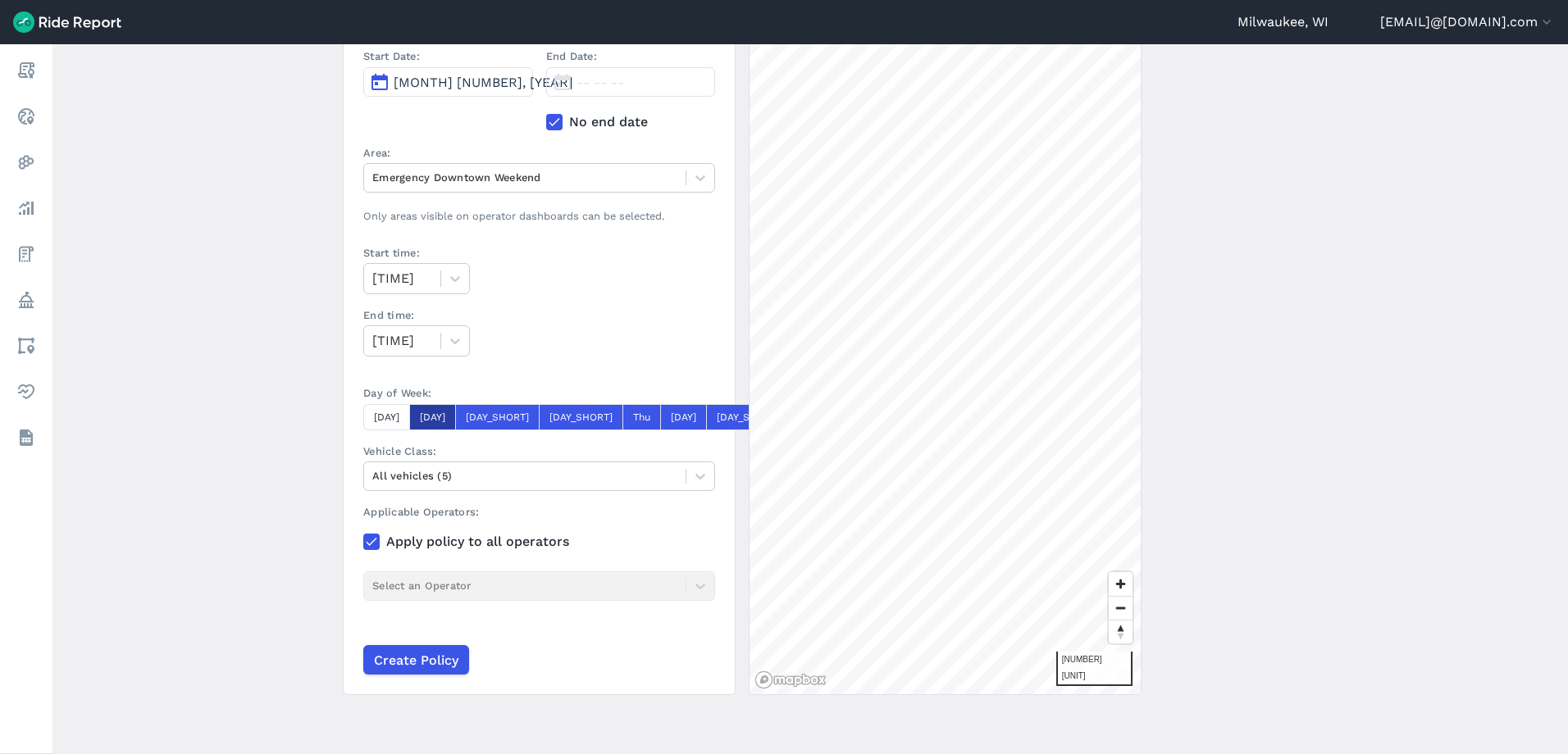 drag, startPoint x: 434, startPoint y: 424, endPoint x: 463, endPoint y: 422, distance: 29.068884 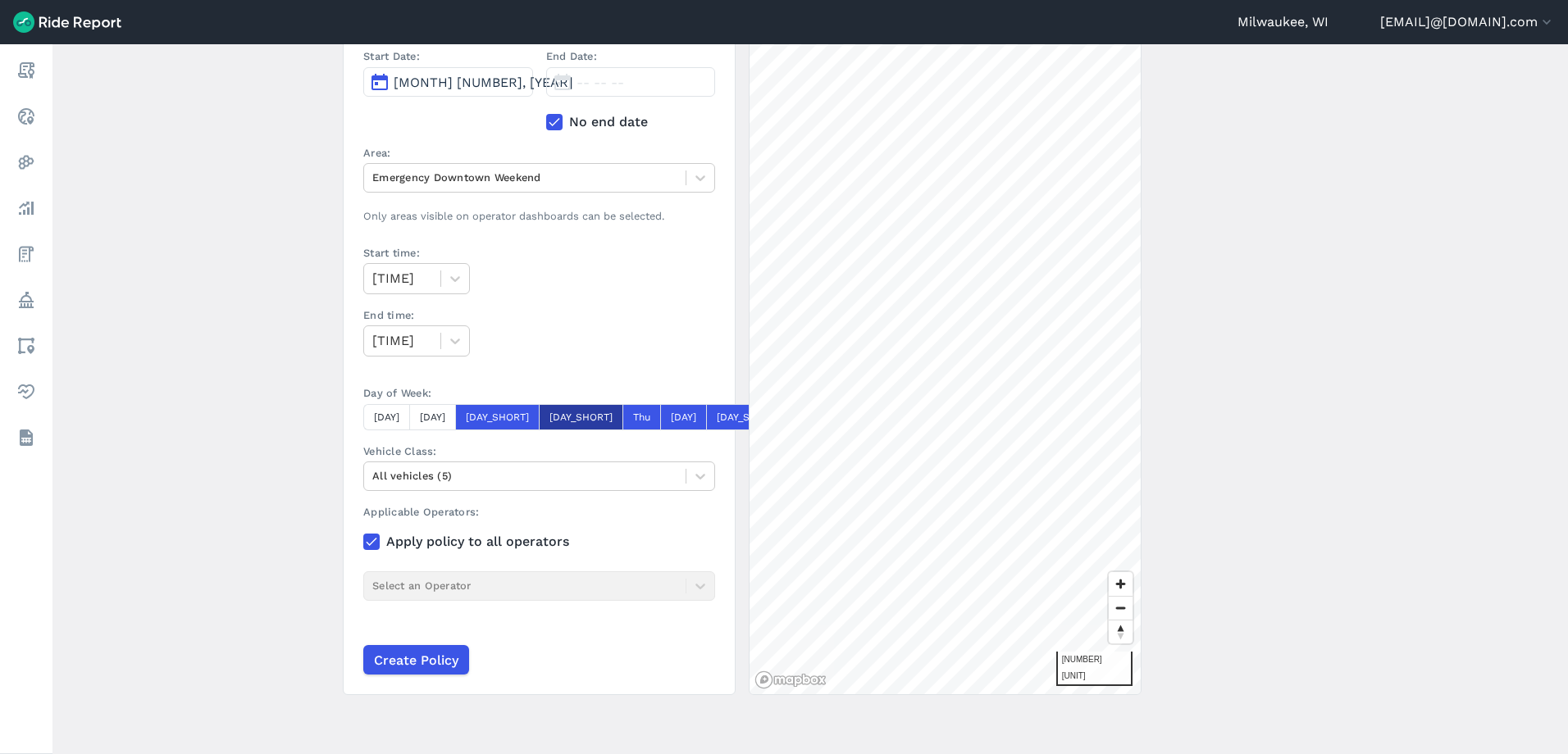 drag, startPoint x: 474, startPoint y: 419, endPoint x: 505, endPoint y: 422, distance: 31.144823 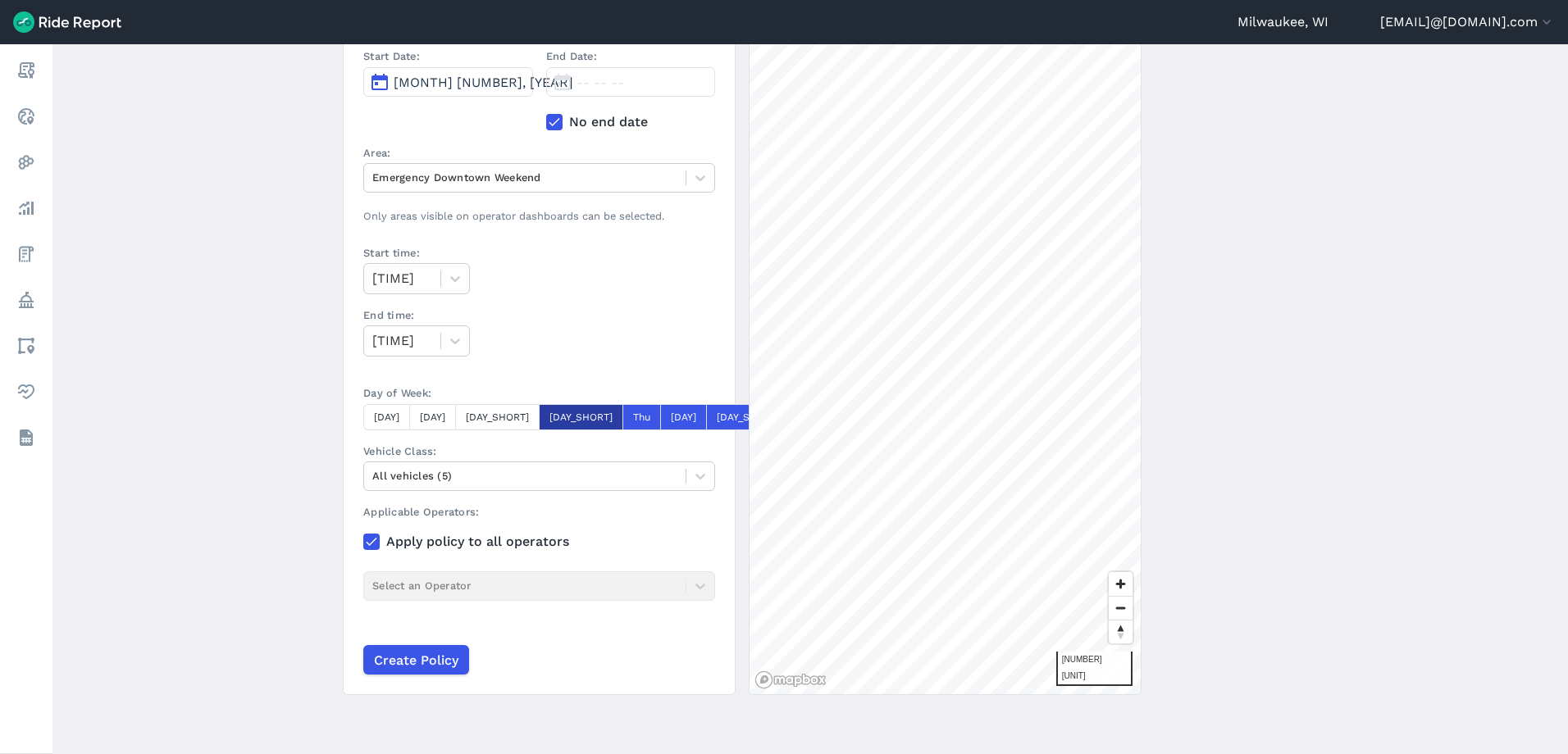 click on "[DAY_SHORT]" at bounding box center [581, 417] 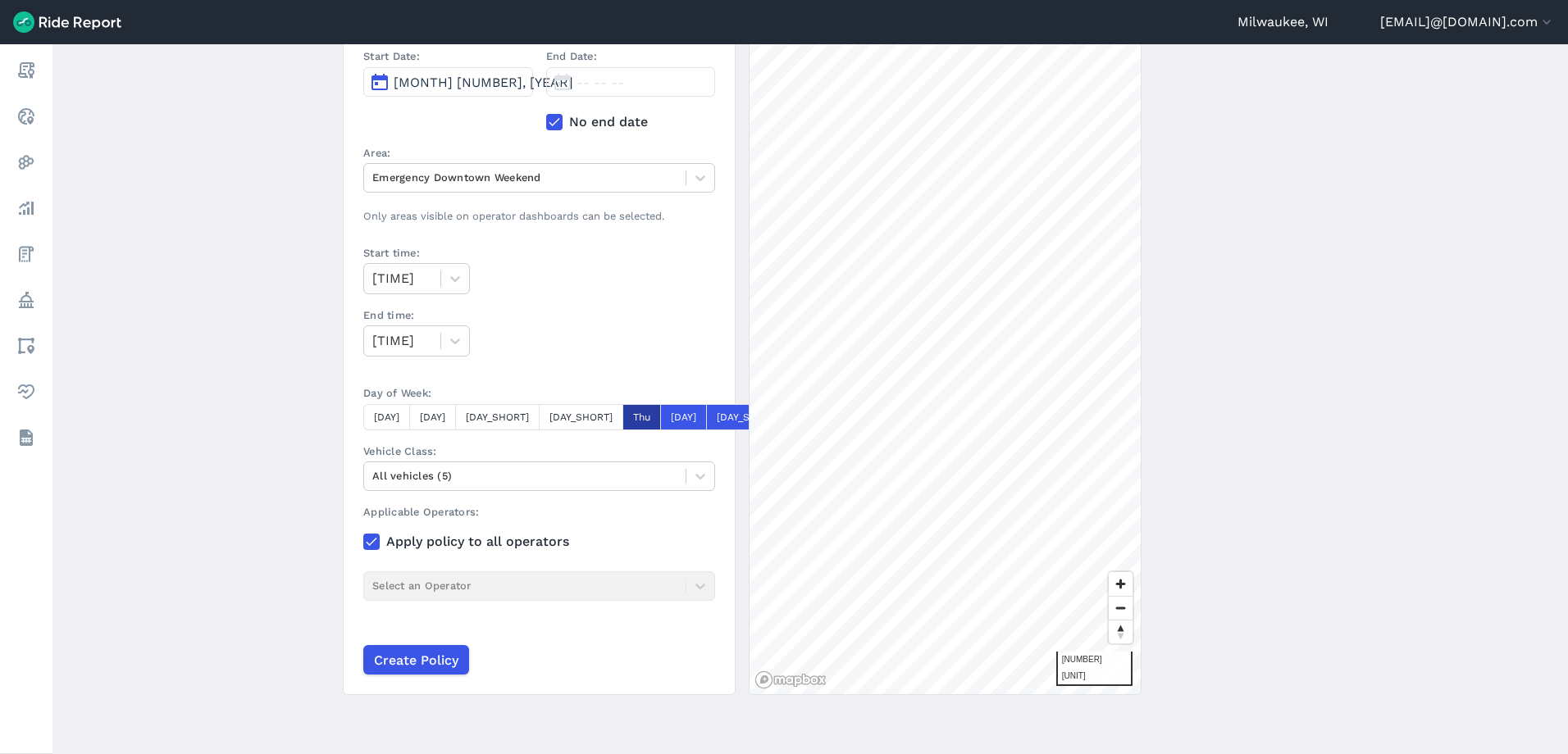click on "Thu" at bounding box center [641, 417] 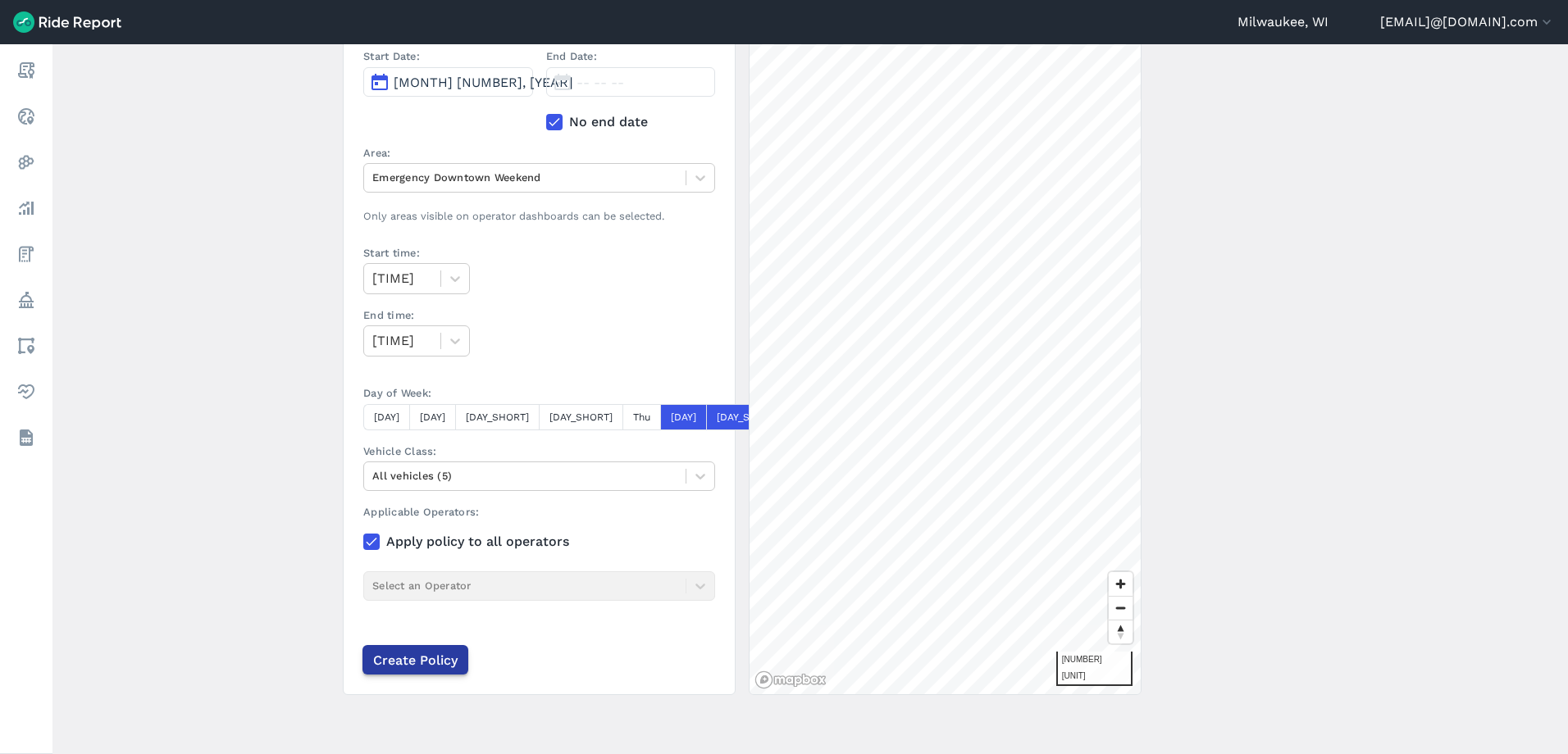 click on "Create Policy" at bounding box center (415, 660) 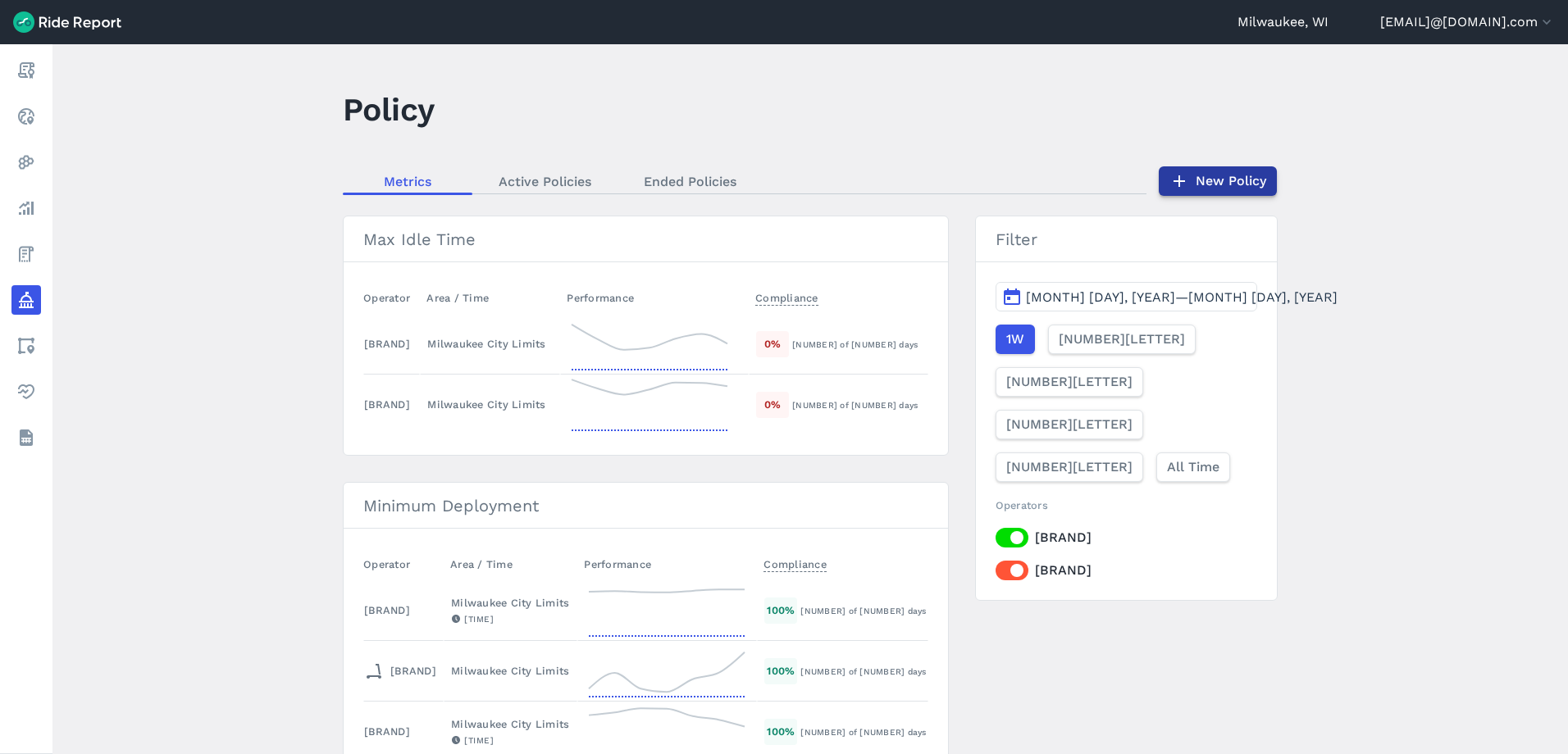 click on "New Policy" at bounding box center (1218, 181) 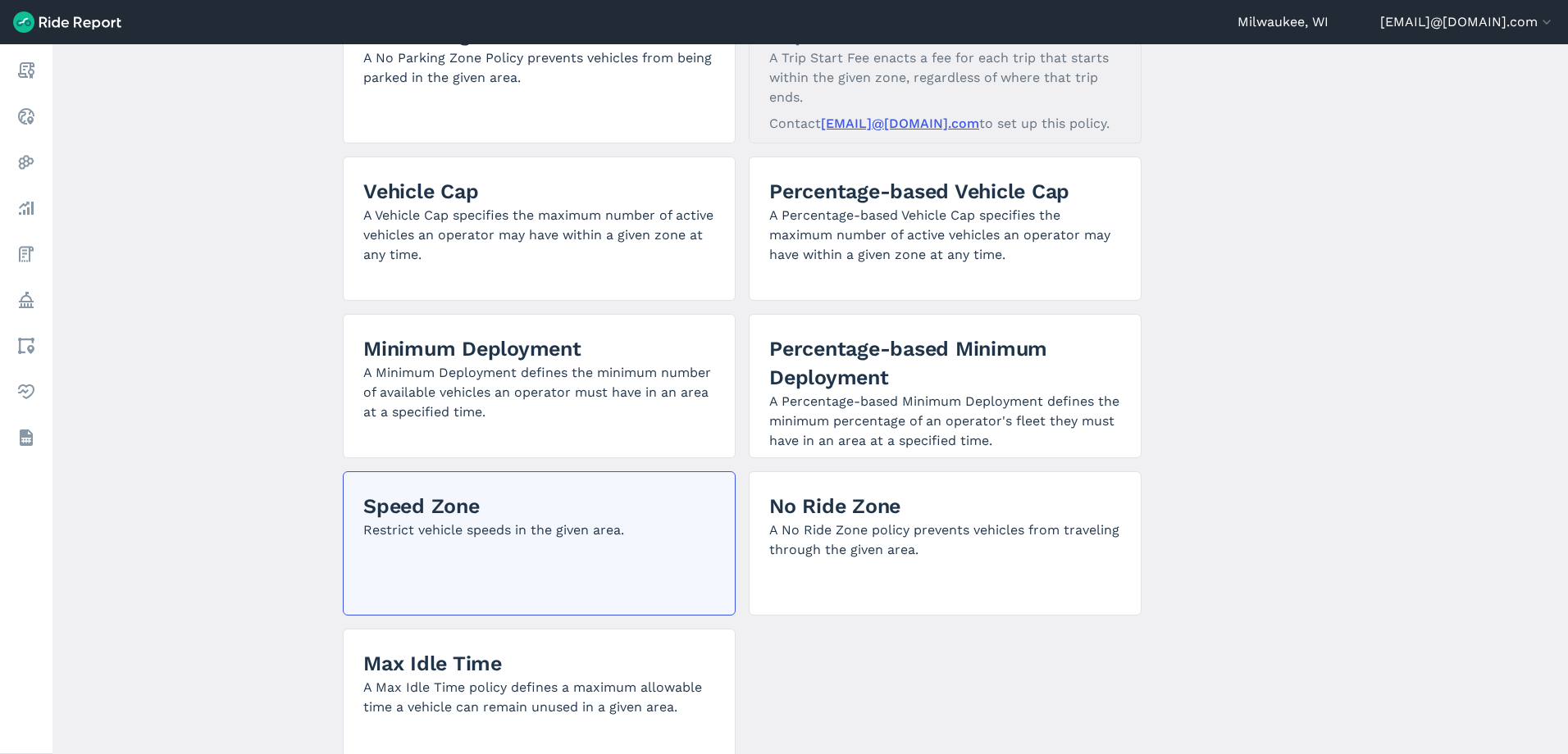 scroll, scrollTop: 246, scrollLeft: 0, axis: vertical 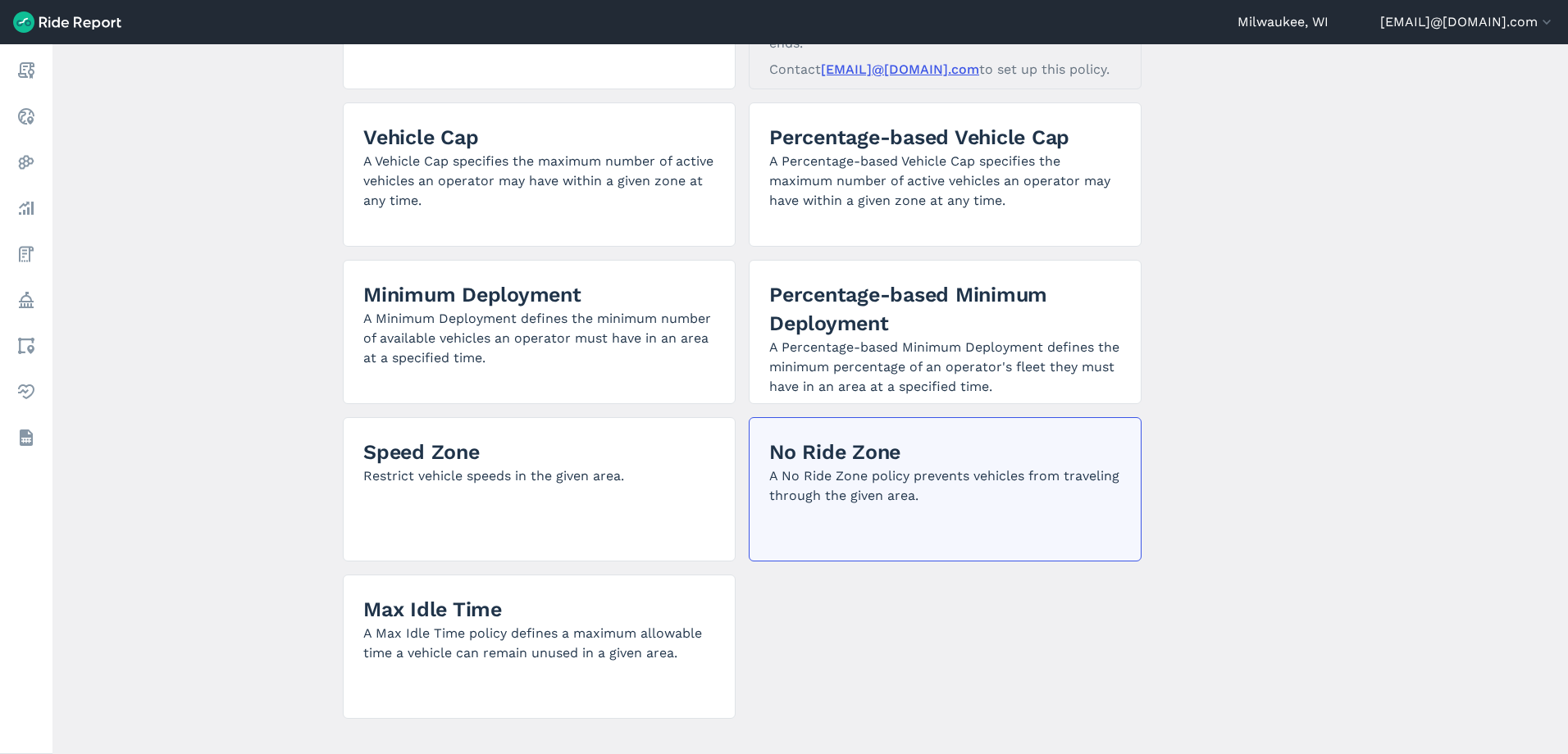 click on "A No Ride Zone policy prevents vehicles from traveling through the given area." at bounding box center [945, 486] 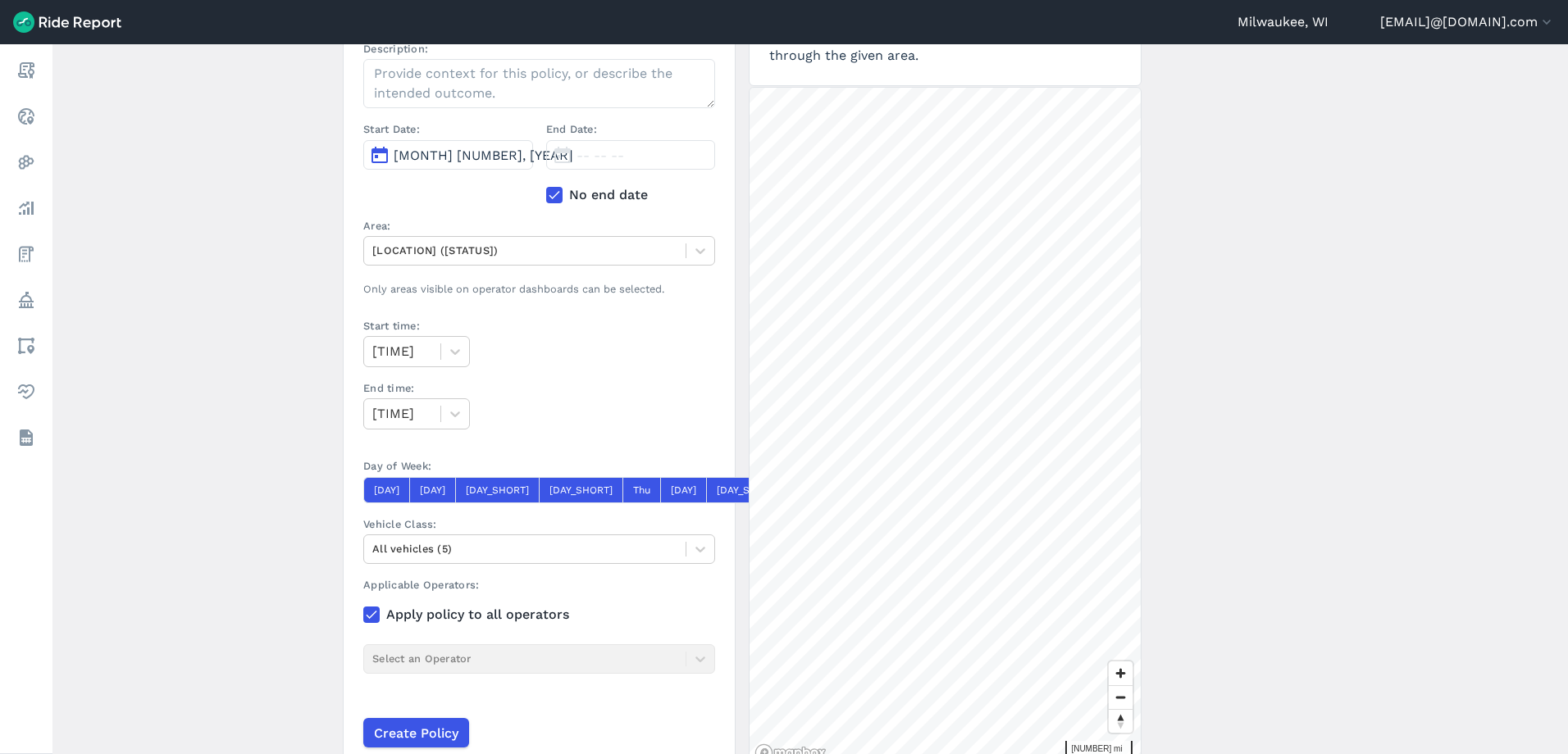 scroll, scrollTop: 0, scrollLeft: 0, axis: both 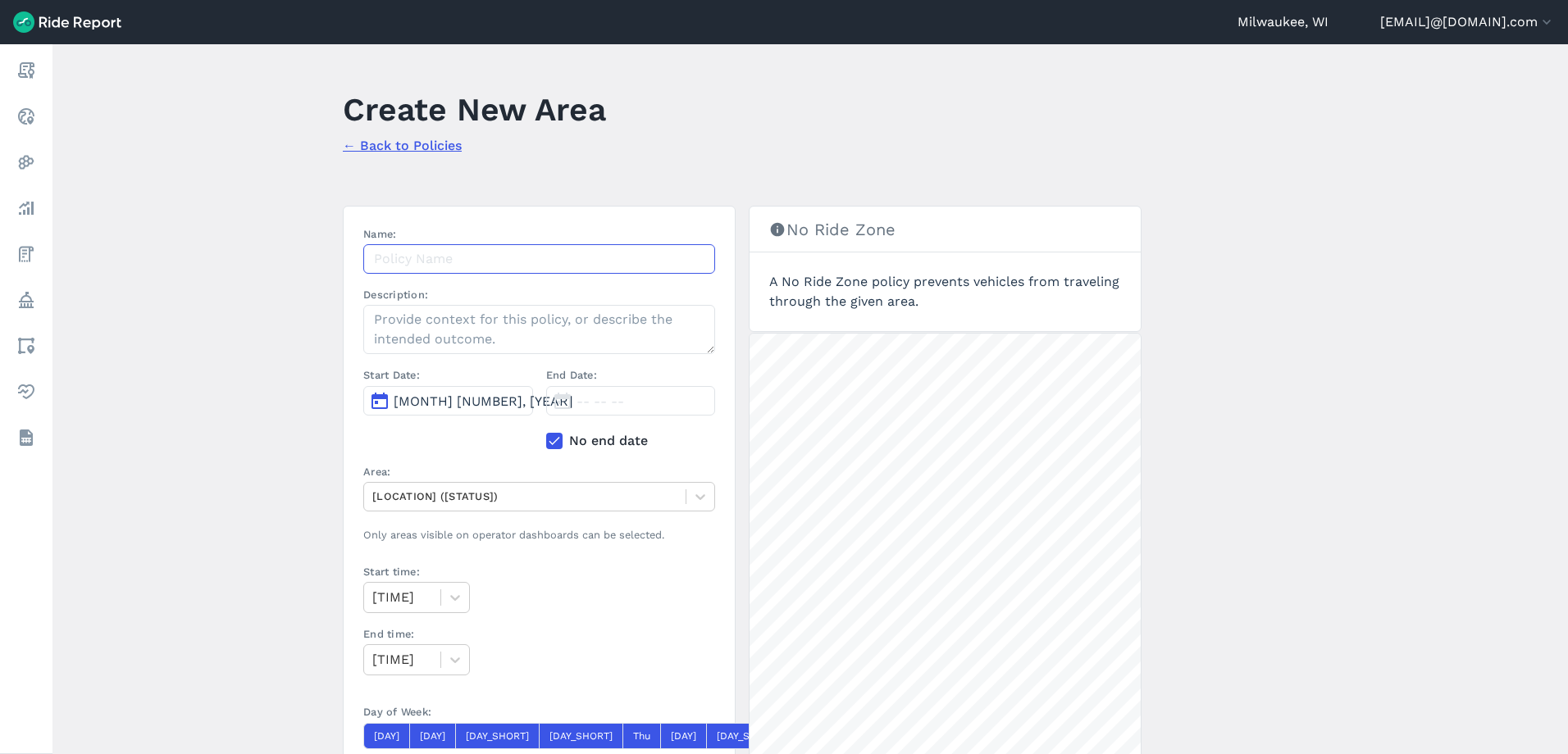 click on "Name:" at bounding box center (539, 259) 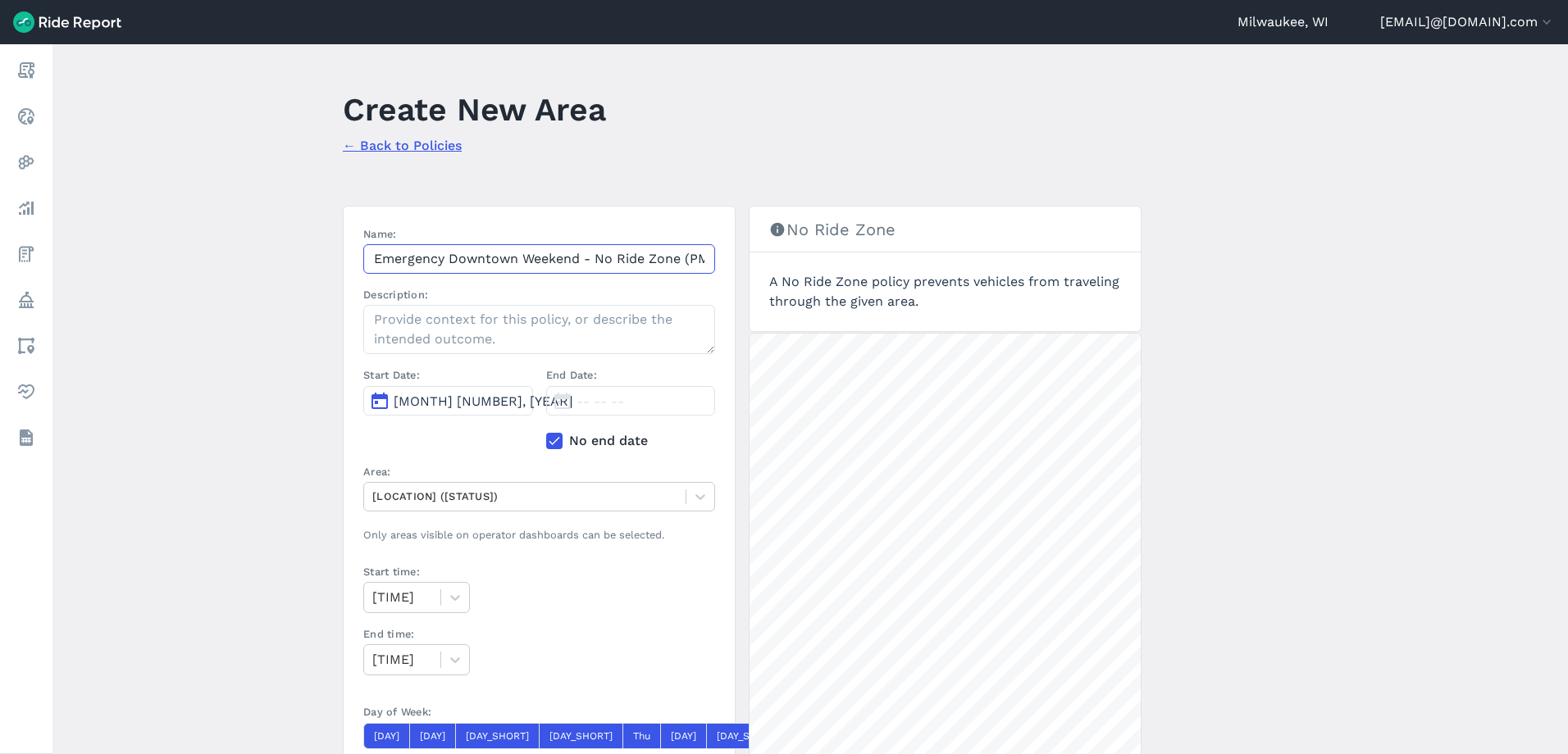 scroll, scrollTop: 0, scrollLeft: 9, axis: horizontal 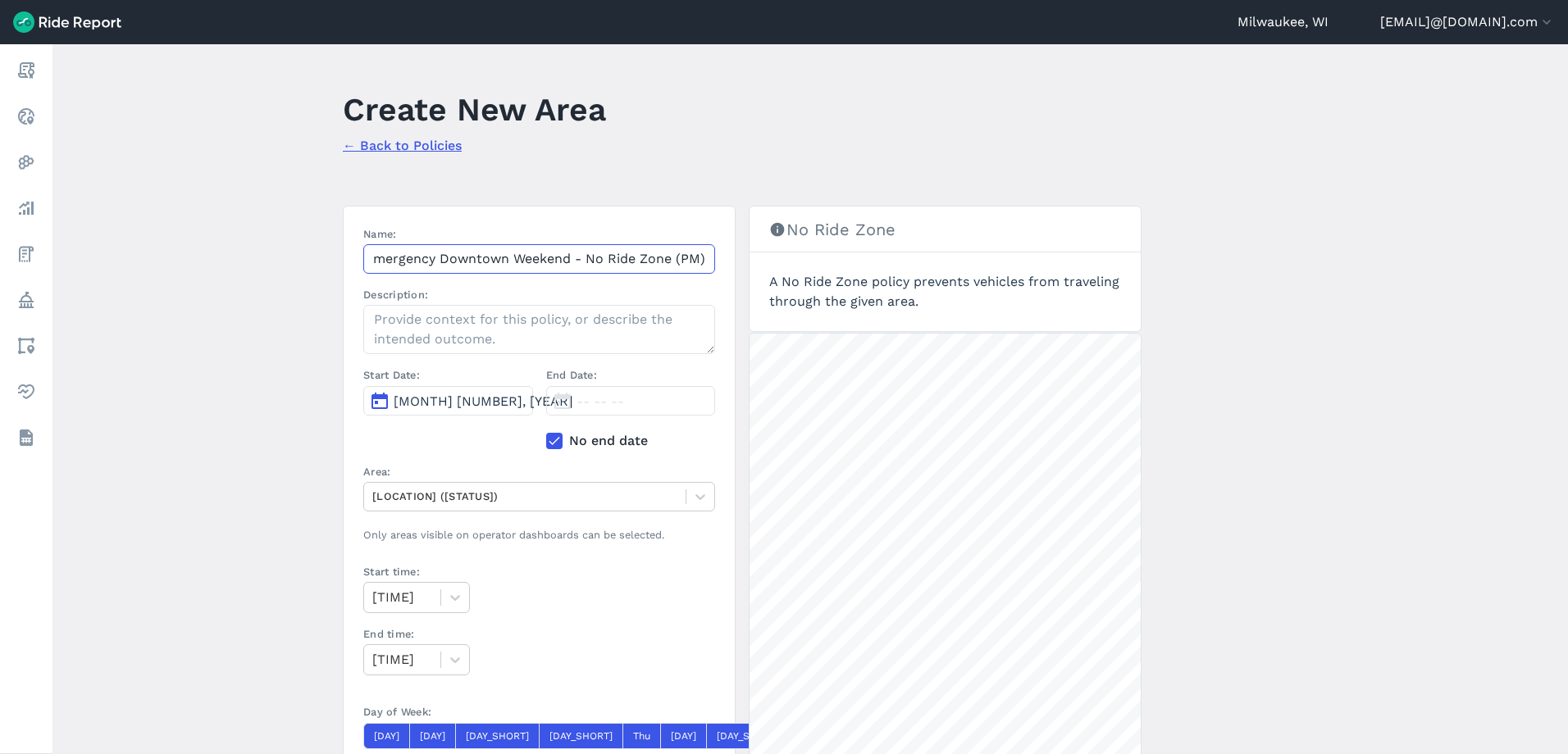 click on "Emergency Downtown Weekend - No Ride Zone (PM)" at bounding box center [539, 259] 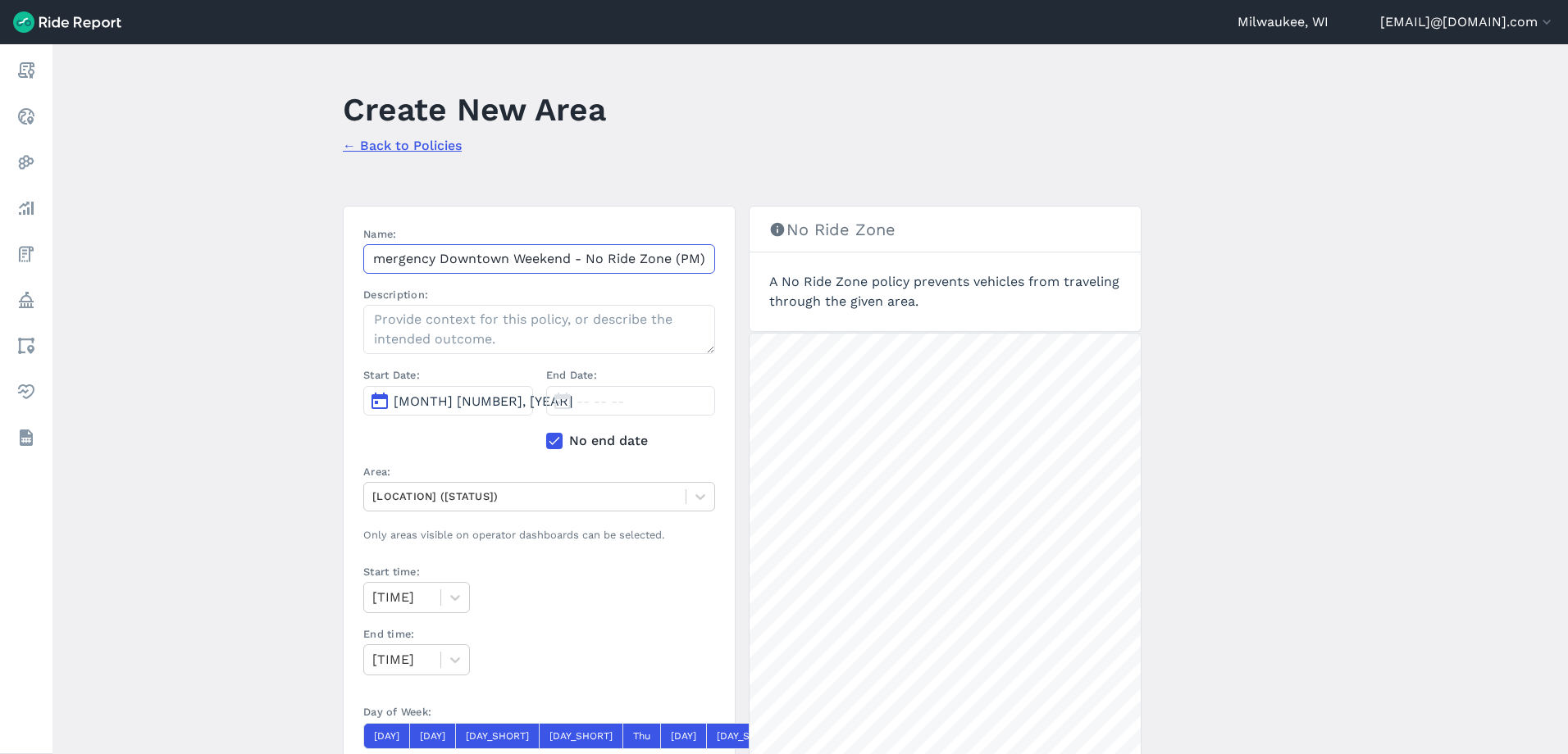 click on "Emergency Downtown Weekend - No Ride Zone (PM)" at bounding box center [539, 259] 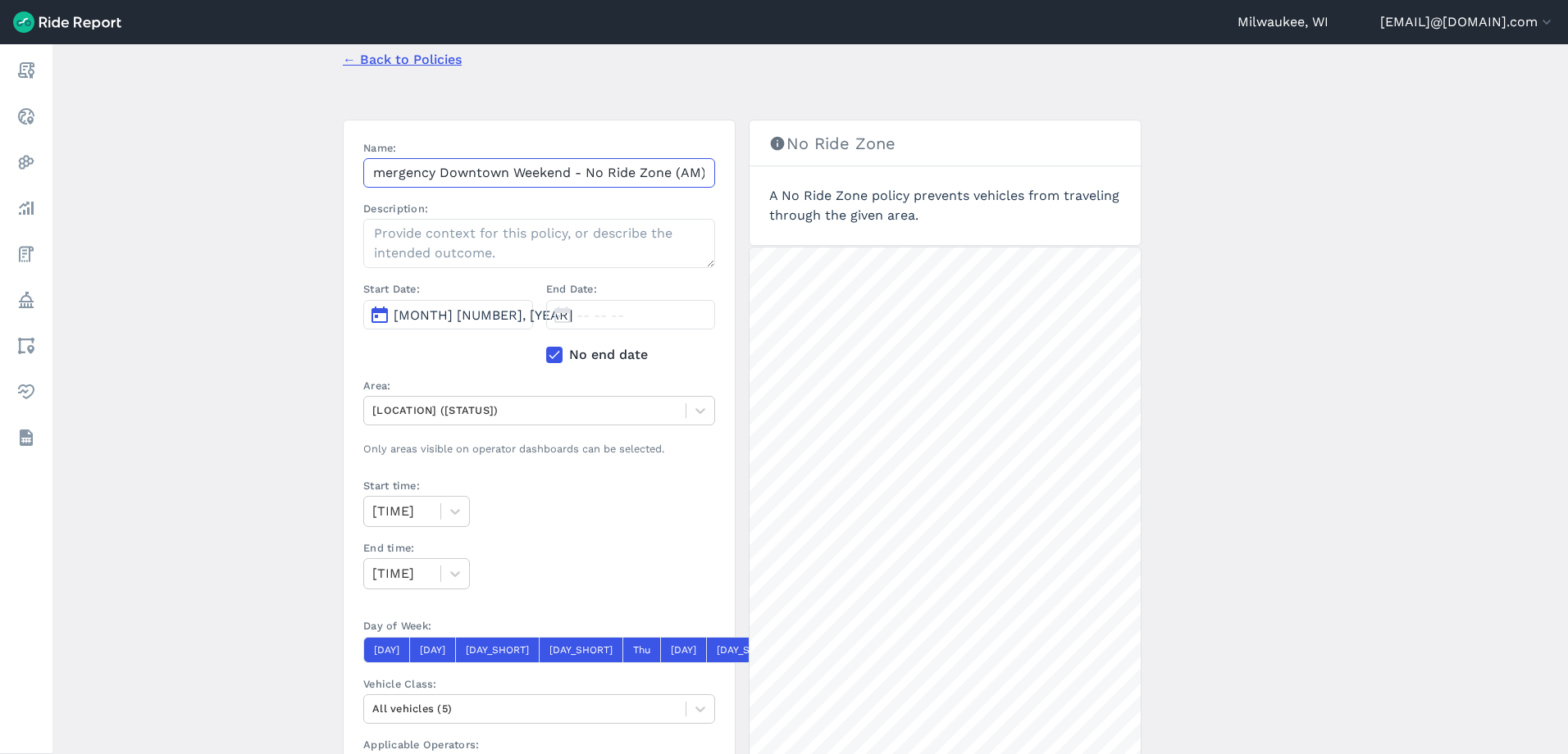 scroll, scrollTop: 246, scrollLeft: 0, axis: vertical 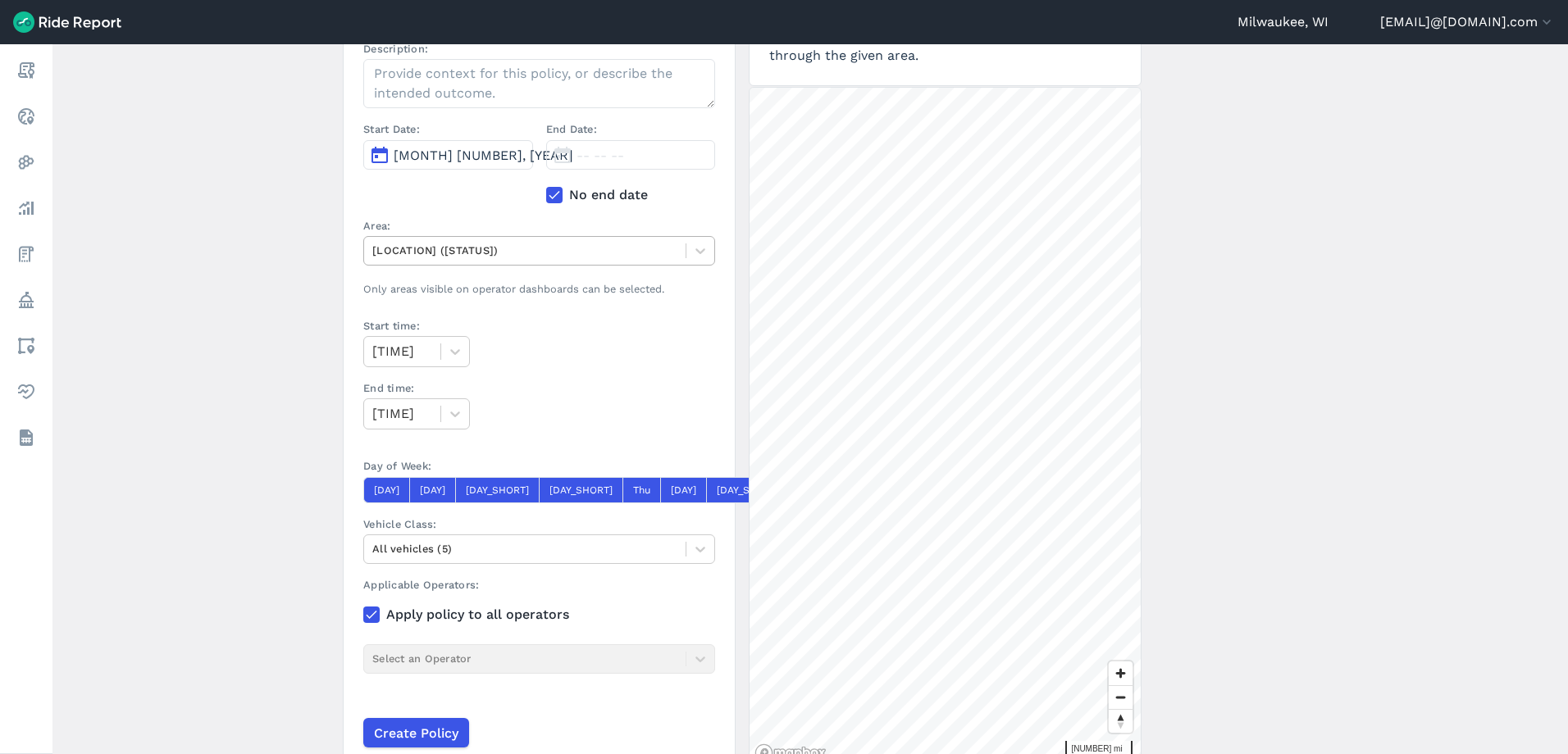 type on "Emergency Downtown Weekend - No Ride Zone (AM)" 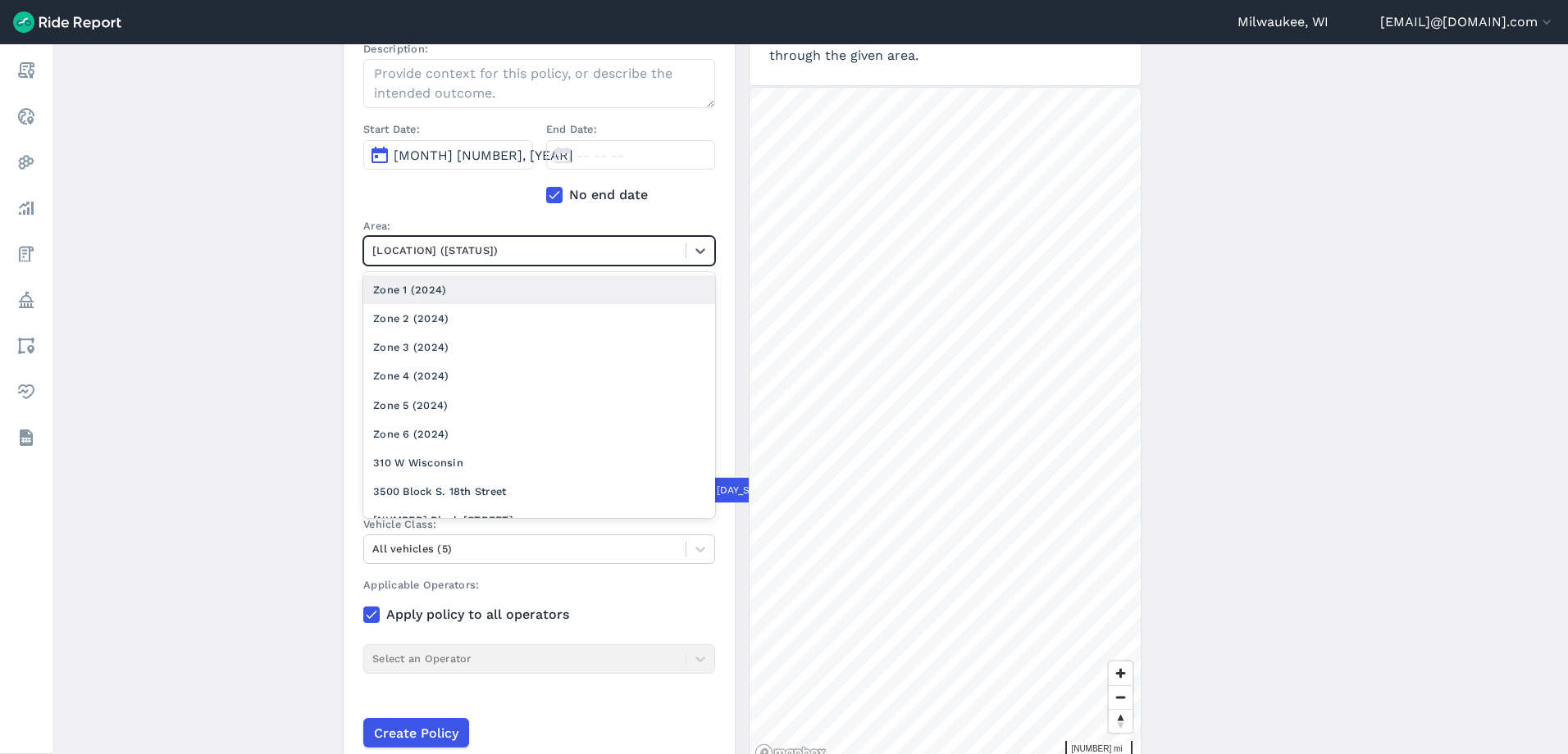 click at bounding box center [525, 250] 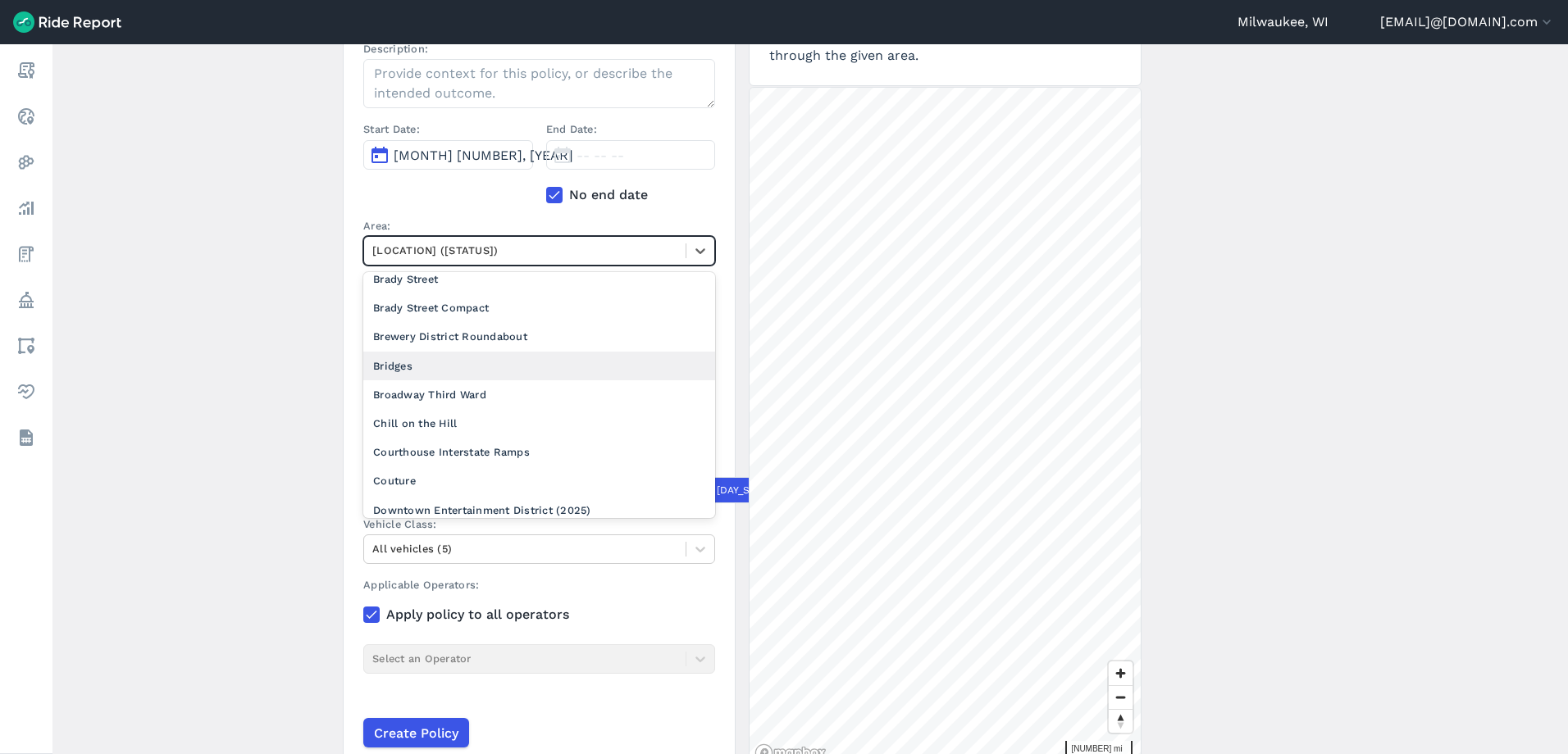 scroll, scrollTop: 492, scrollLeft: 0, axis: vertical 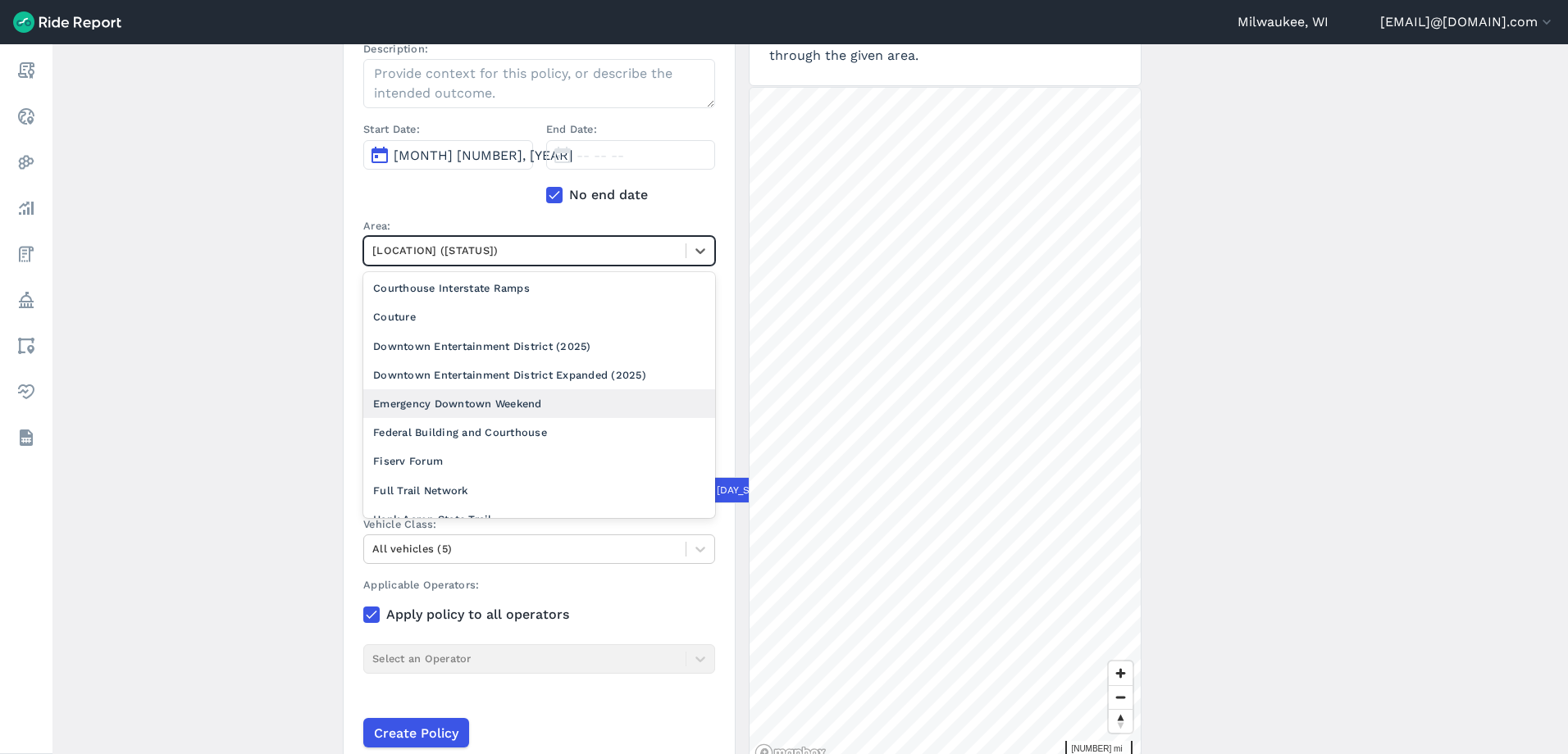 click on "Emergency Downtown Weekend" at bounding box center (539, 403) 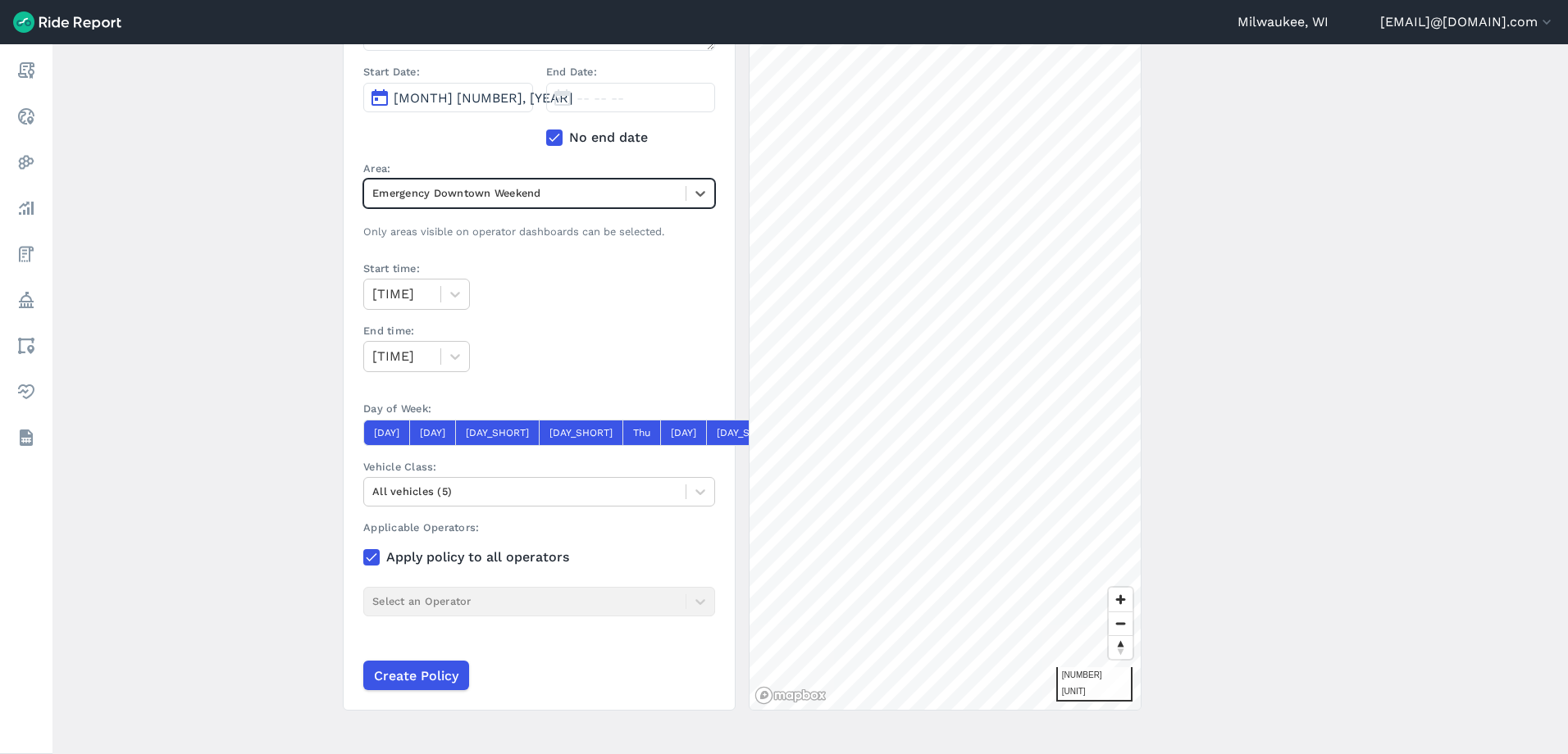 scroll, scrollTop: 319, scrollLeft: 0, axis: vertical 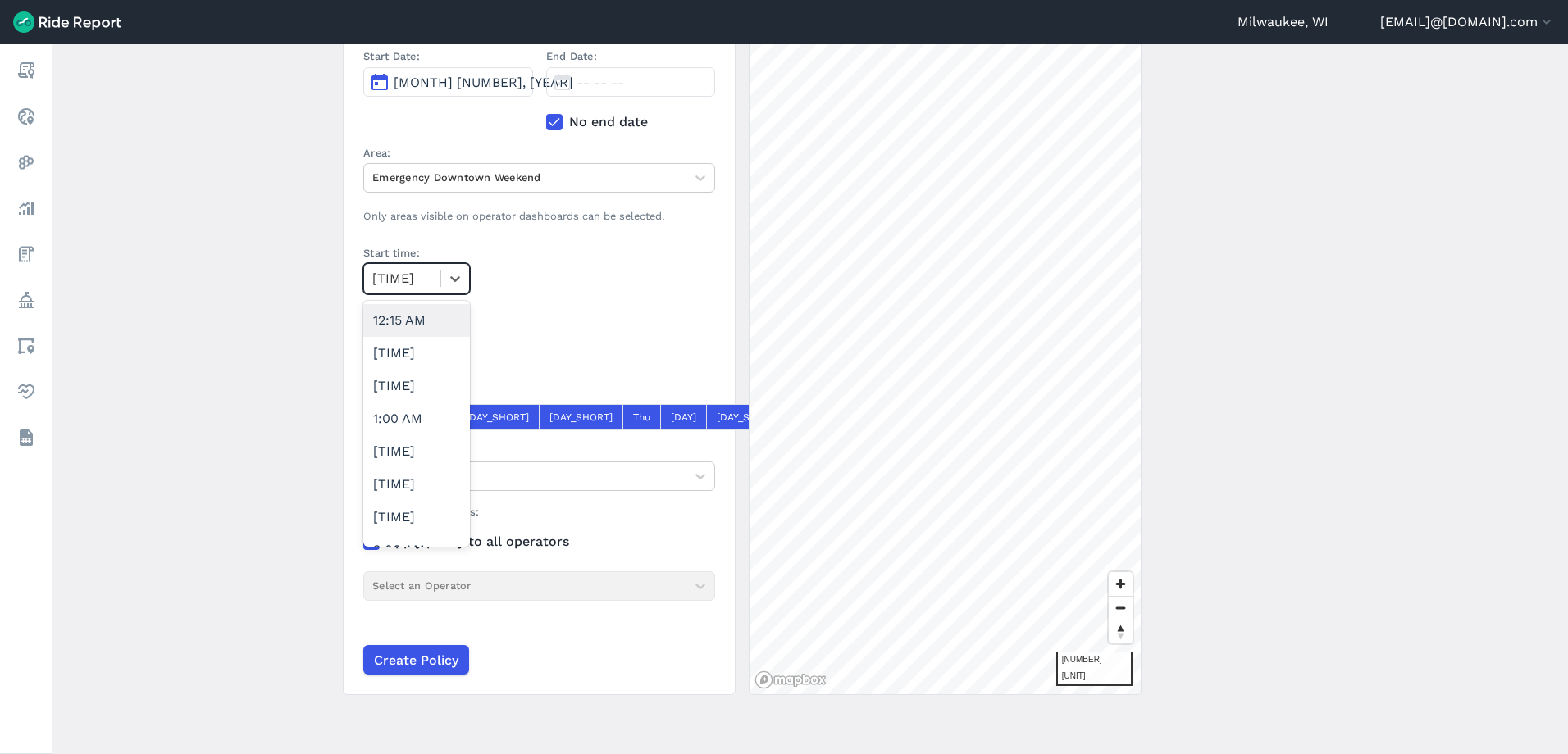 click at bounding box center (402, 279) 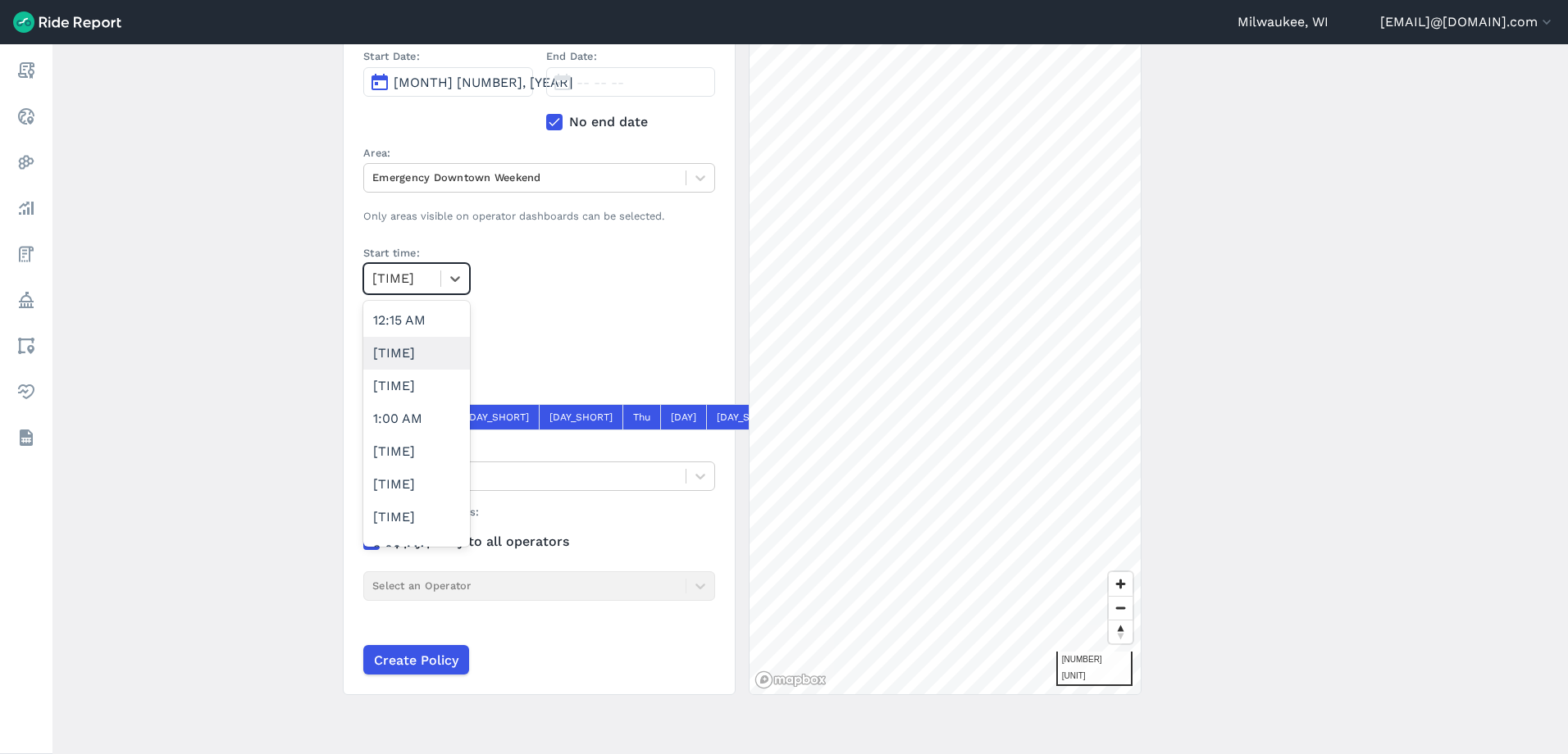 click on "[TIME]" at bounding box center [417, 353] 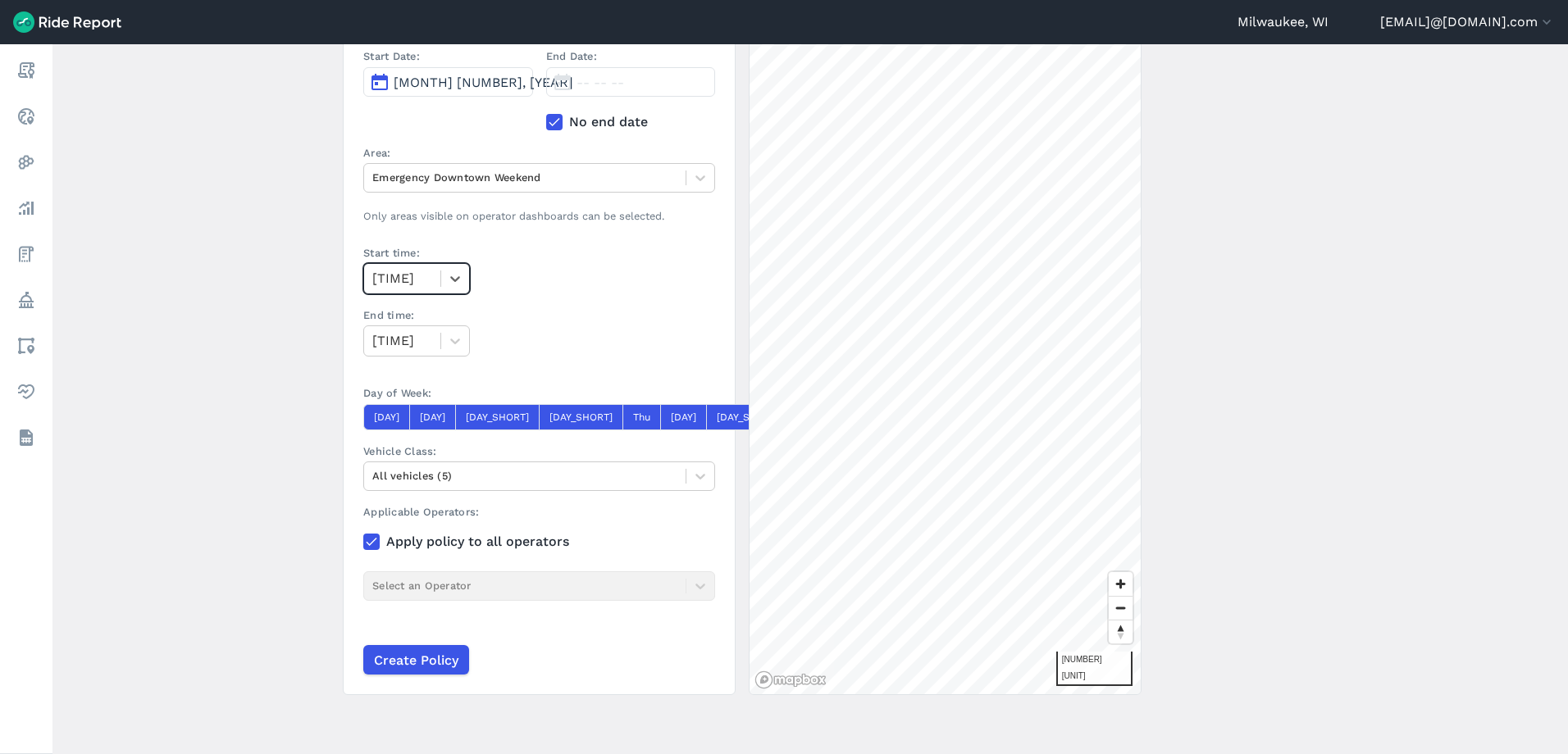 click at bounding box center (402, 279) 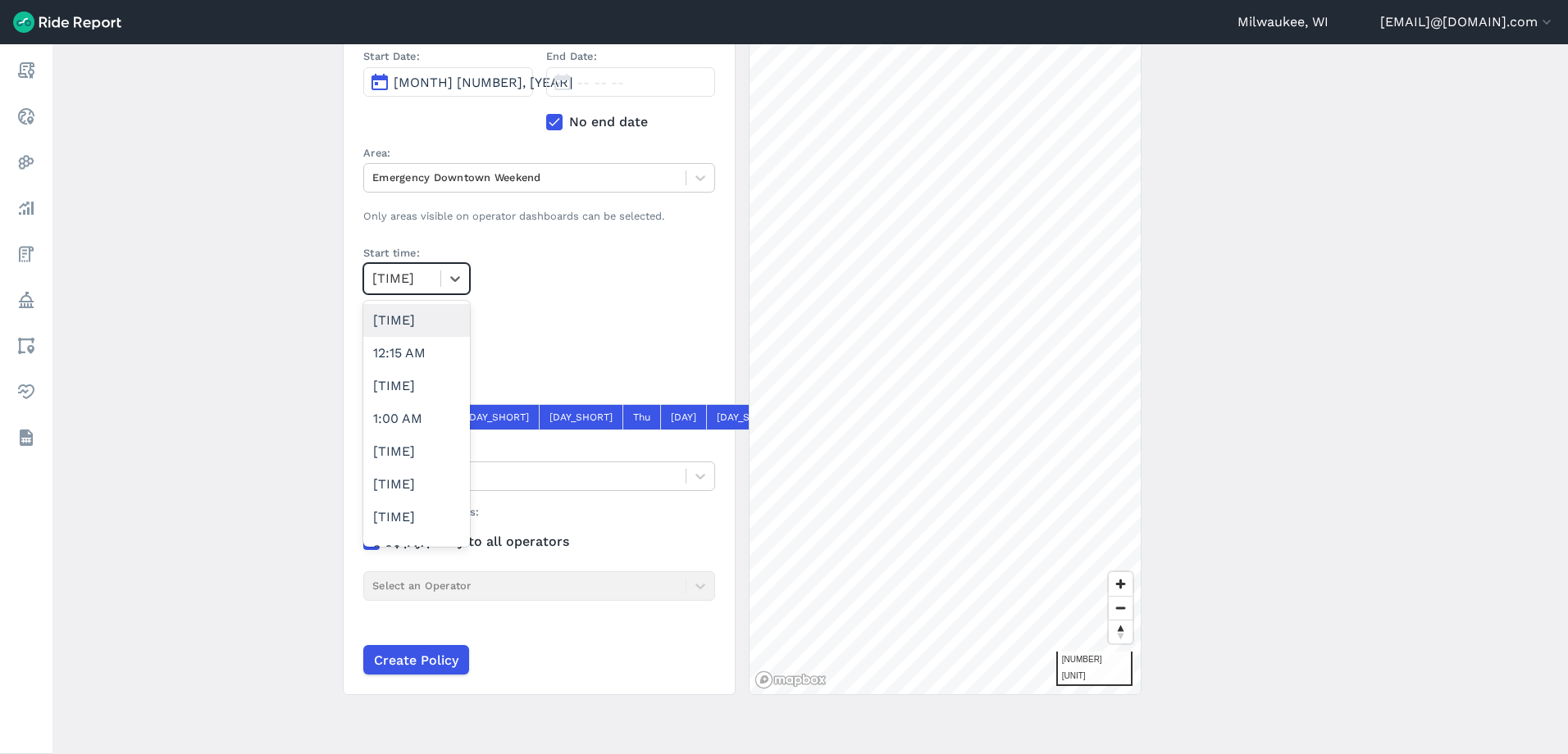 click on "[TIME]" at bounding box center [417, 320] 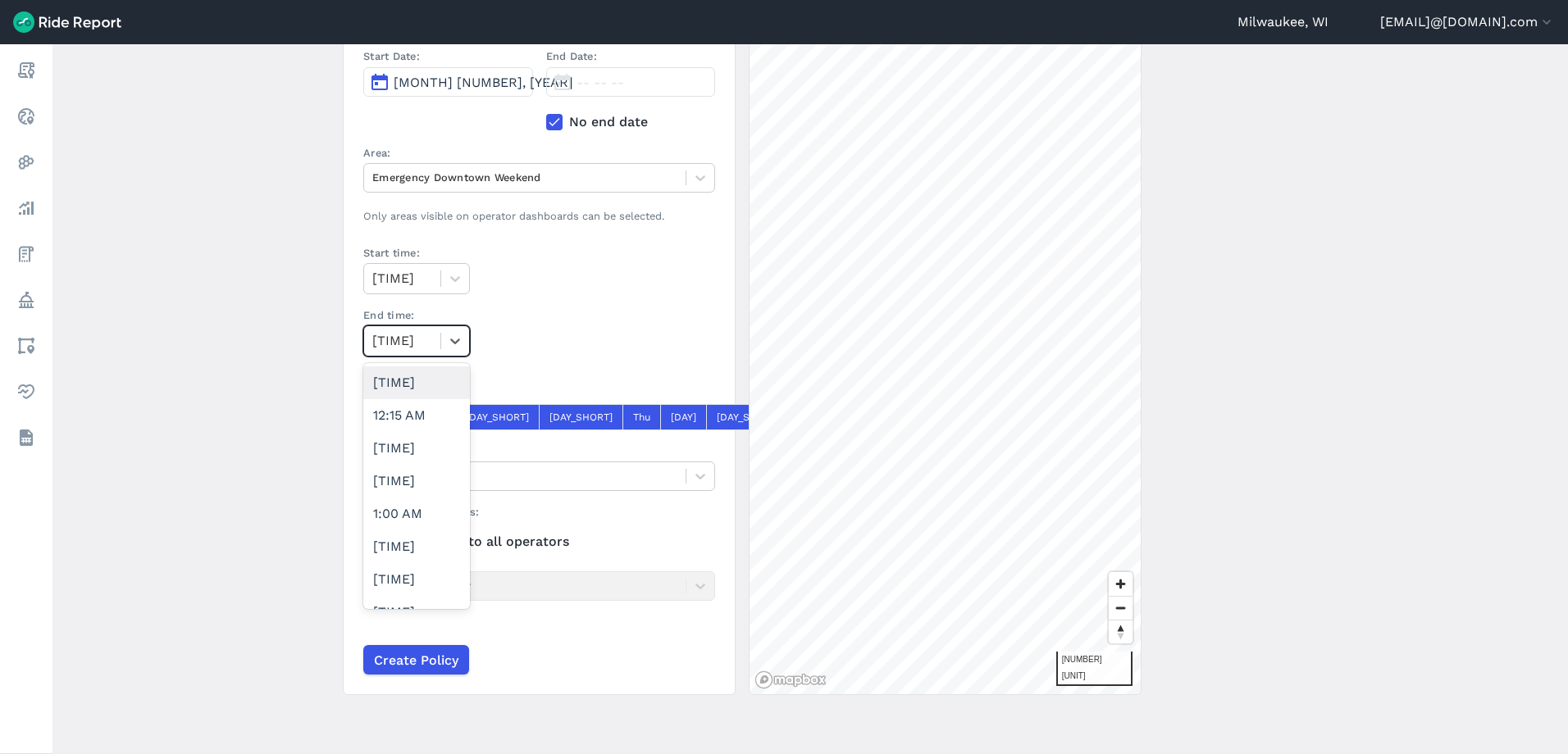 click at bounding box center (402, 341) 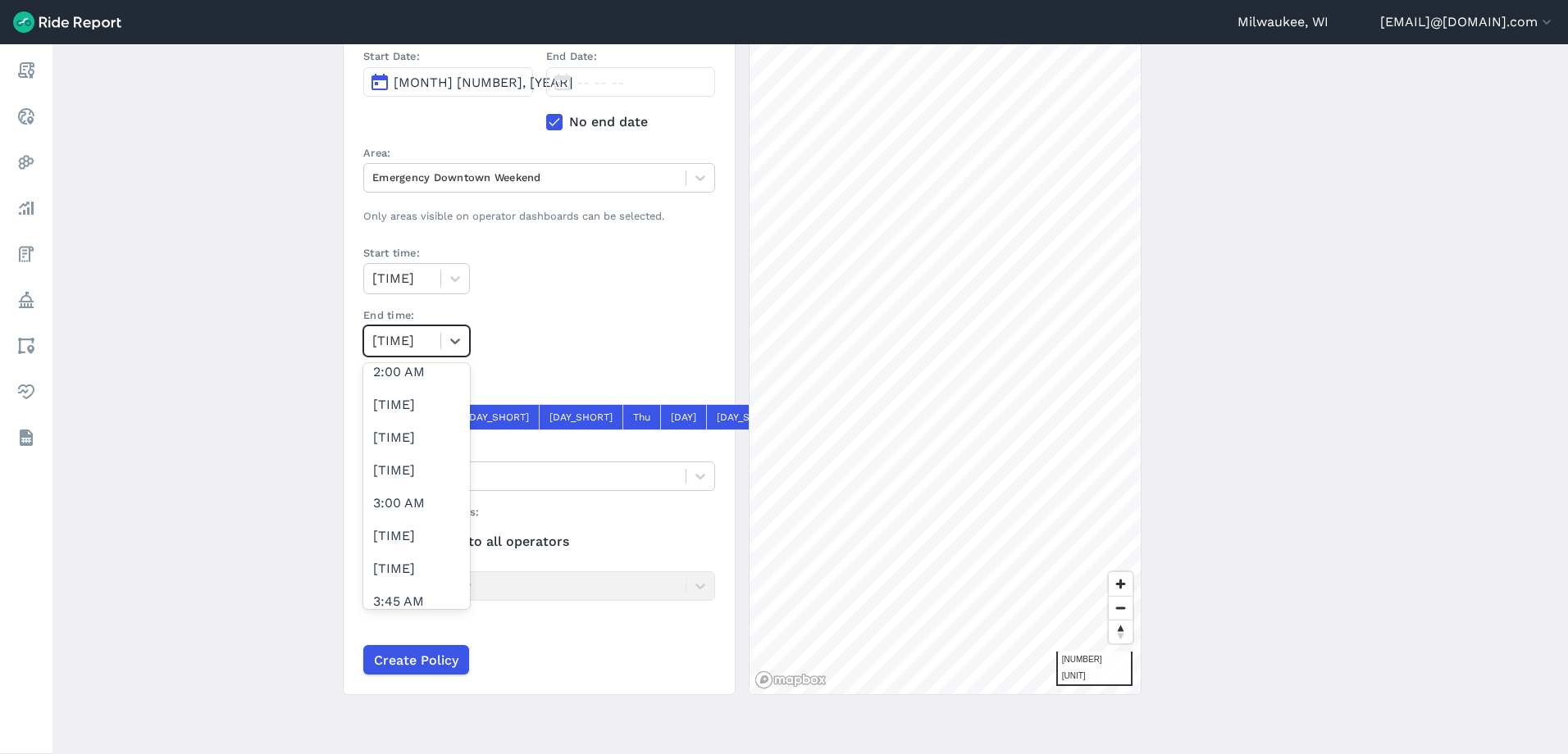 scroll, scrollTop: 328, scrollLeft: 0, axis: vertical 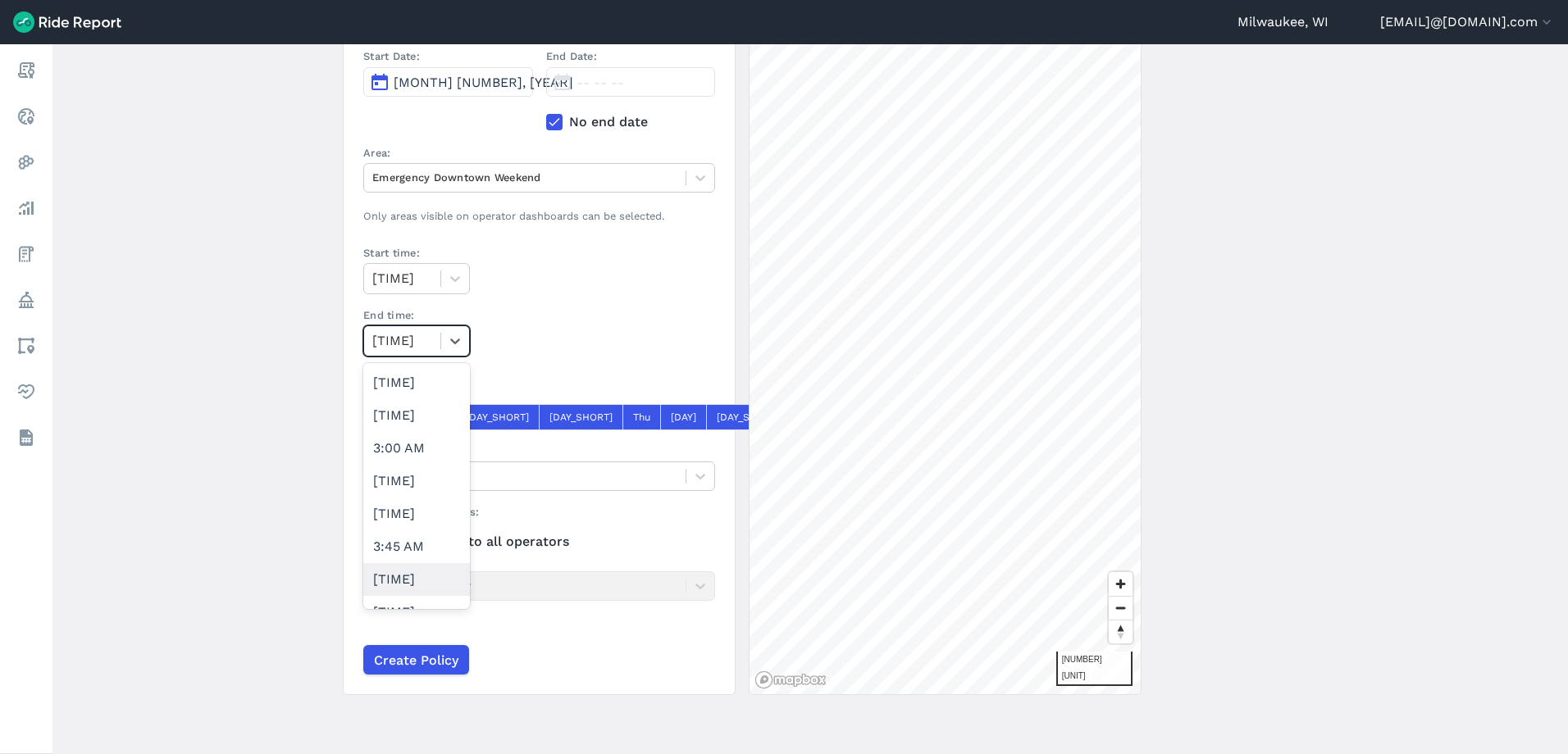 click on "[TIME]" at bounding box center (417, 579) 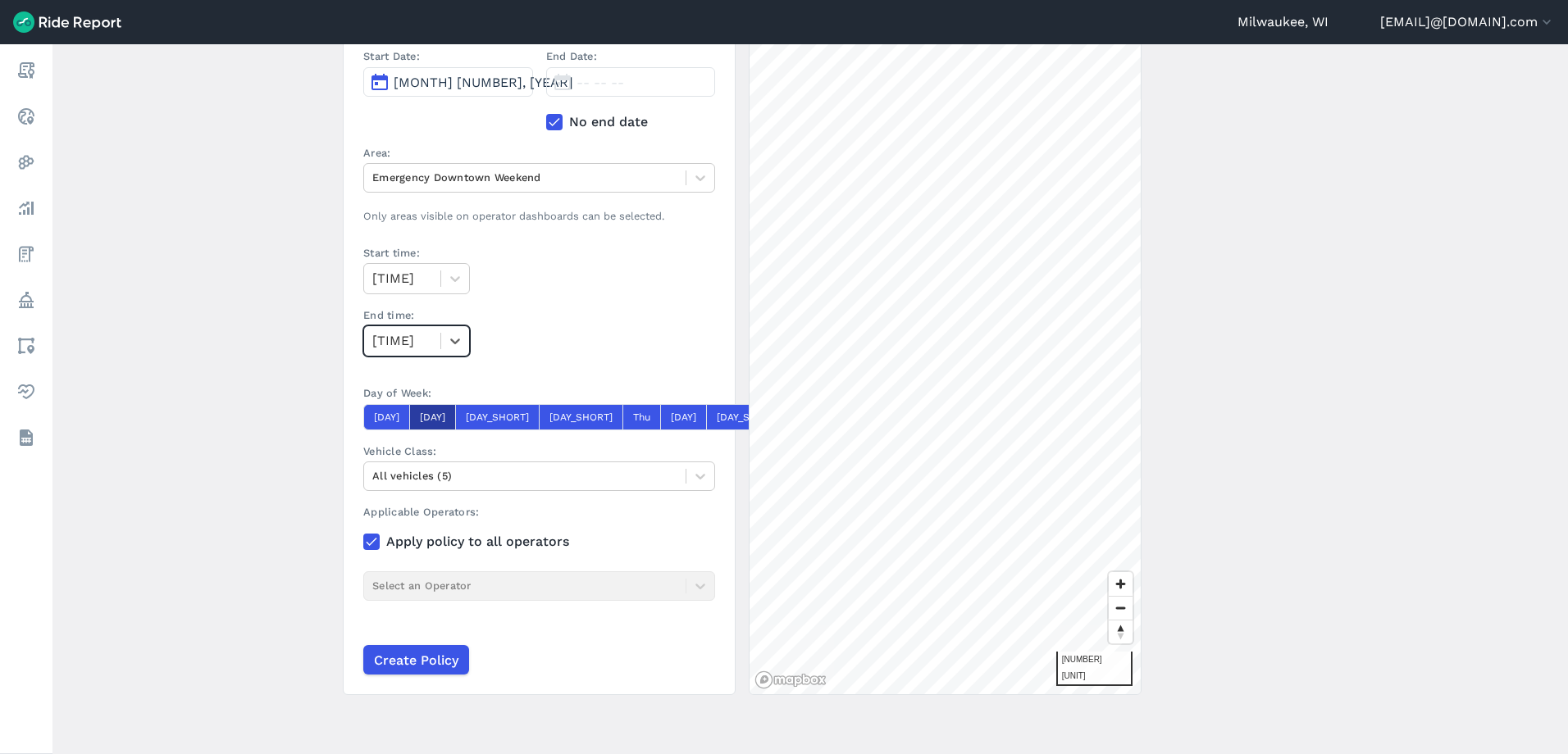 click on "[DAY]" at bounding box center (432, 417) 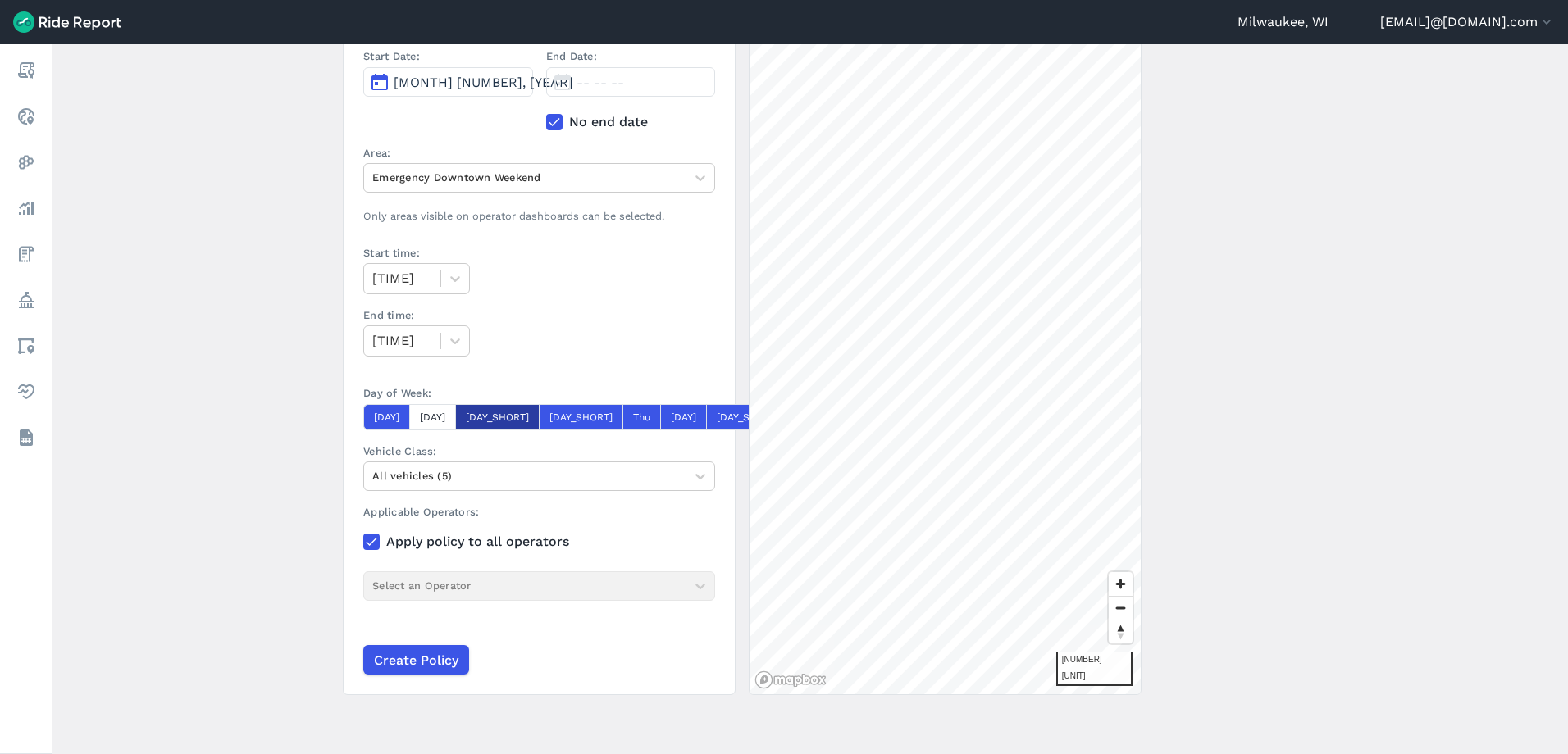 click on "[DAY_SHORT]" at bounding box center [497, 417] 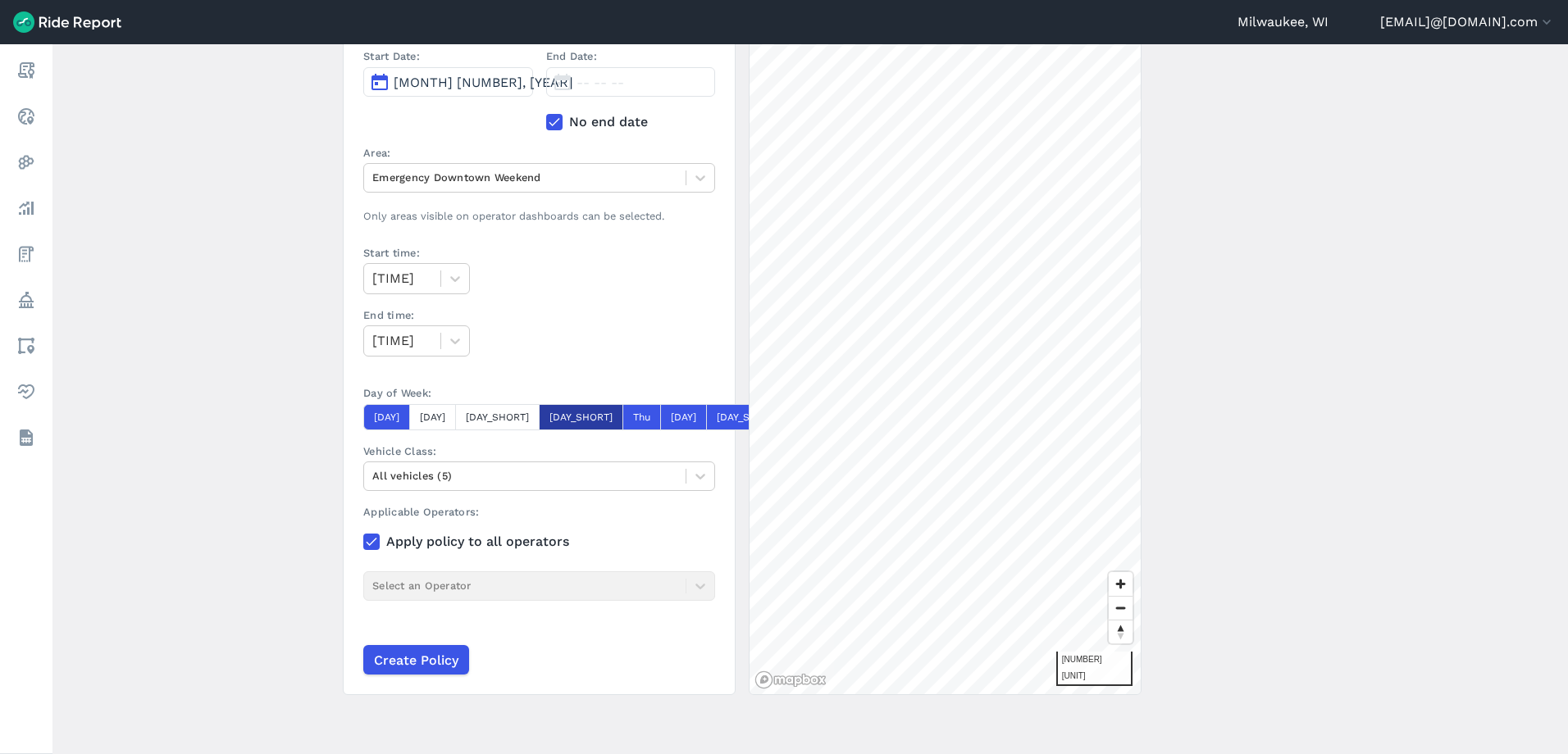 click on "[DAY_SHORT]" at bounding box center (581, 417) 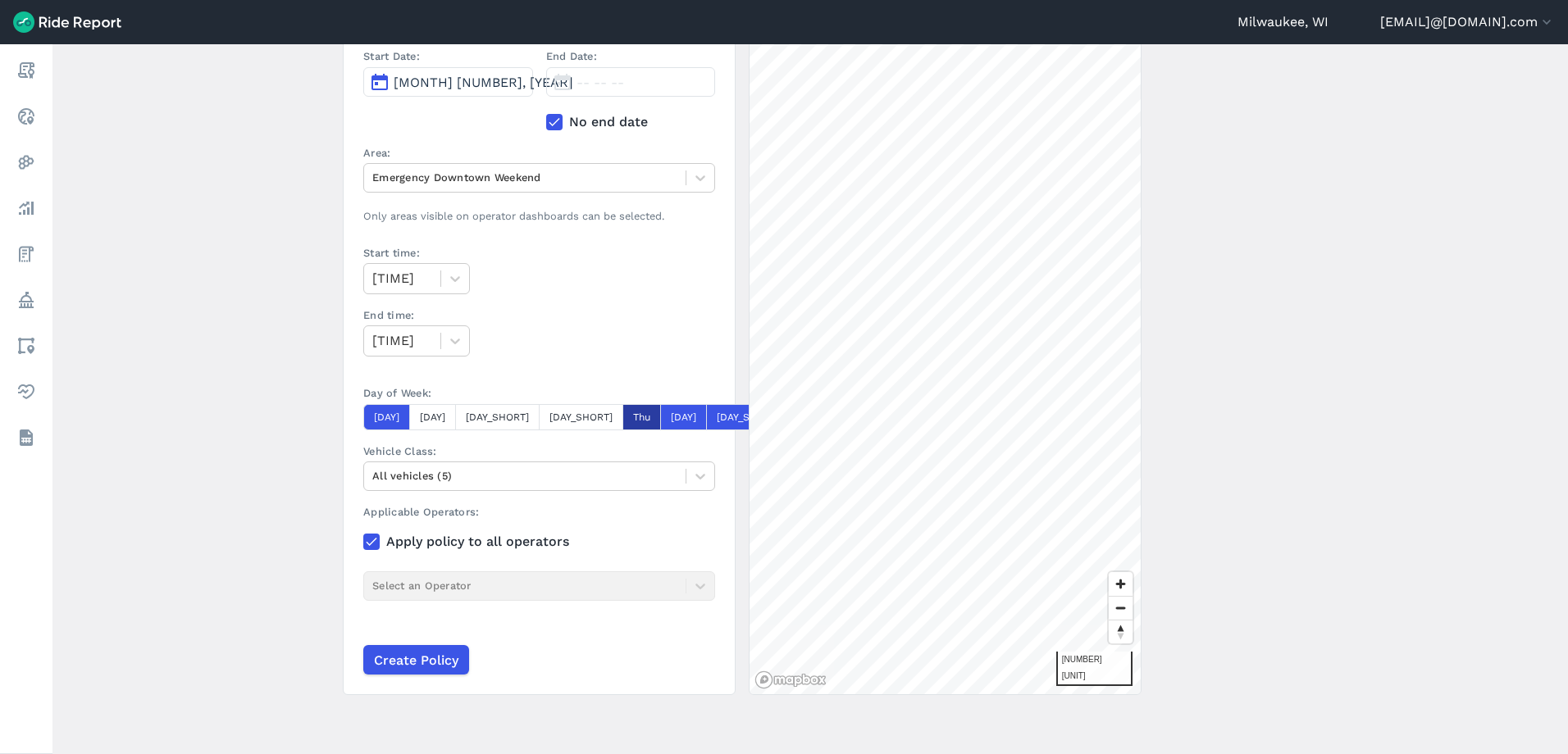 click on "Thu" at bounding box center (641, 417) 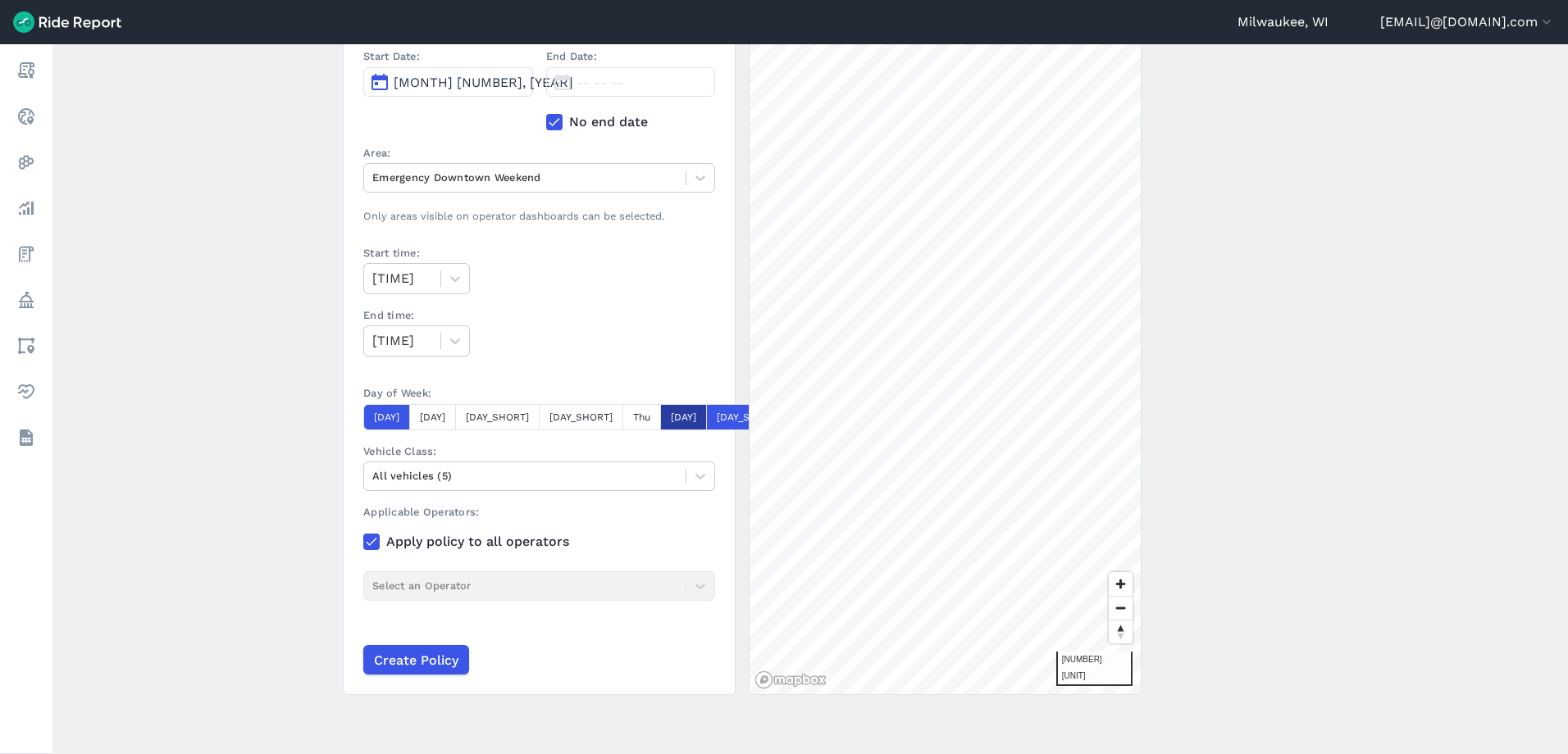 click on "[DAY]" at bounding box center [683, 417] 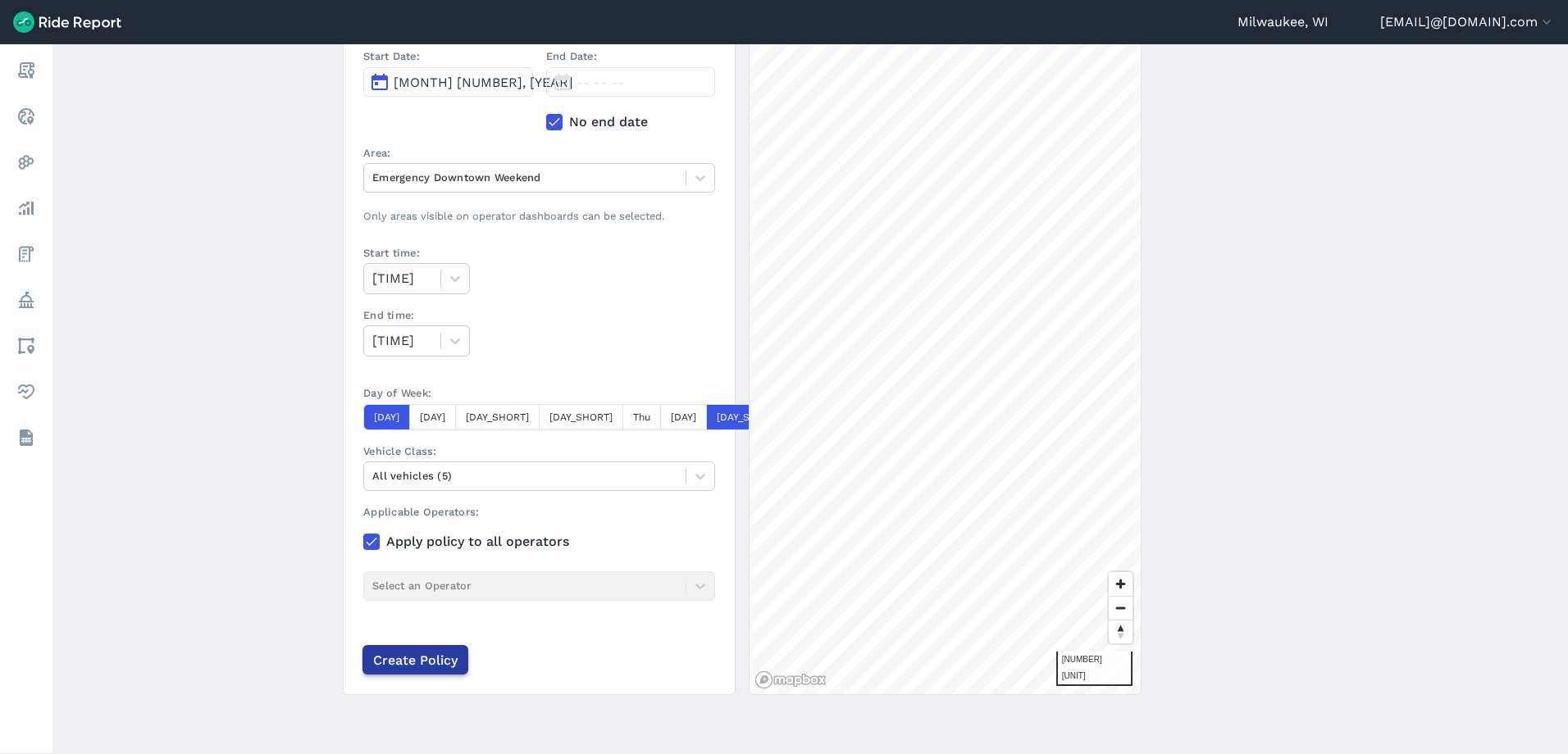 click on "Create Policy" at bounding box center (415, 660) 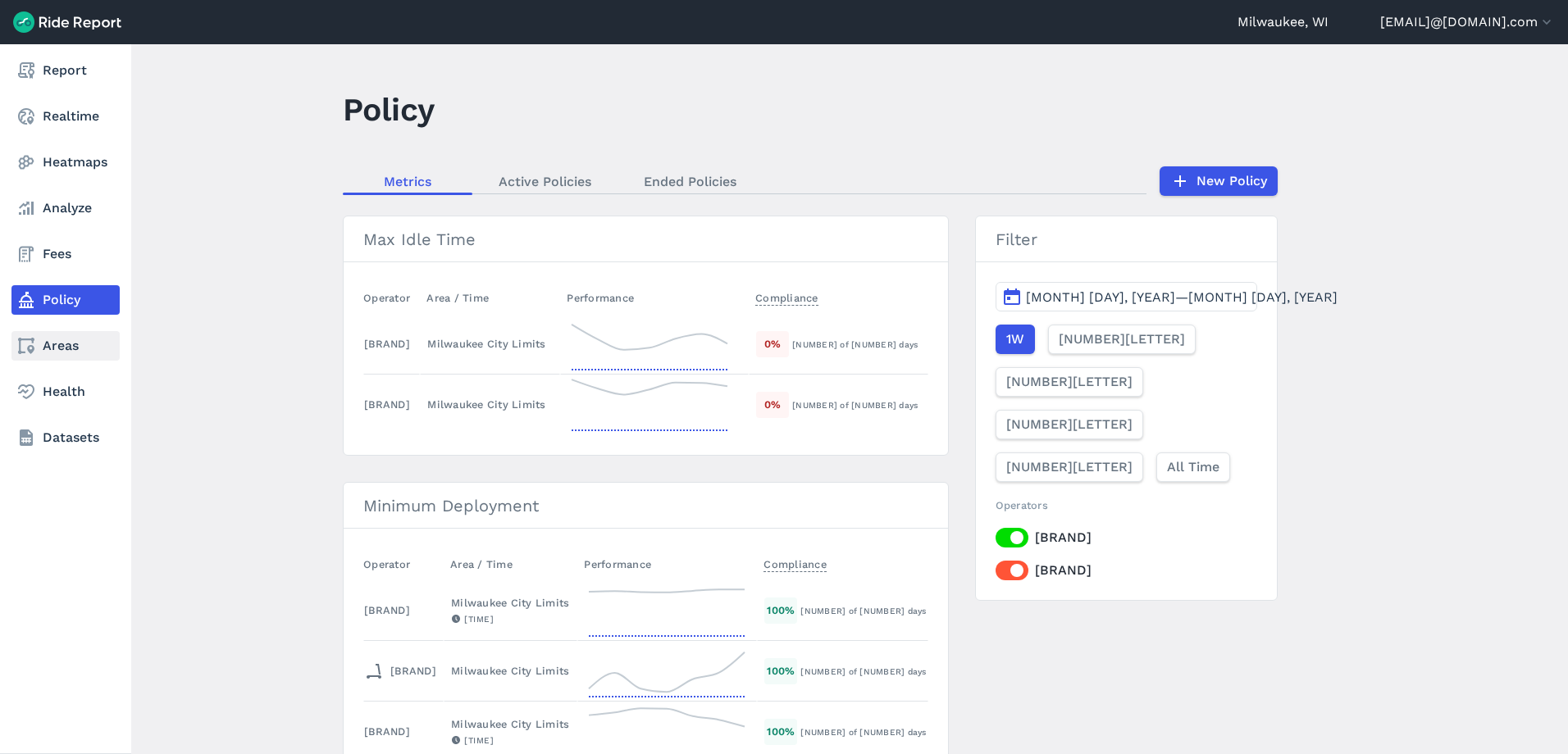 click on "Areas" at bounding box center [66, 346] 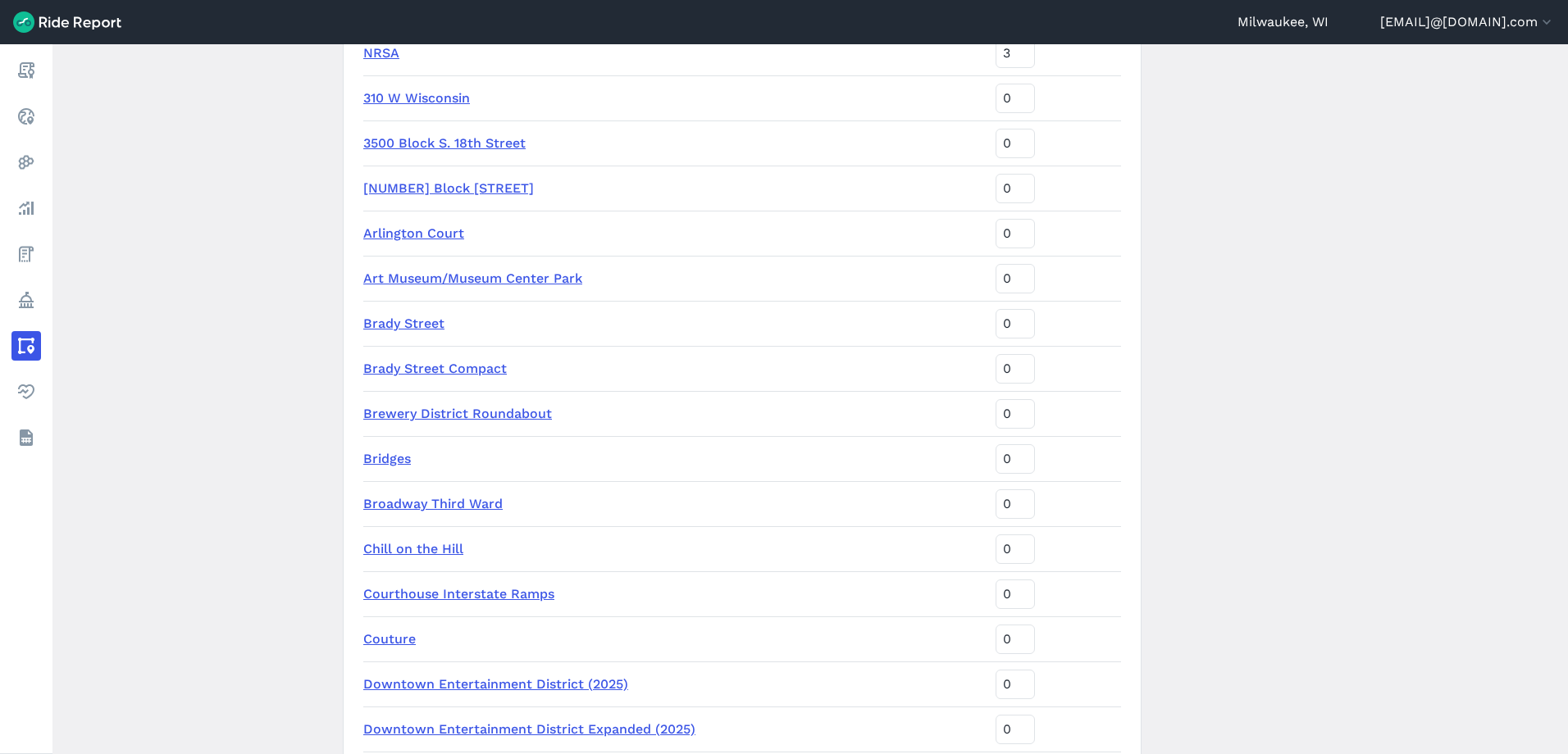 scroll, scrollTop: 1475, scrollLeft: 0, axis: vertical 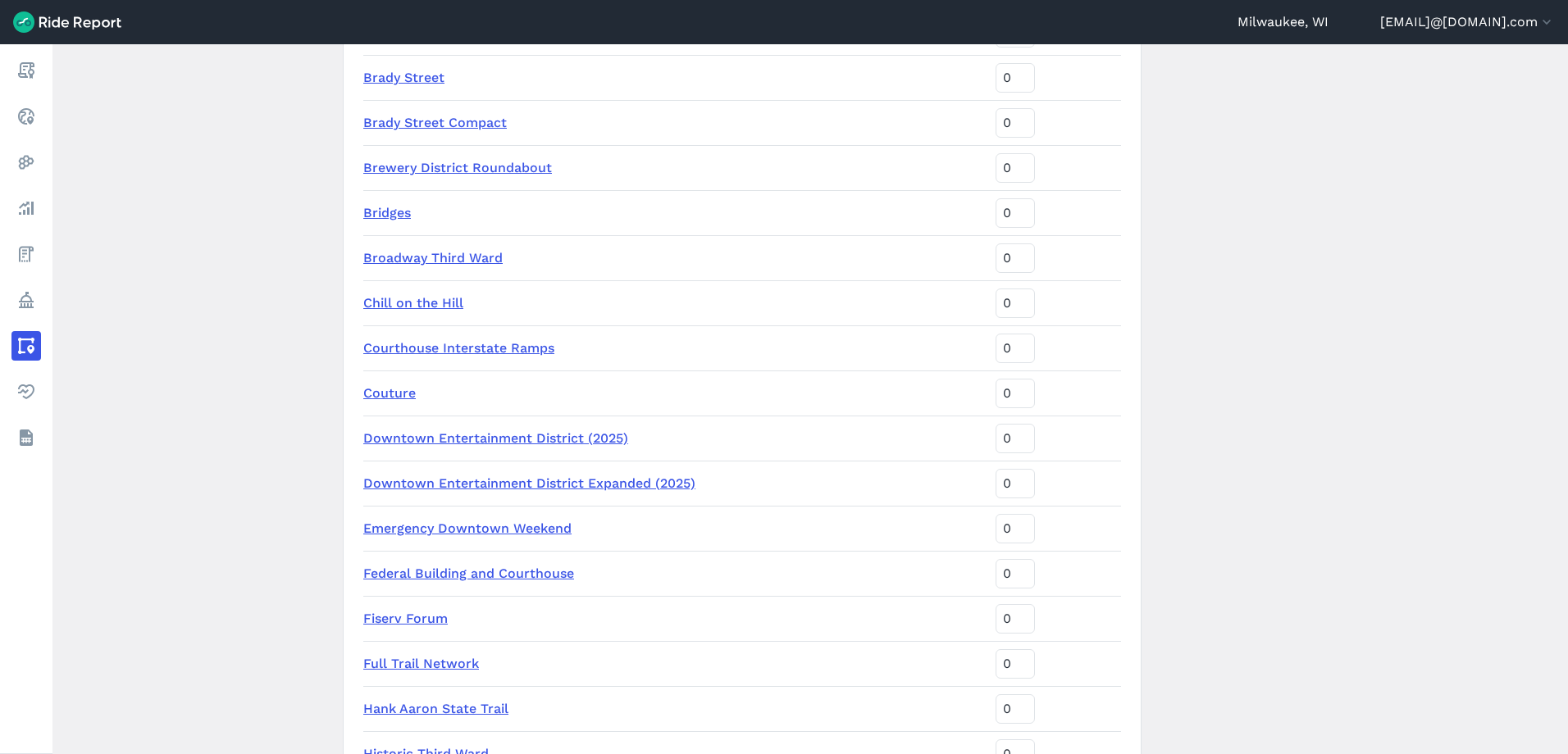 click on "Emergency Downtown Weekend" at bounding box center [467, 528] 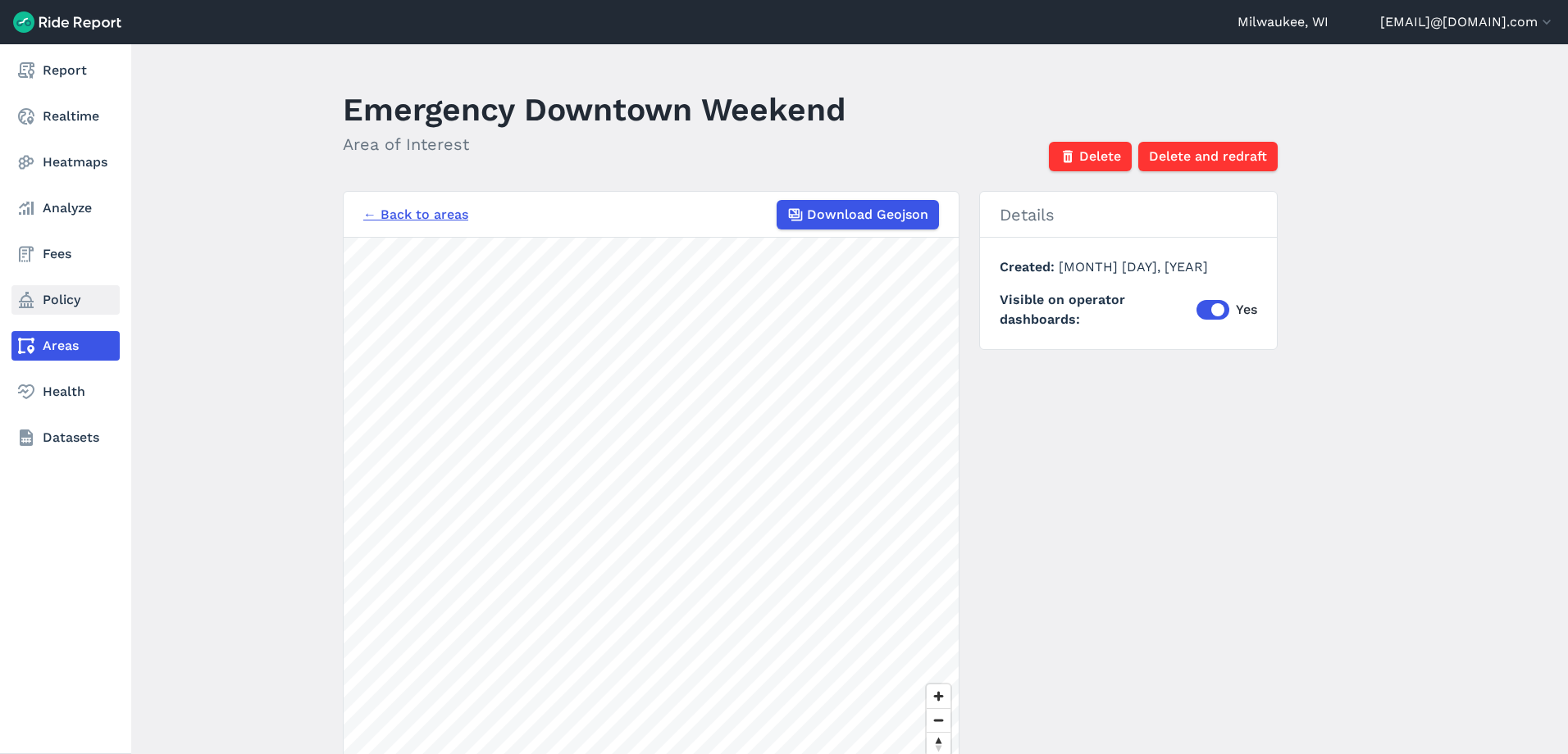 click on "Policy" at bounding box center (66, 300) 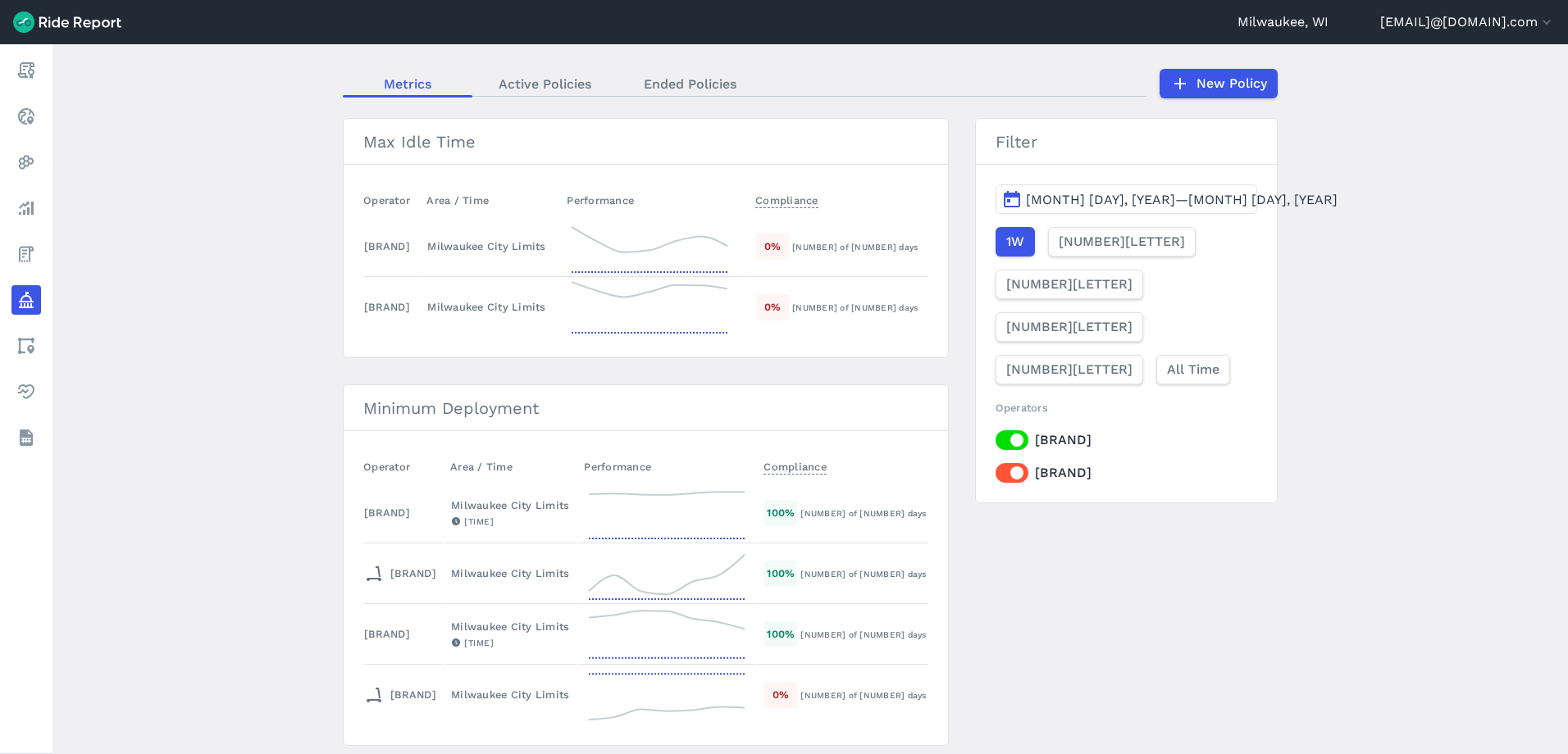 scroll, scrollTop: 0, scrollLeft: 0, axis: both 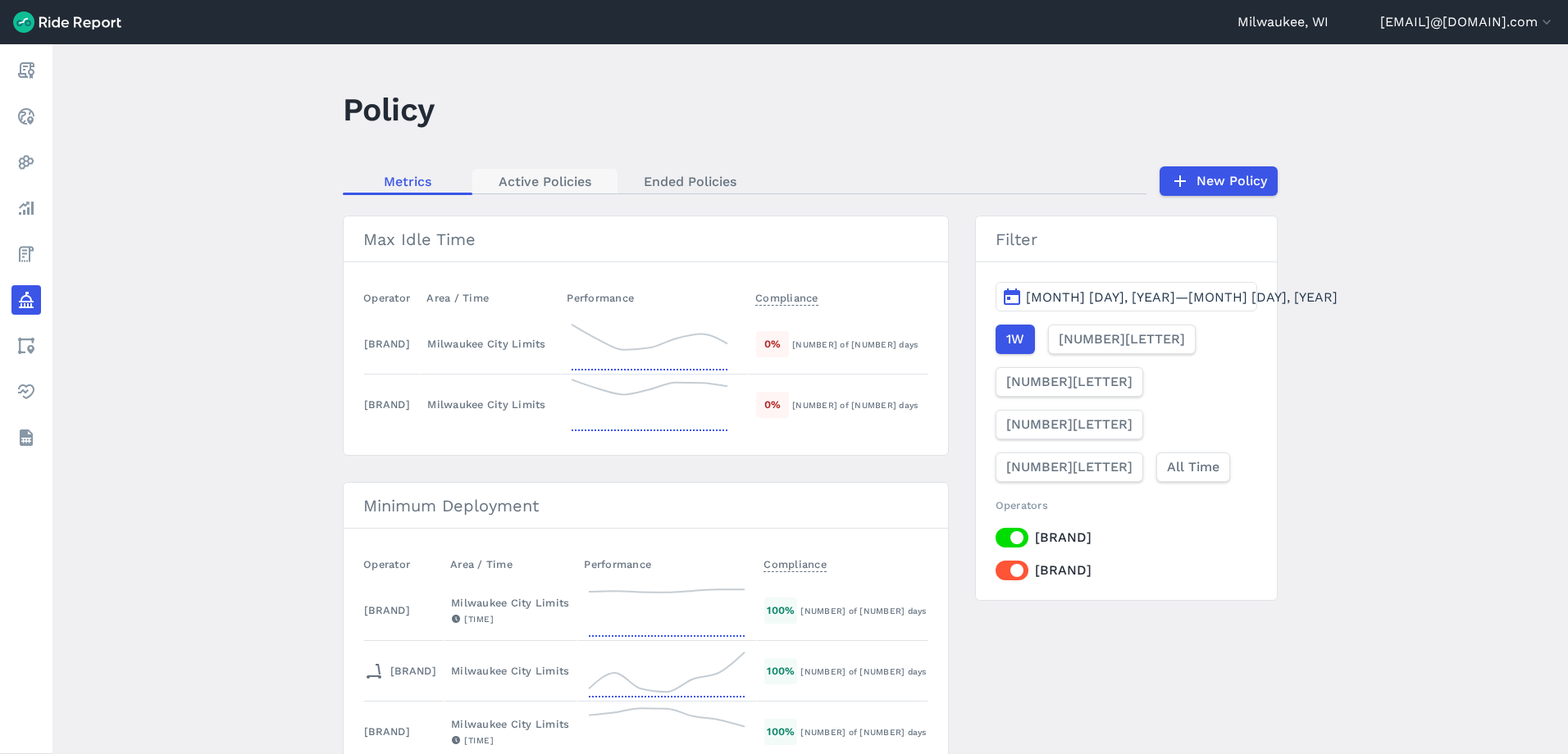 click on "Active Policies" at bounding box center (545, 181) 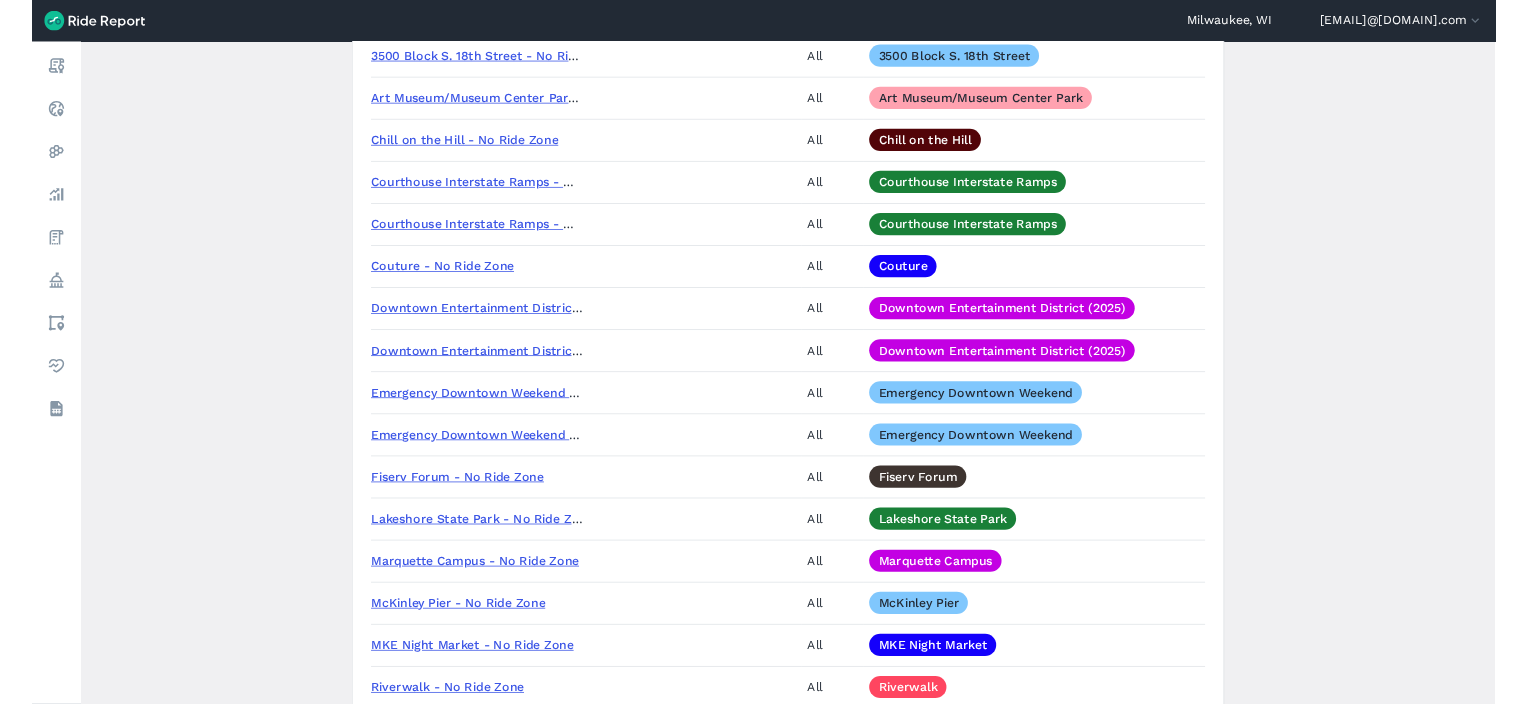scroll, scrollTop: 2700, scrollLeft: 0, axis: vertical 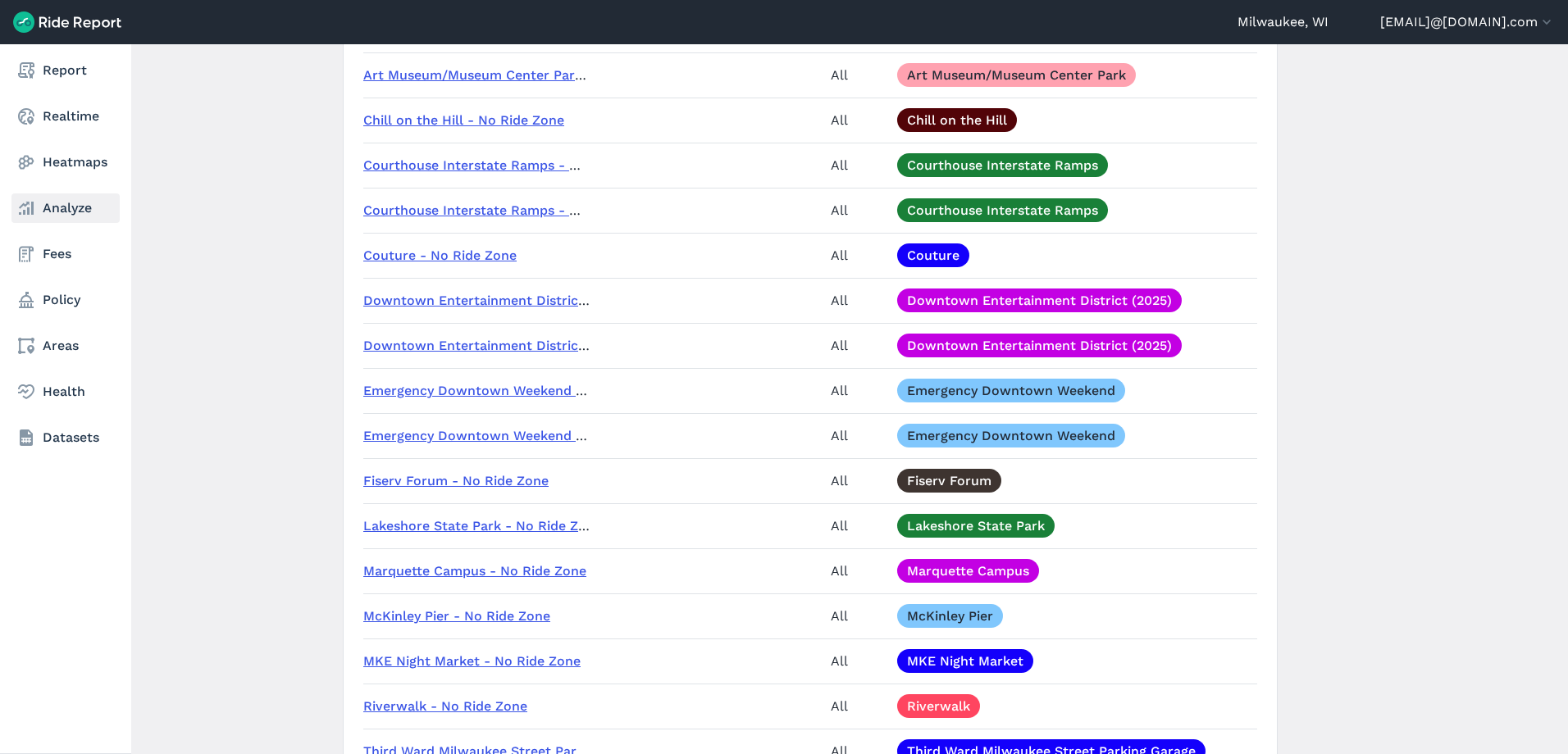 click on "Analyze" at bounding box center [66, 208] 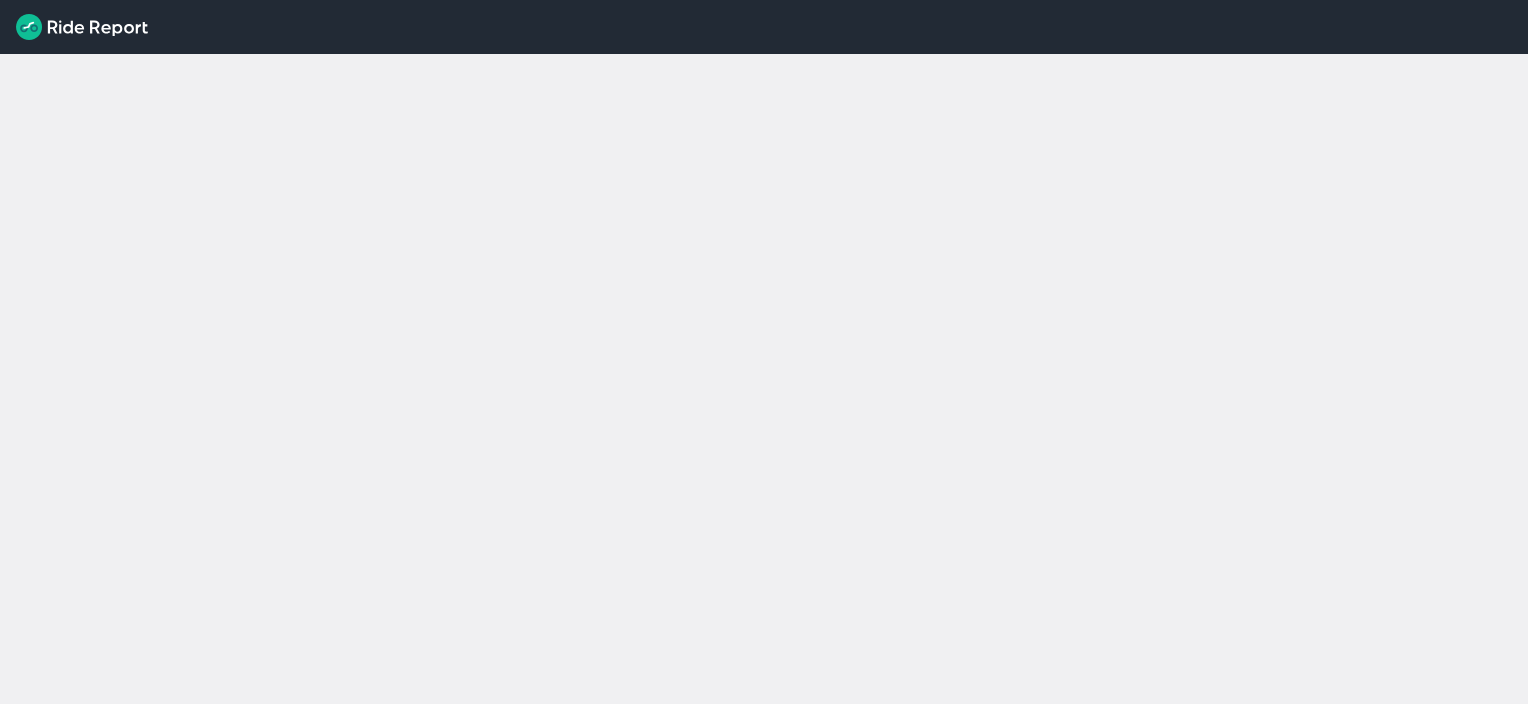 scroll, scrollTop: 0, scrollLeft: 0, axis: both 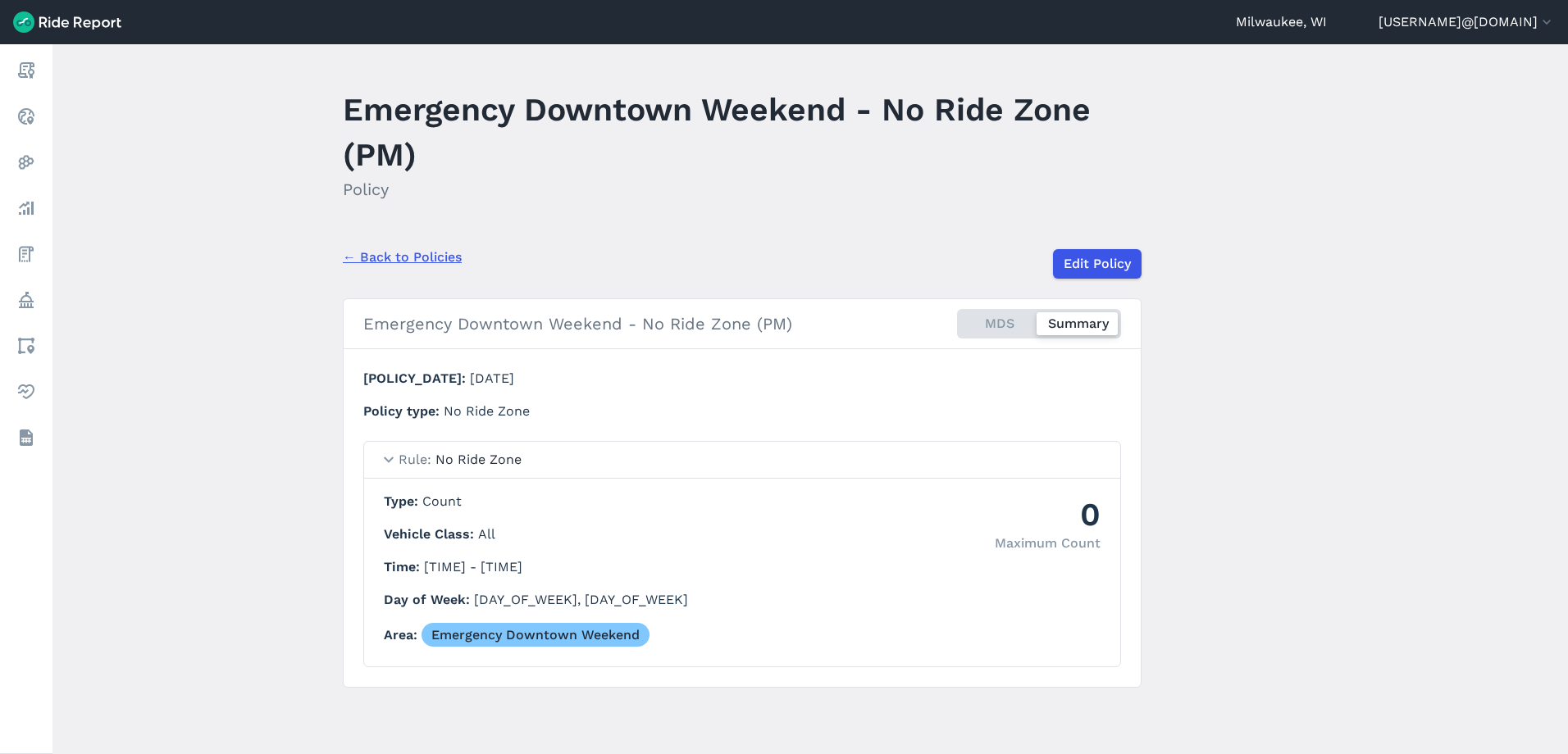 click on "← Back to Policies" at bounding box center [402, 257] 